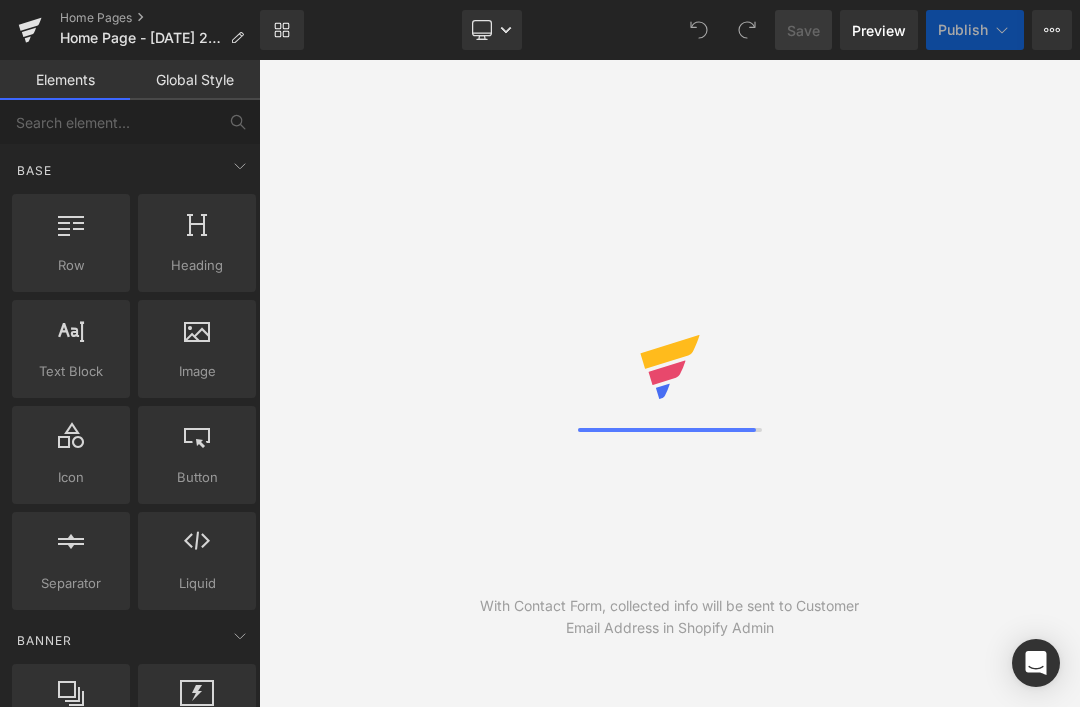 scroll, scrollTop: 0, scrollLeft: 0, axis: both 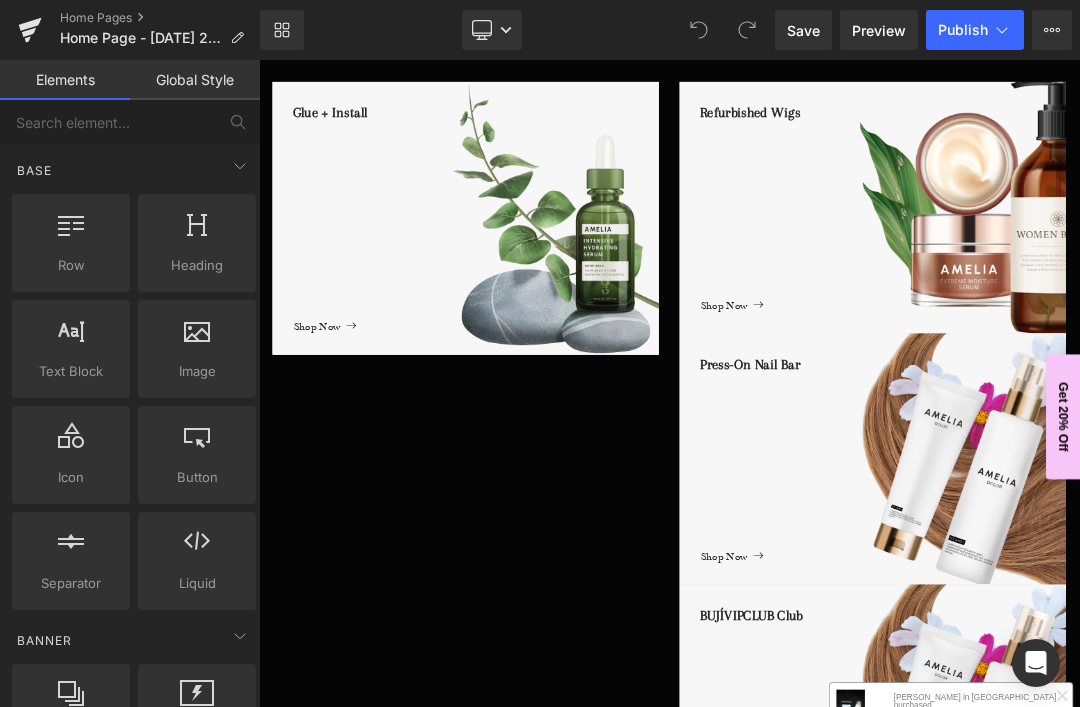 click 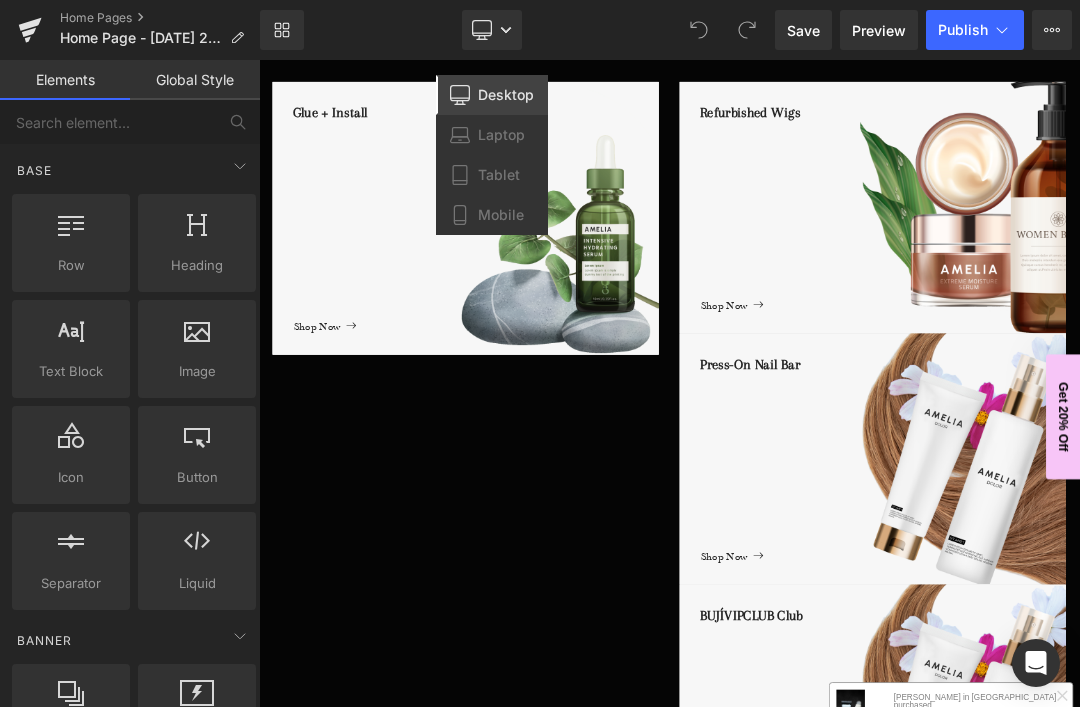 click on "Mobile" at bounding box center (501, 215) 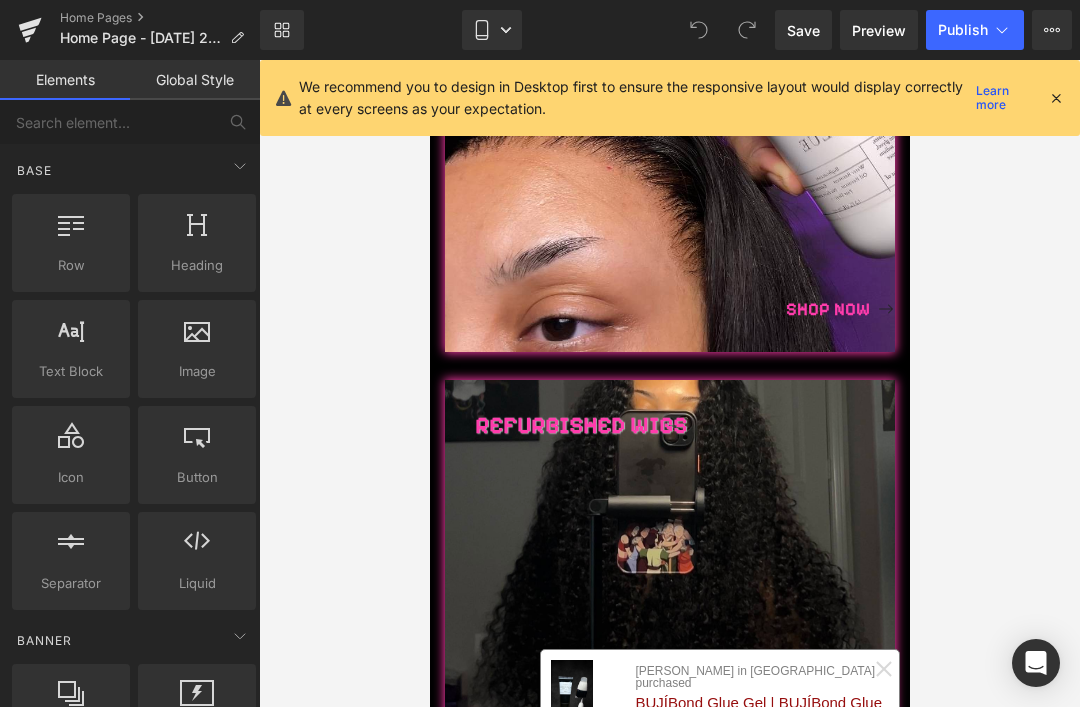 scroll, scrollTop: 2271, scrollLeft: 0, axis: vertical 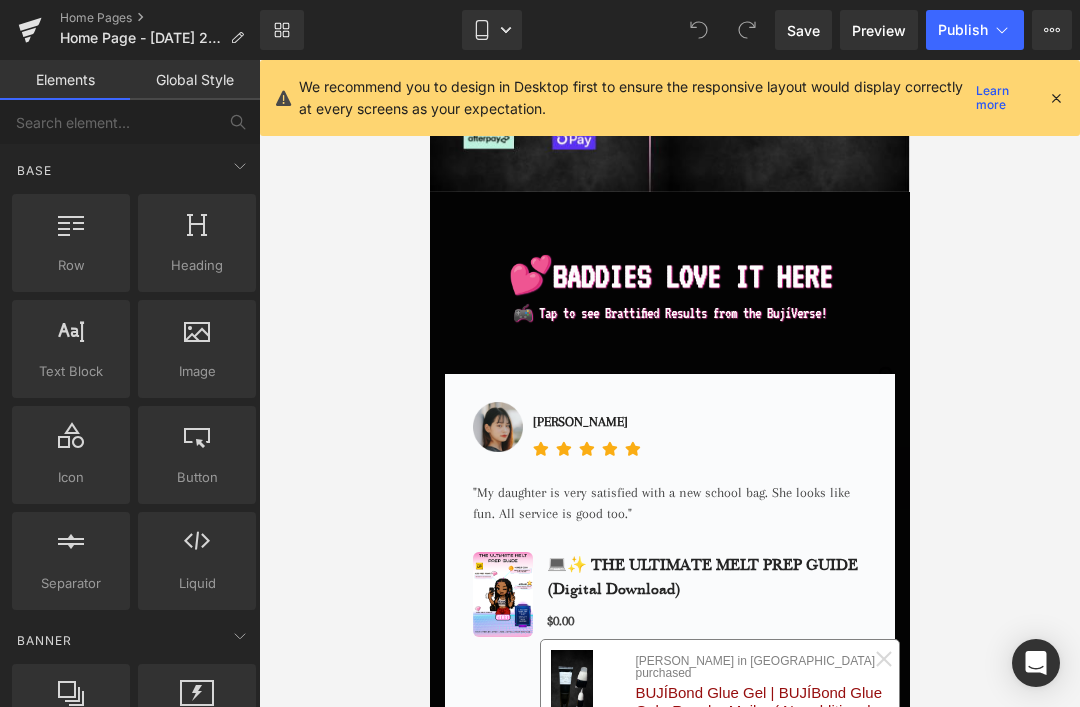 click at bounding box center [1056, 98] 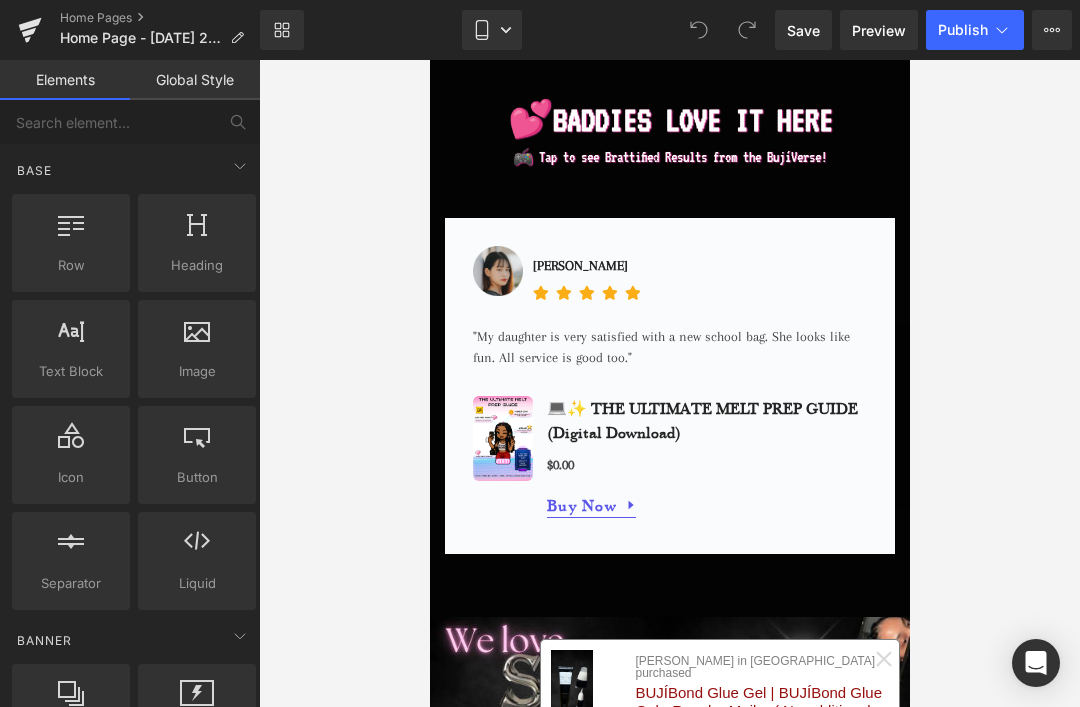 scroll, scrollTop: 2426, scrollLeft: 0, axis: vertical 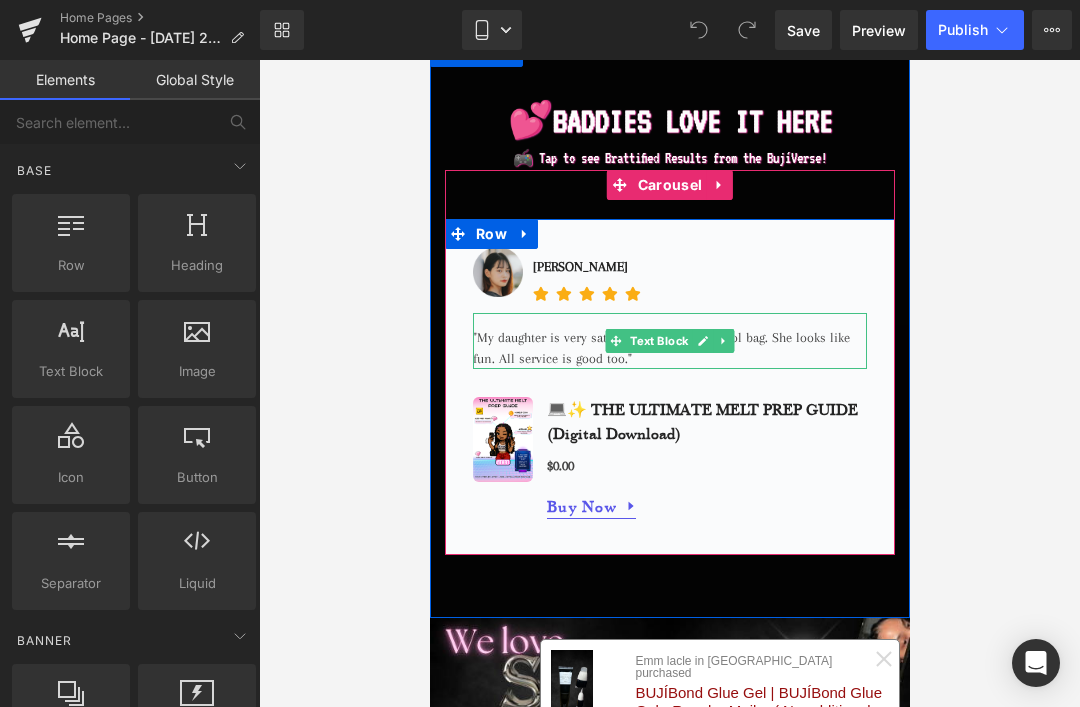 click on ""My daughter is very satisfied with a new school bag. She looks like fun. All service is good too."" at bounding box center (669, 341) 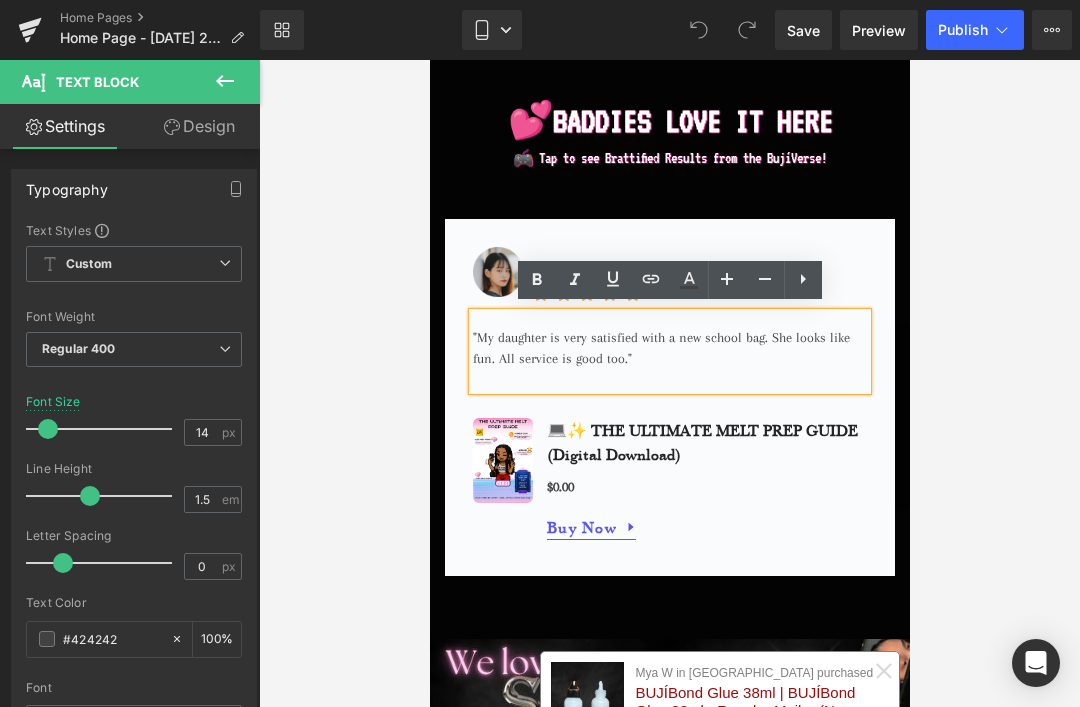click on ""My daughter is very satisfied with a new school bag. She looks like fun. All service is good too."" at bounding box center (669, 351) 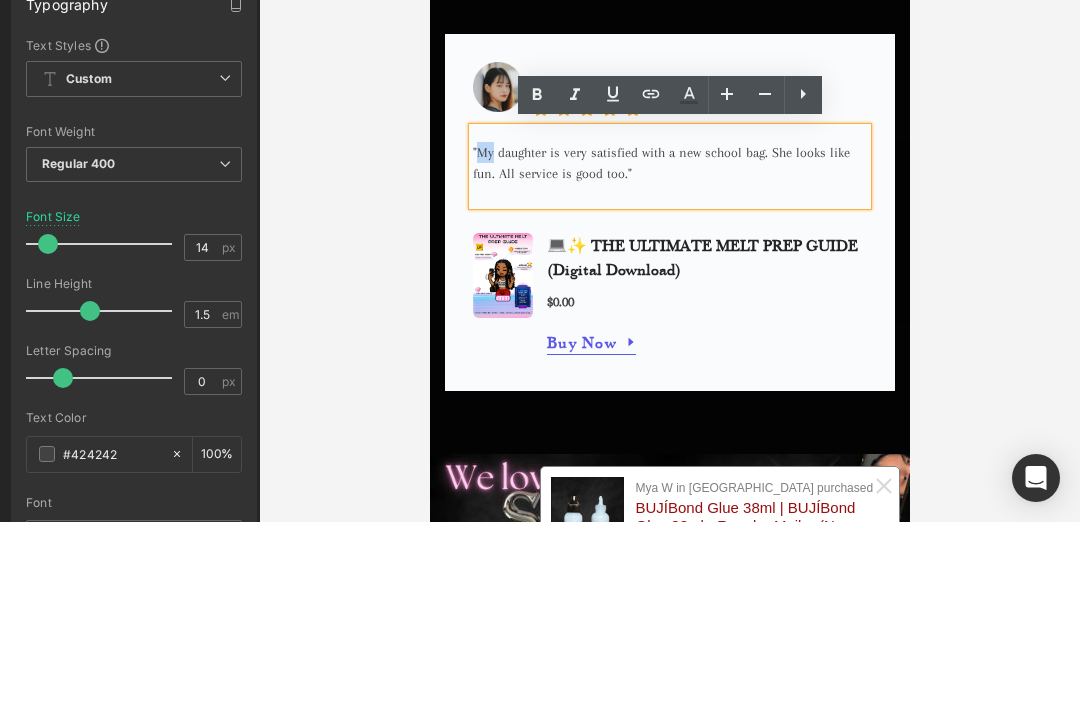 click on ""My daughter is very satisfied with a new school bag. She looks like fun. All service is good too."" at bounding box center (669, 166) 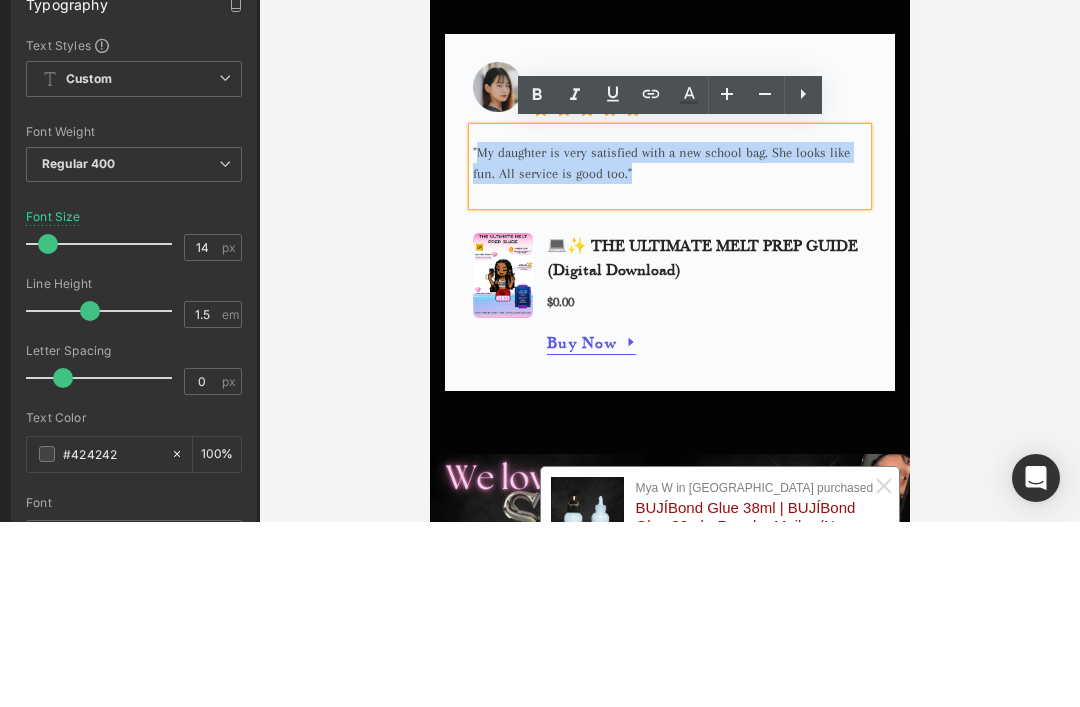 type 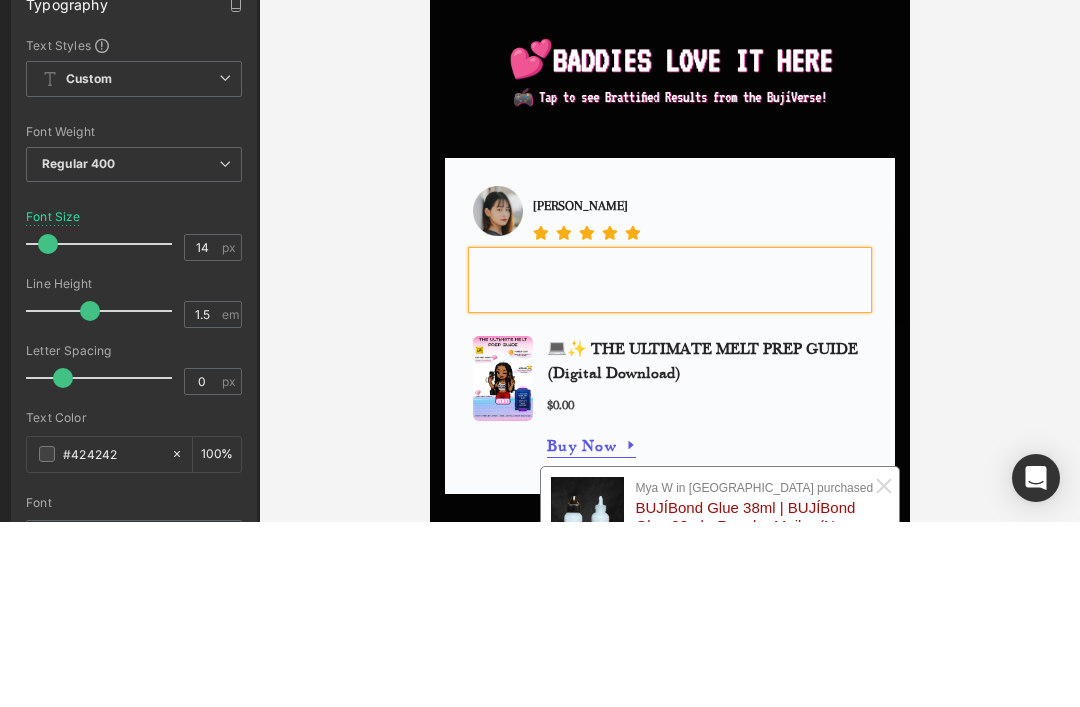 scroll, scrollTop: 2300, scrollLeft: 0, axis: vertical 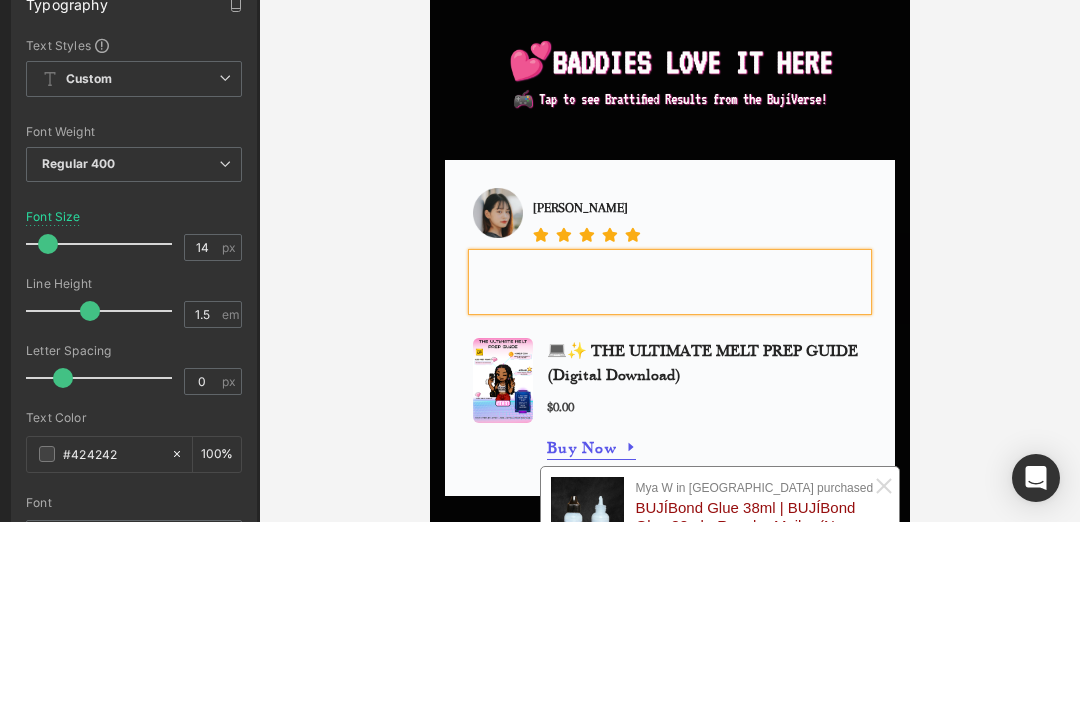 click at bounding box center [669, 282] 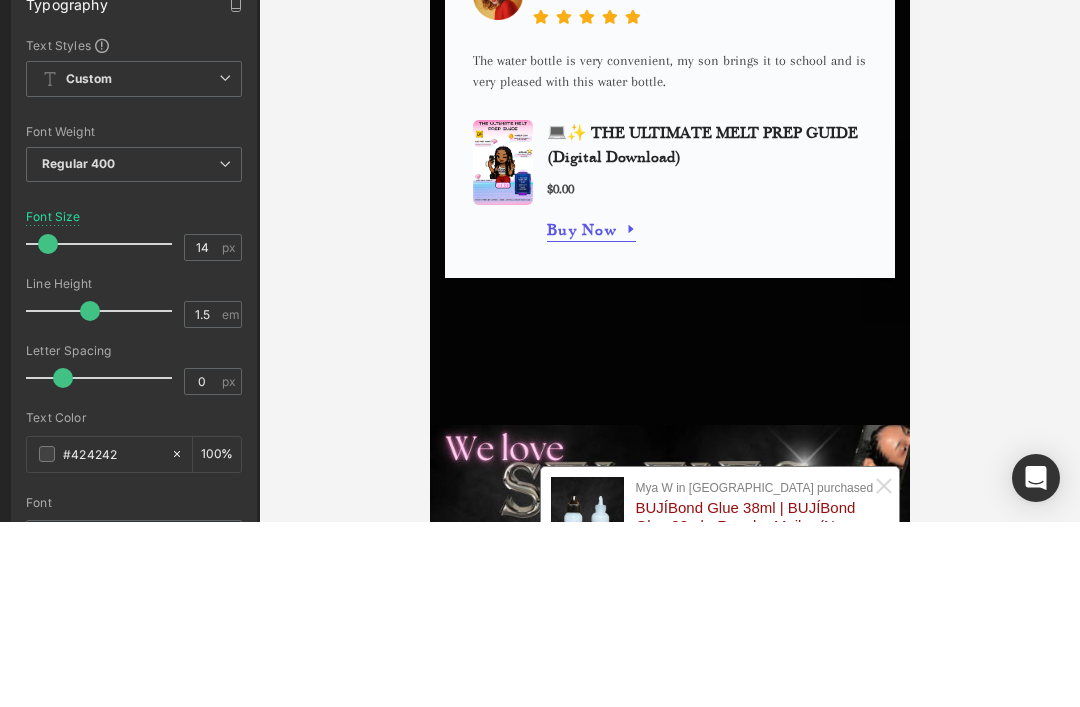 scroll, scrollTop: 2516, scrollLeft: 0, axis: vertical 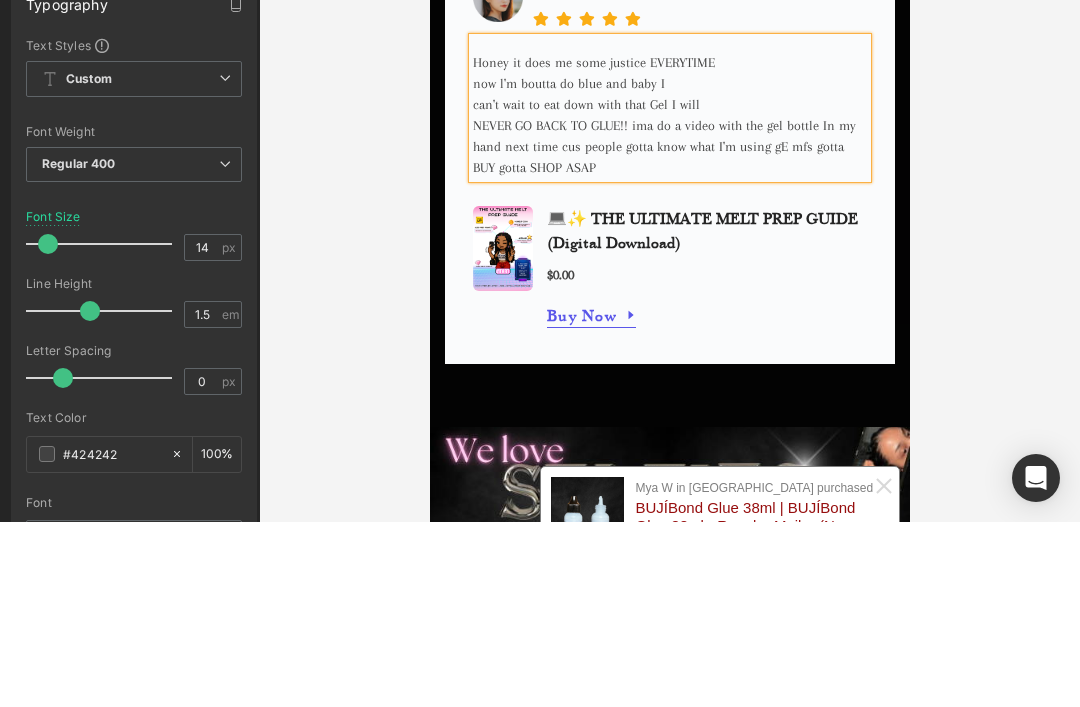 click on "now l'm boutta do blue and baby I" at bounding box center (669, 83) 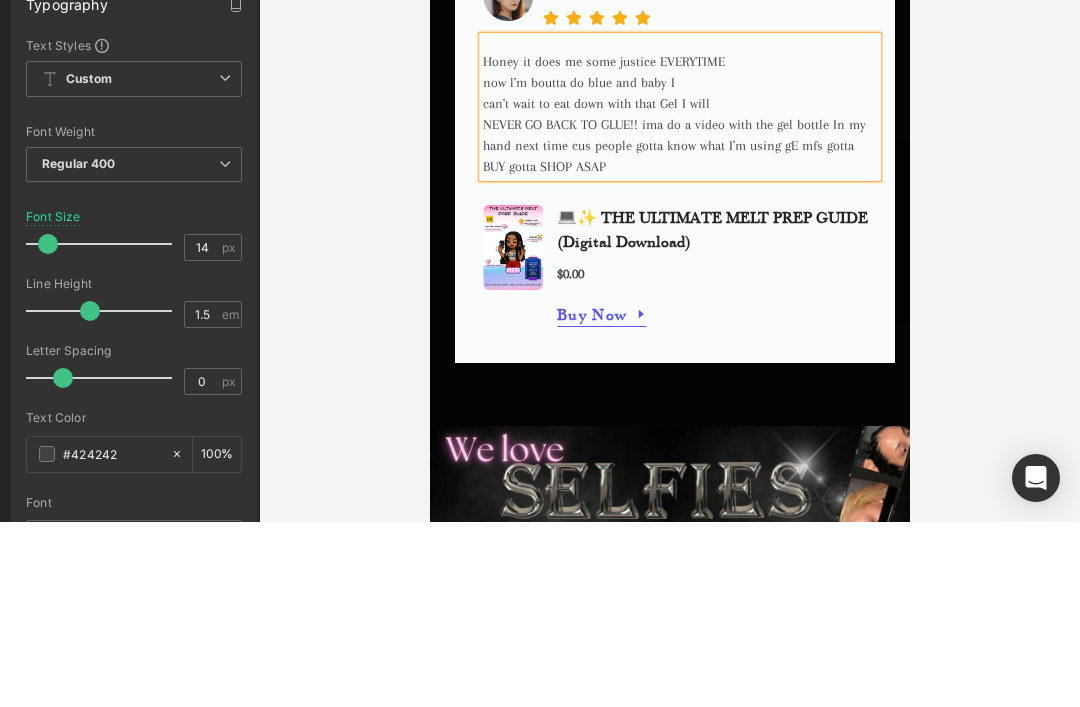 scroll, scrollTop: 2518, scrollLeft: 0, axis: vertical 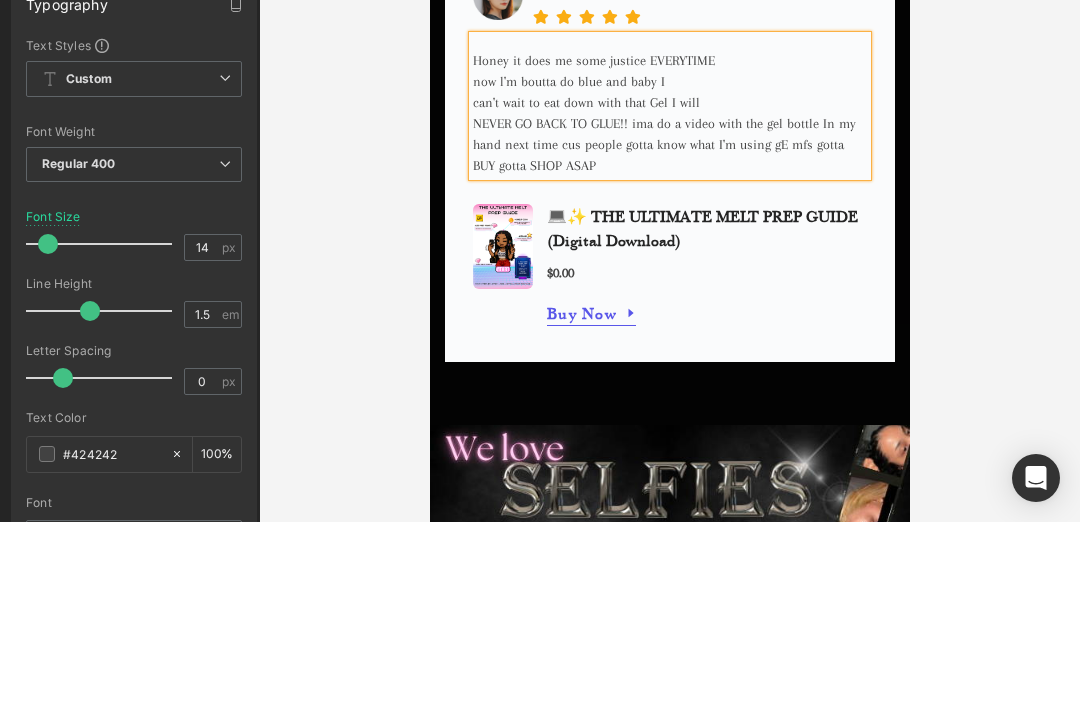 click on "Honey it does me some justice EVERYTIME now l'm boutta do blue and baby I can't wait to eat down with that Gel I will NEVER GO BACK TO GLUE!! ima do a video with the gel bottle In my hand next time cus people gotta know what I'm using gE mfs gotta BUY gotta SHOP ASAP" at bounding box center [669, 106] 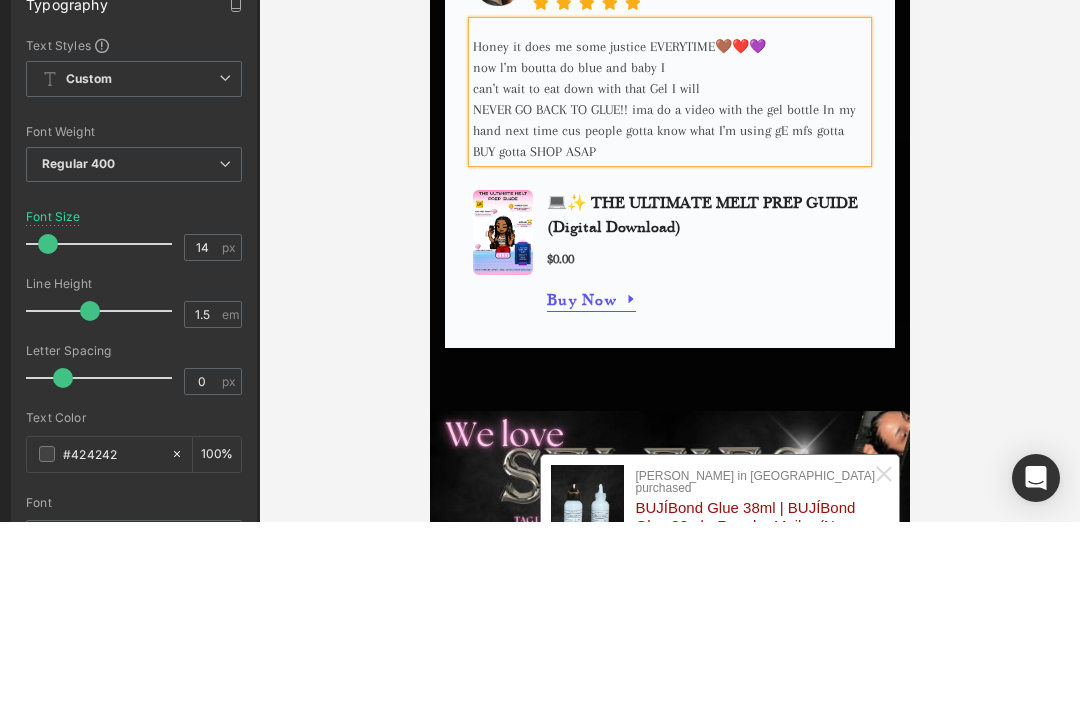 scroll, scrollTop: 2540, scrollLeft: 0, axis: vertical 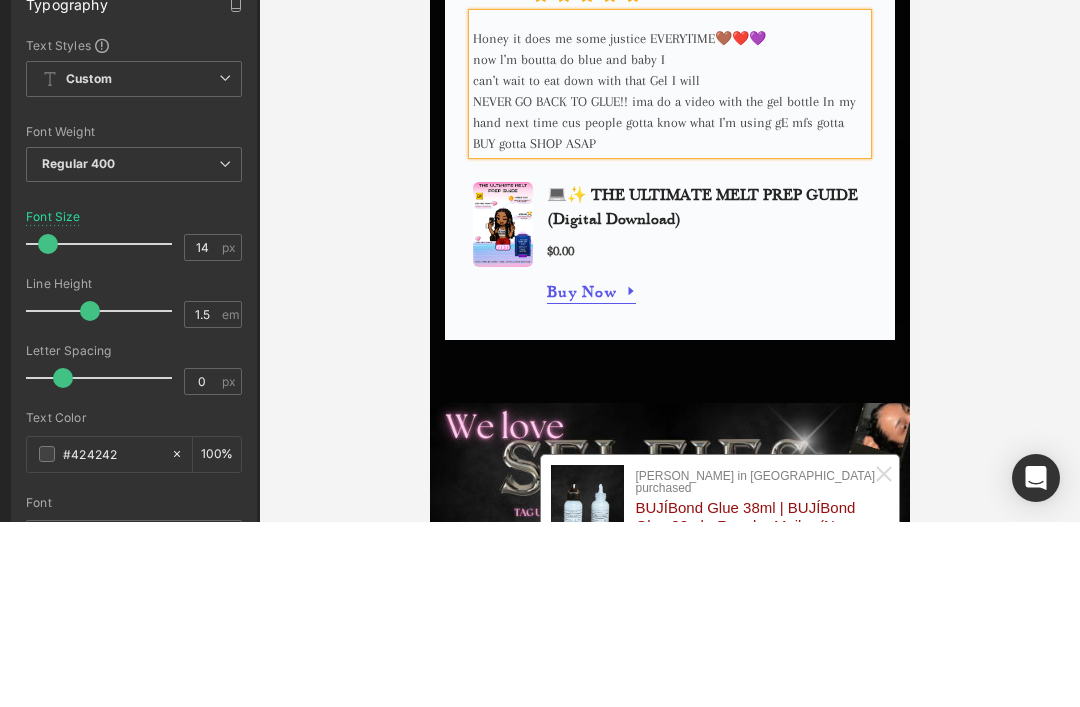 click on "now l'm boutta do blue and baby I" at bounding box center [669, 59] 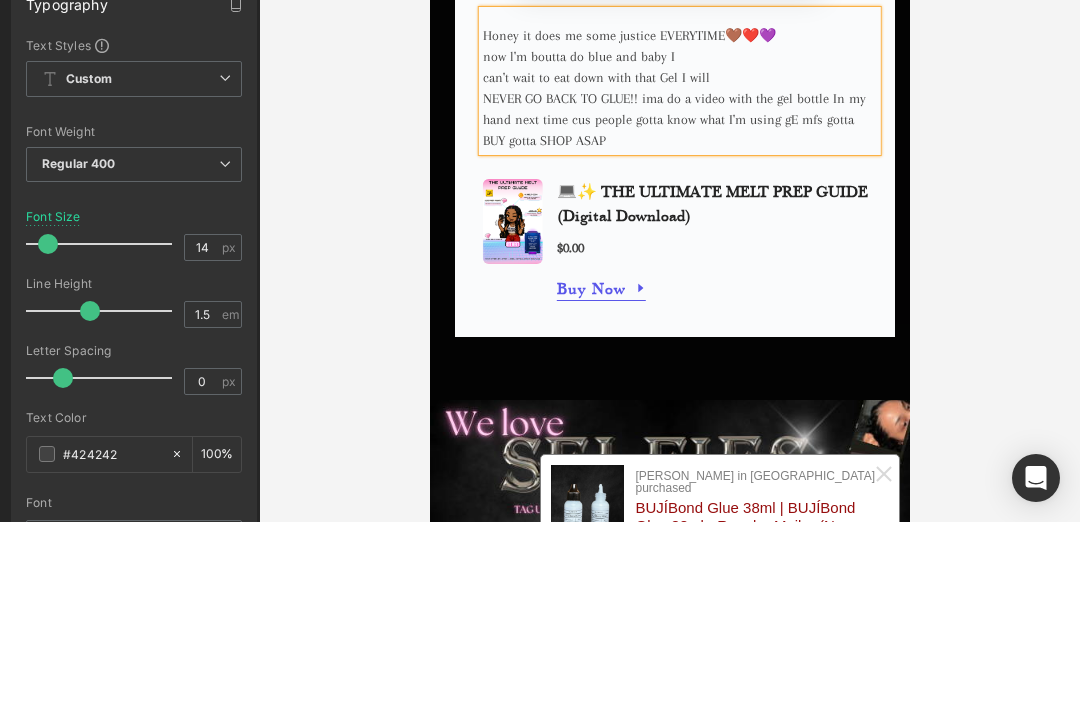 scroll, scrollTop: 2540, scrollLeft: 0, axis: vertical 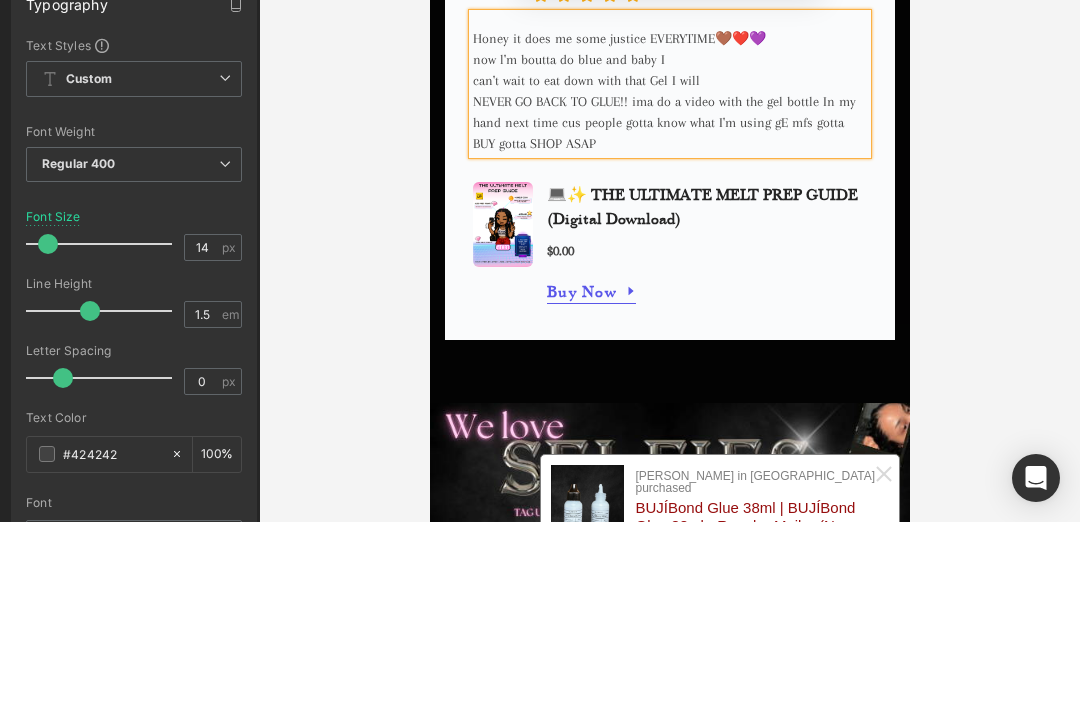 click on "NEVER GO BACK TO GLUE!! ima do a video with the gel bottle In my hand next time cus people gotta know what I'm using gE mfs gotta BUY gotta SHOP ASAP" at bounding box center (669, 122) 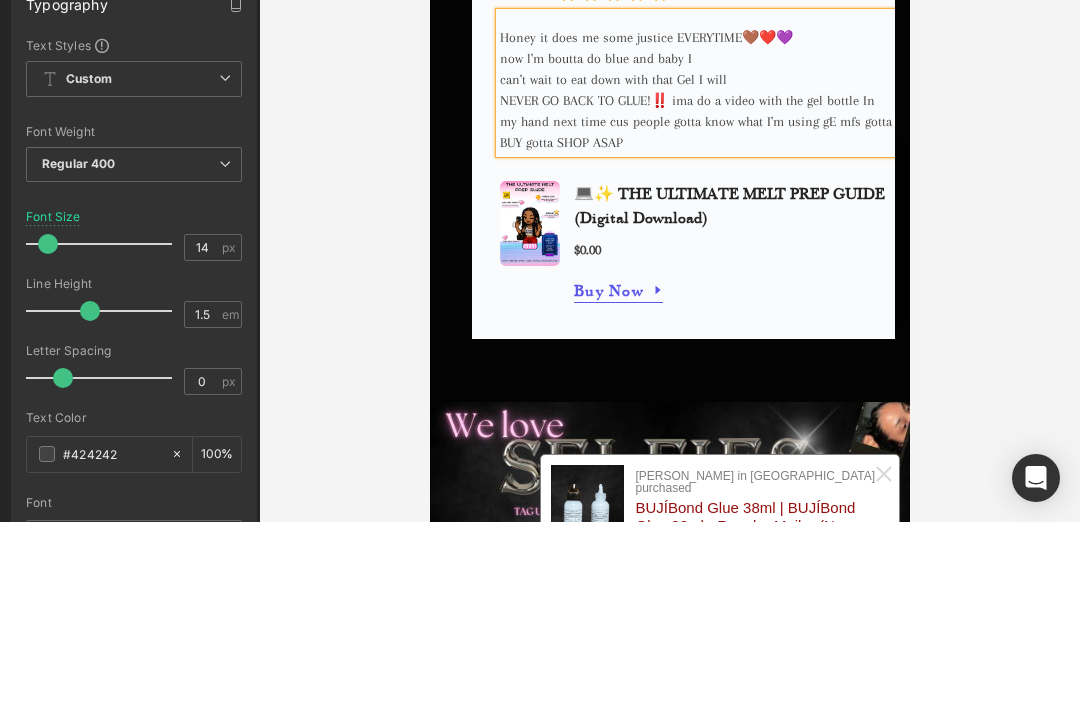 scroll, scrollTop: 2542, scrollLeft: 0, axis: vertical 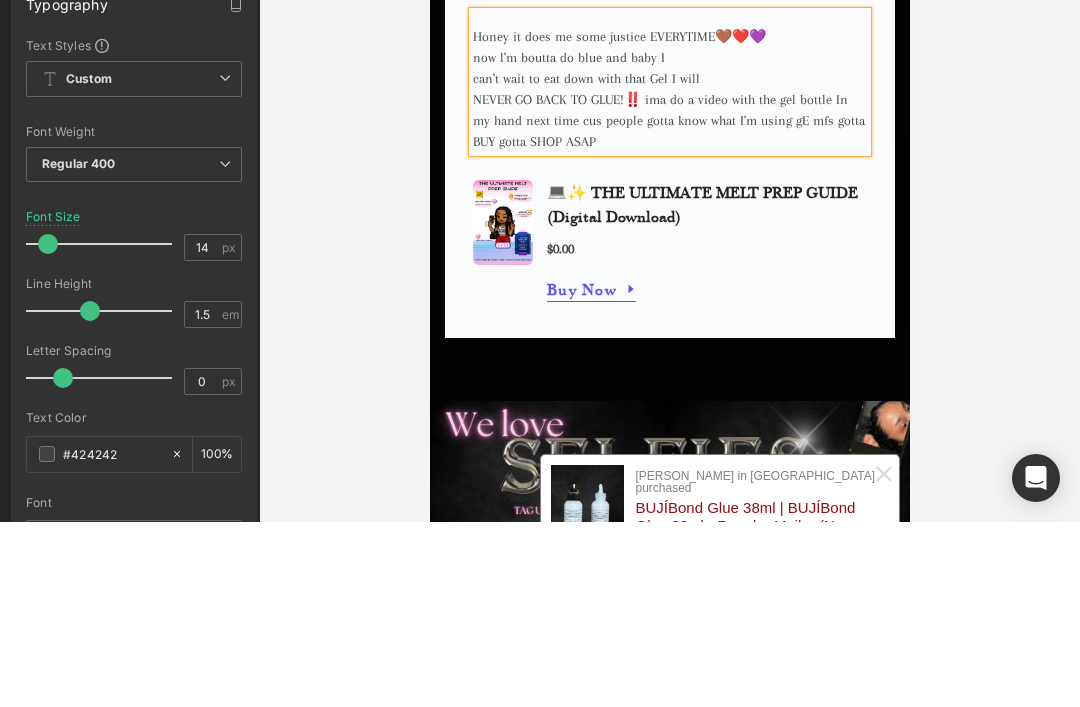 click on "NEVER GO BACK TO GLUE!‼️ ima do a video with the gel bottle In my hand next time cus people gotta know what I'm using gE mfs gotta BUY gotta SHOP ASAP" at bounding box center [669, 120] 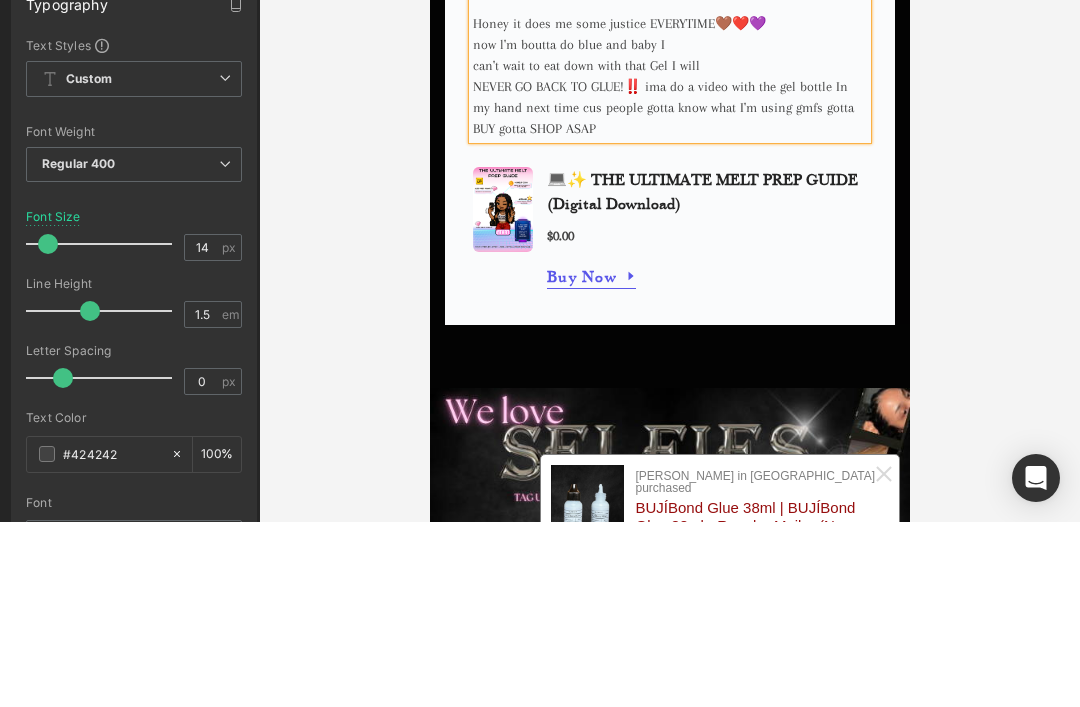 scroll, scrollTop: 2557, scrollLeft: 0, axis: vertical 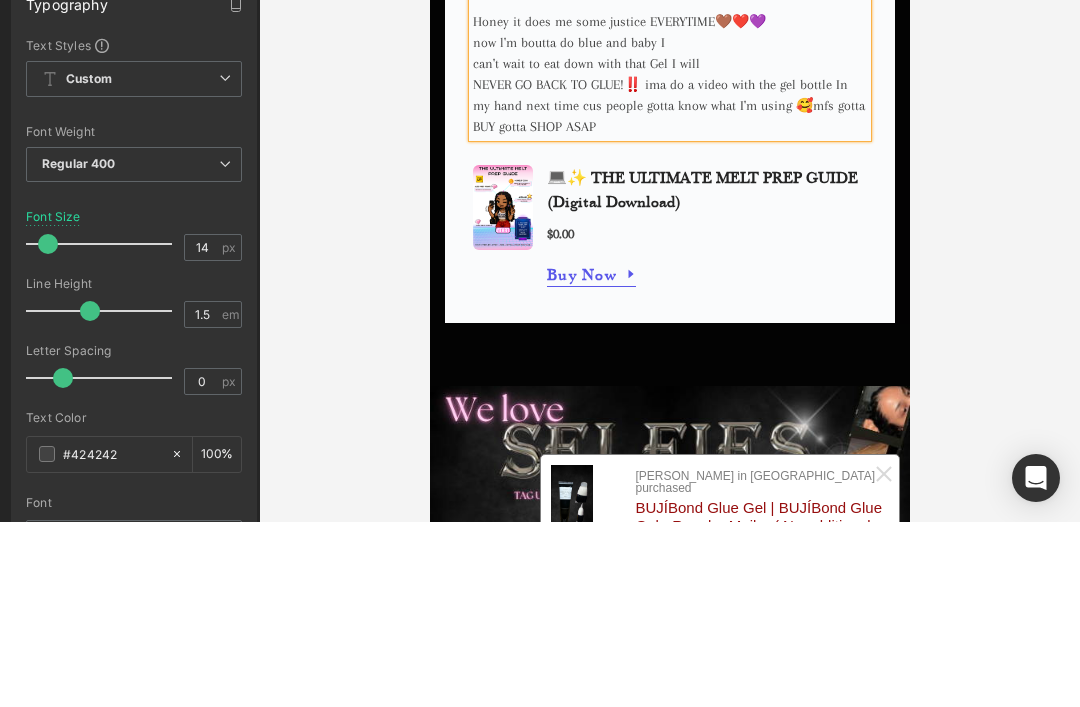 click at bounding box center (707, 180) 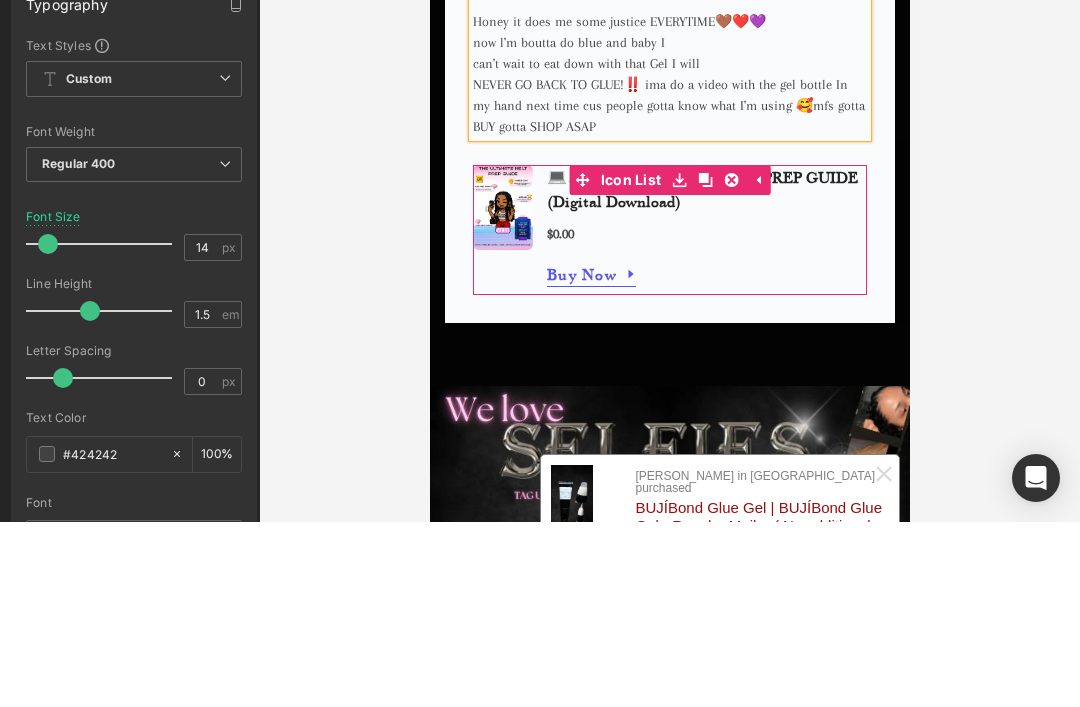 scroll, scrollTop: 67, scrollLeft: 0, axis: vertical 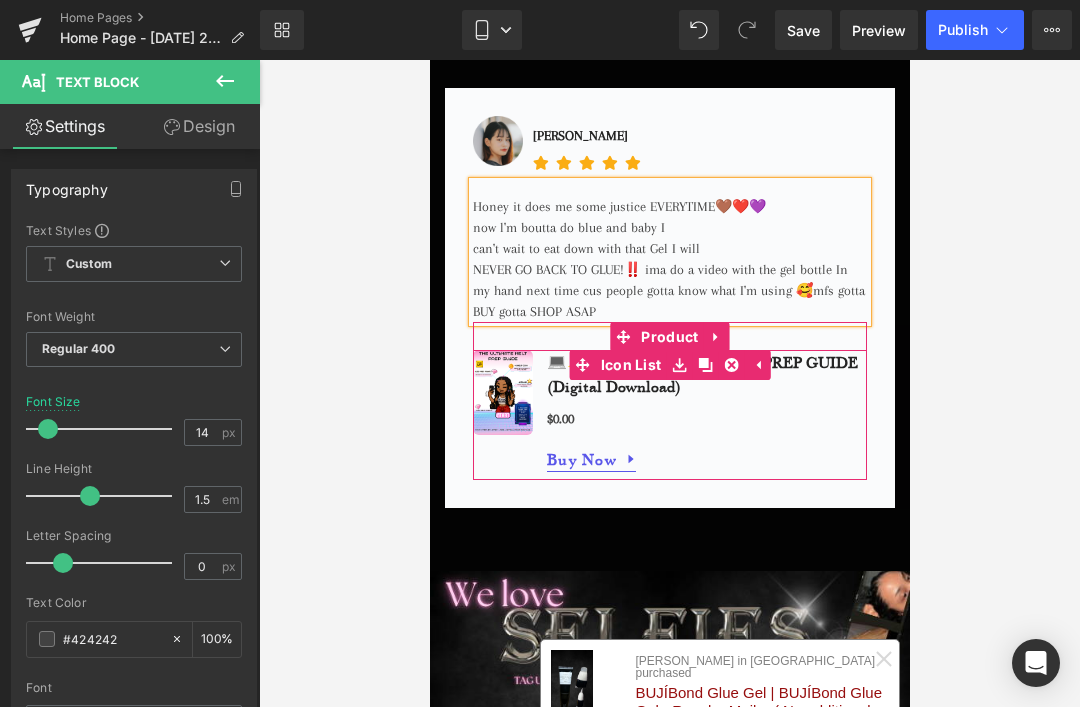 click 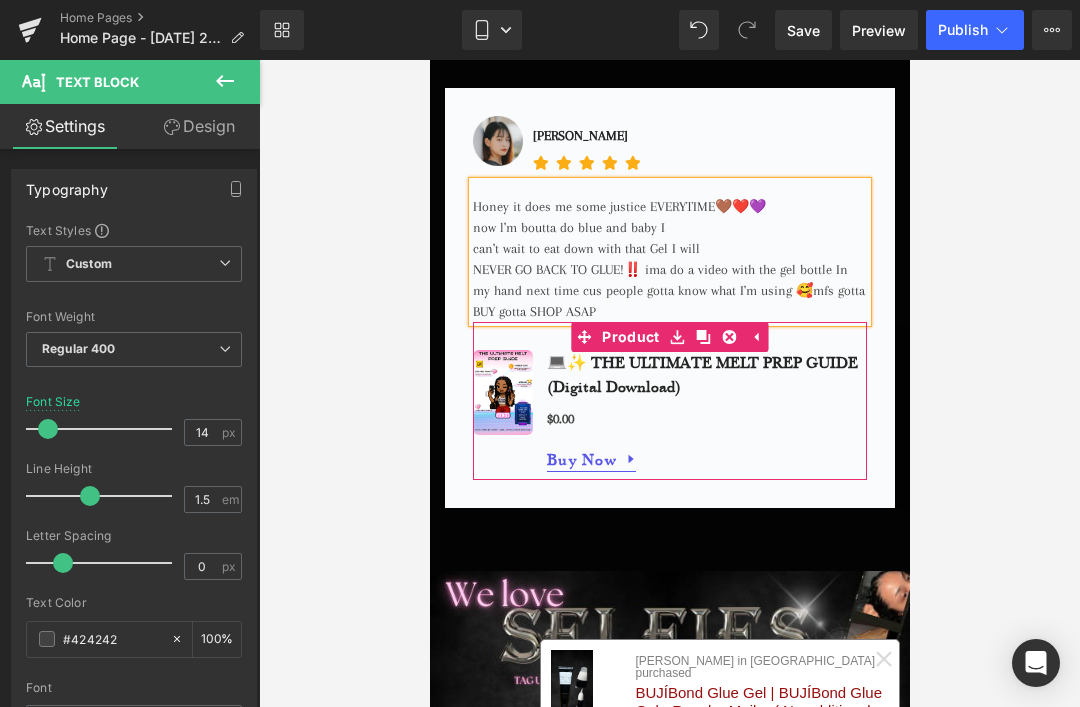 click on "Sale Off
(P) Image
💻✨ THE ULTIMATE MELT PREP GUIDE (Digital Download)
(P) Title
$0.00
$0
(P) Price
Buy Now
(P) Cart Button" at bounding box center [669, 401] 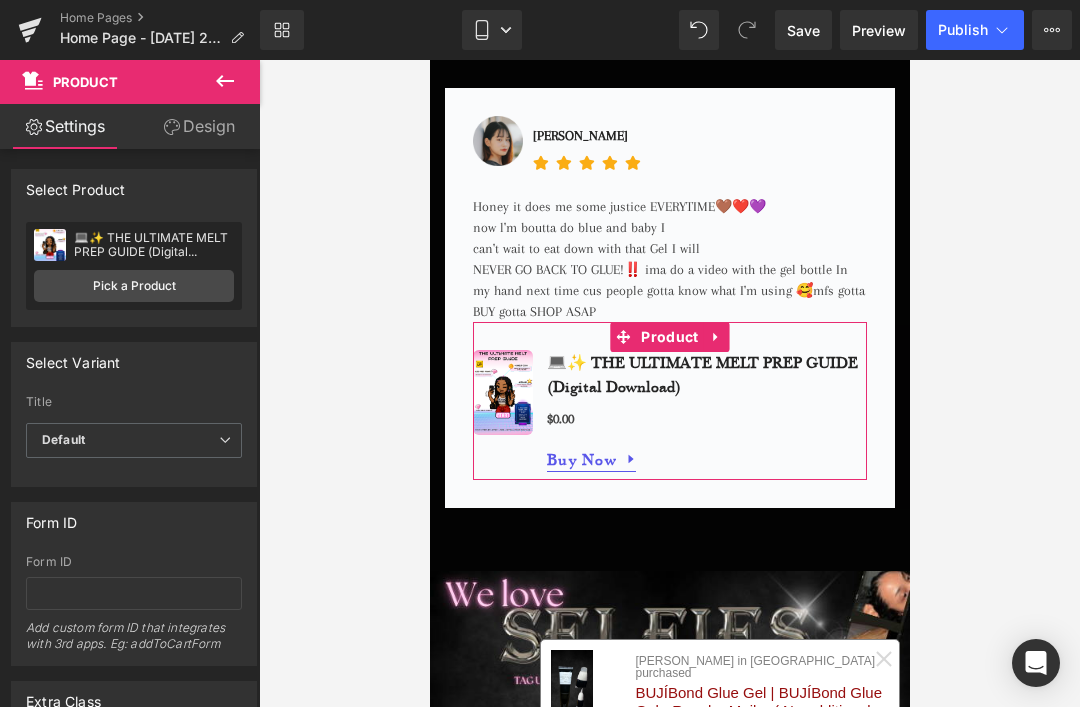 click on "Pick a Product" at bounding box center [134, 286] 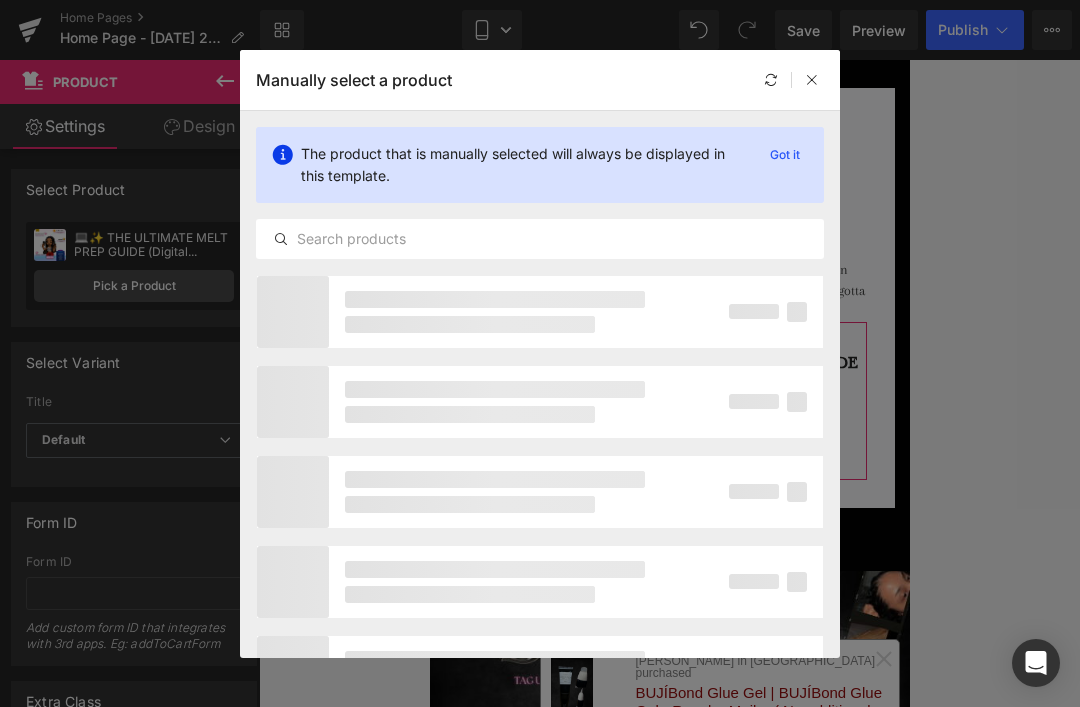 scroll, scrollTop: 0, scrollLeft: 0, axis: both 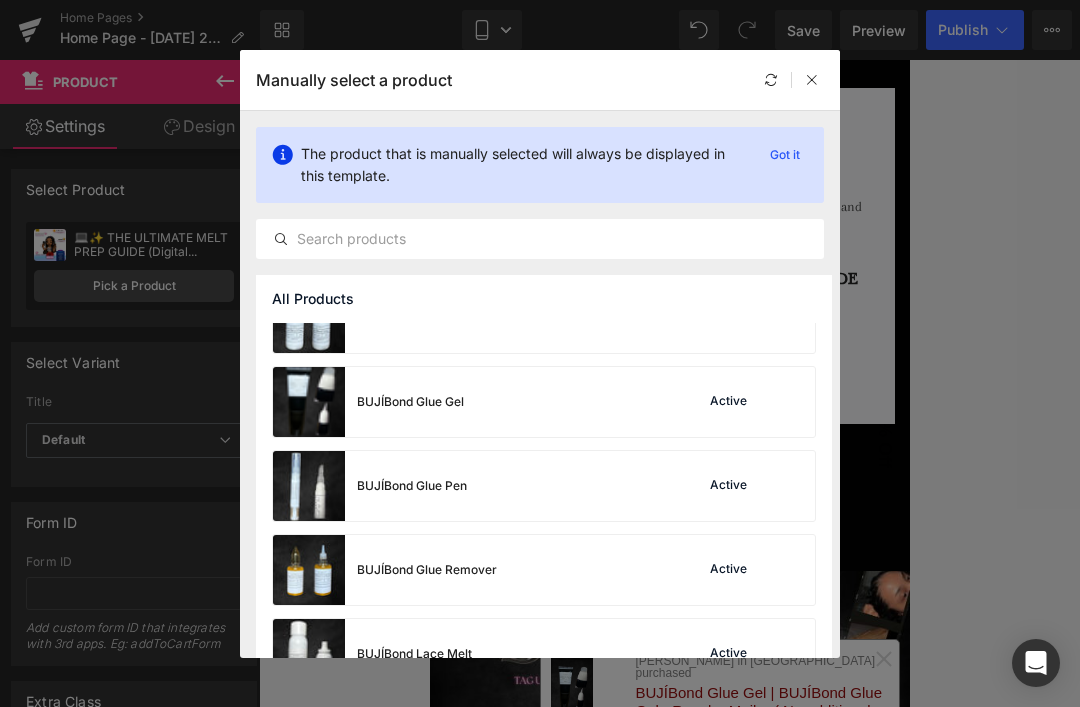 click on "Active" at bounding box center (748, 486) 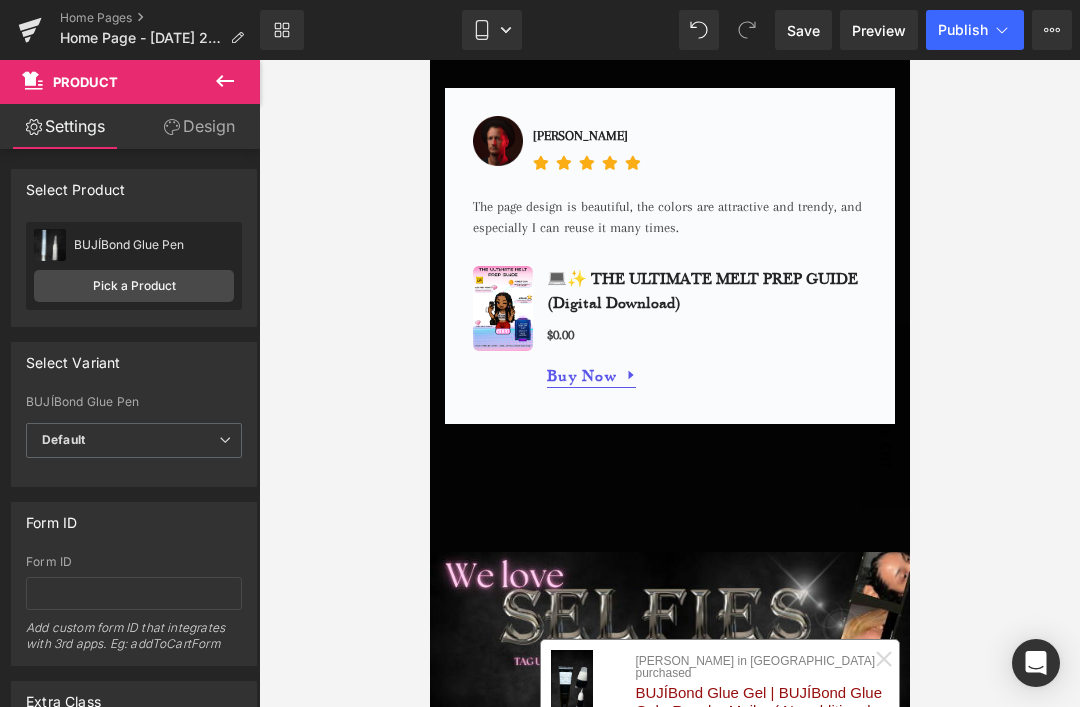 click on "Select Variant" at bounding box center (73, 357) 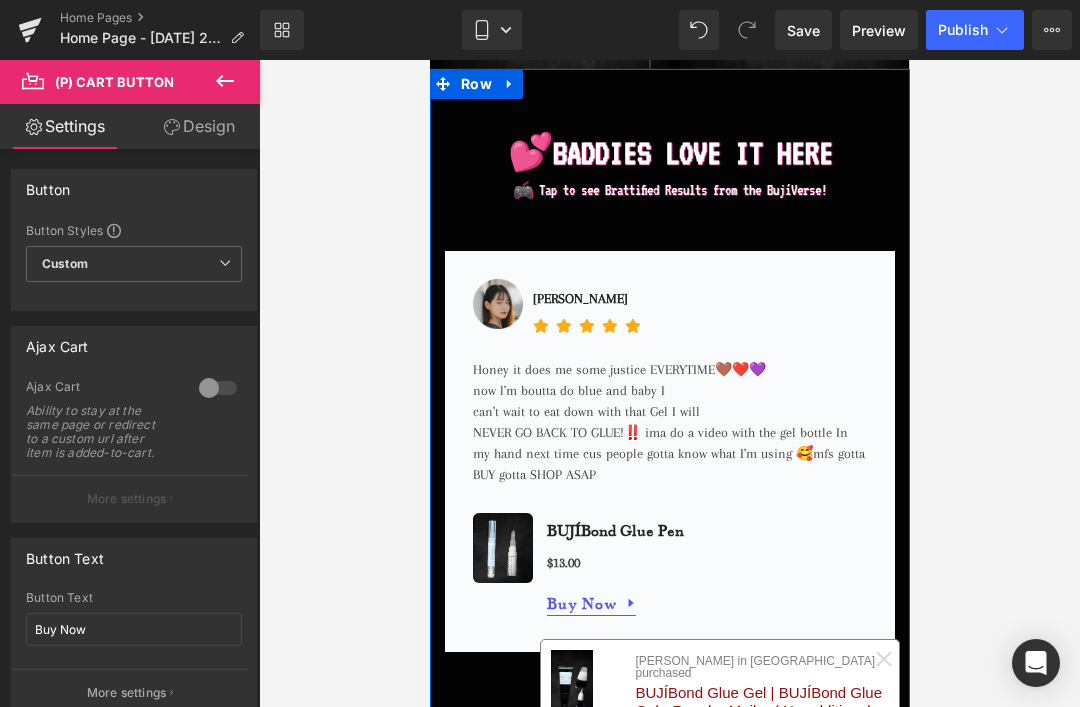 scroll, scrollTop: 2469, scrollLeft: 0, axis: vertical 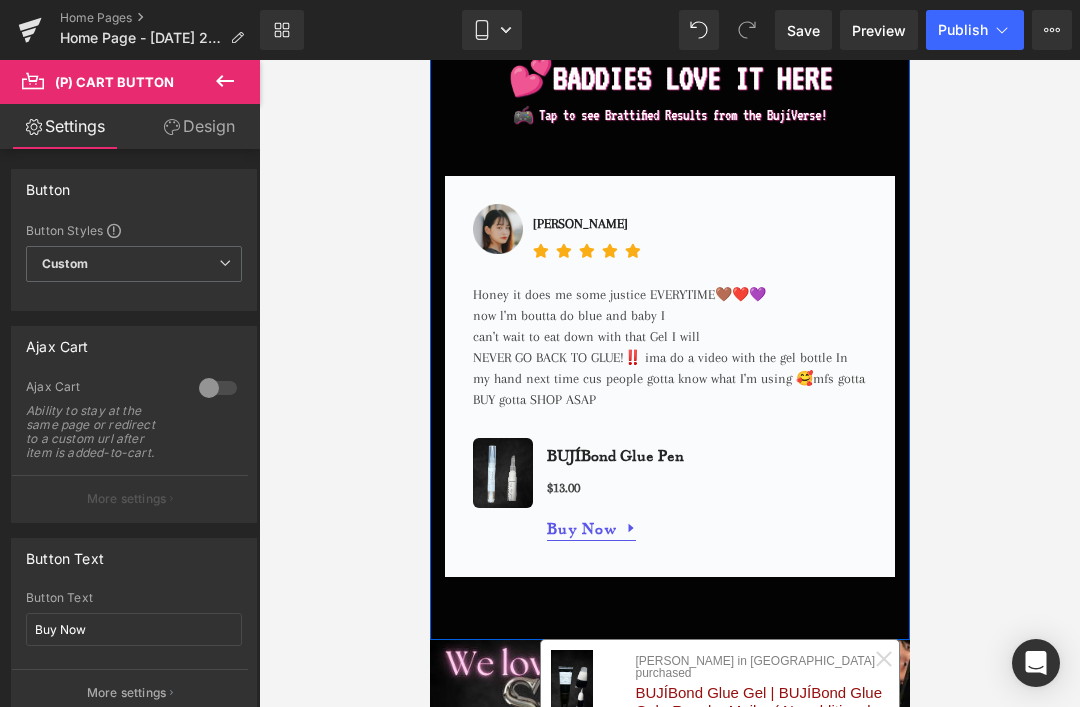 click on "BUJÍBond Glue Pen
(P) Title
$13.00
$0
(P) Price
Buy Now
(P) Cart Button" at bounding box center (577, 489) 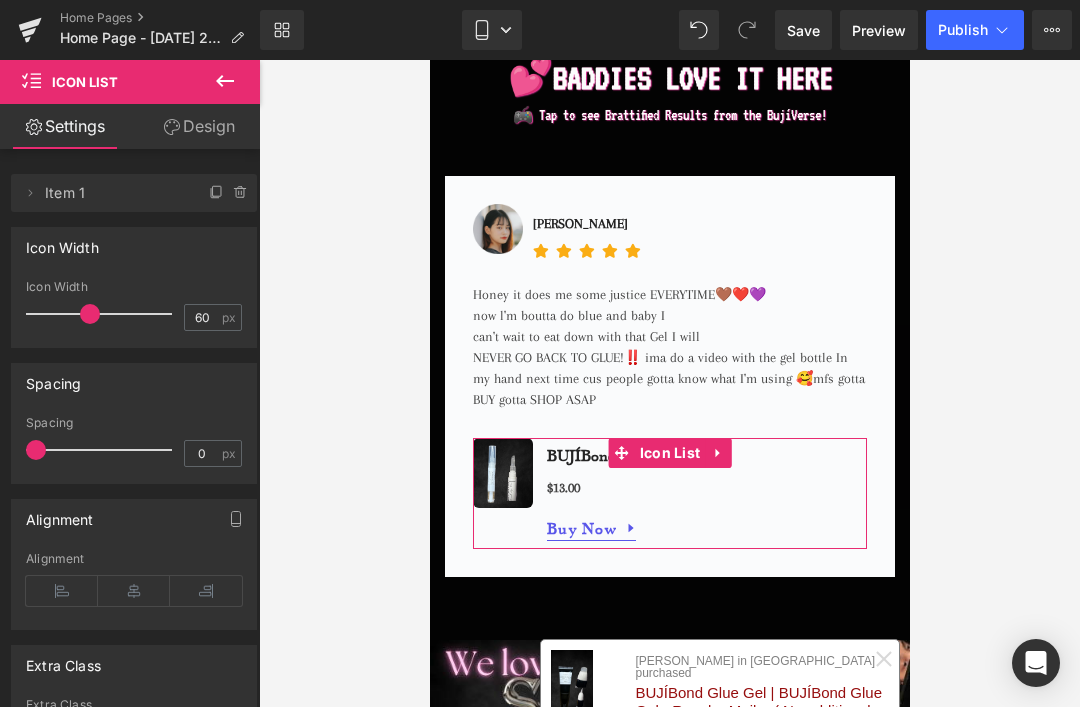 click on "Icon Width" at bounding box center (134, 247) 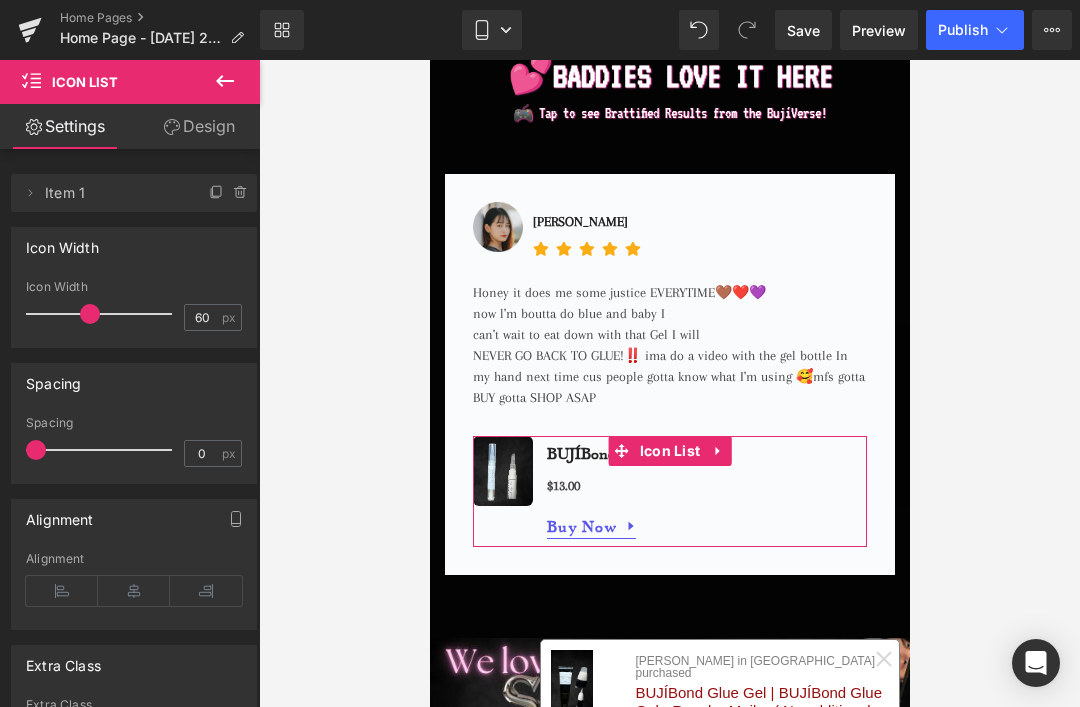 scroll, scrollTop: 2470, scrollLeft: 0, axis: vertical 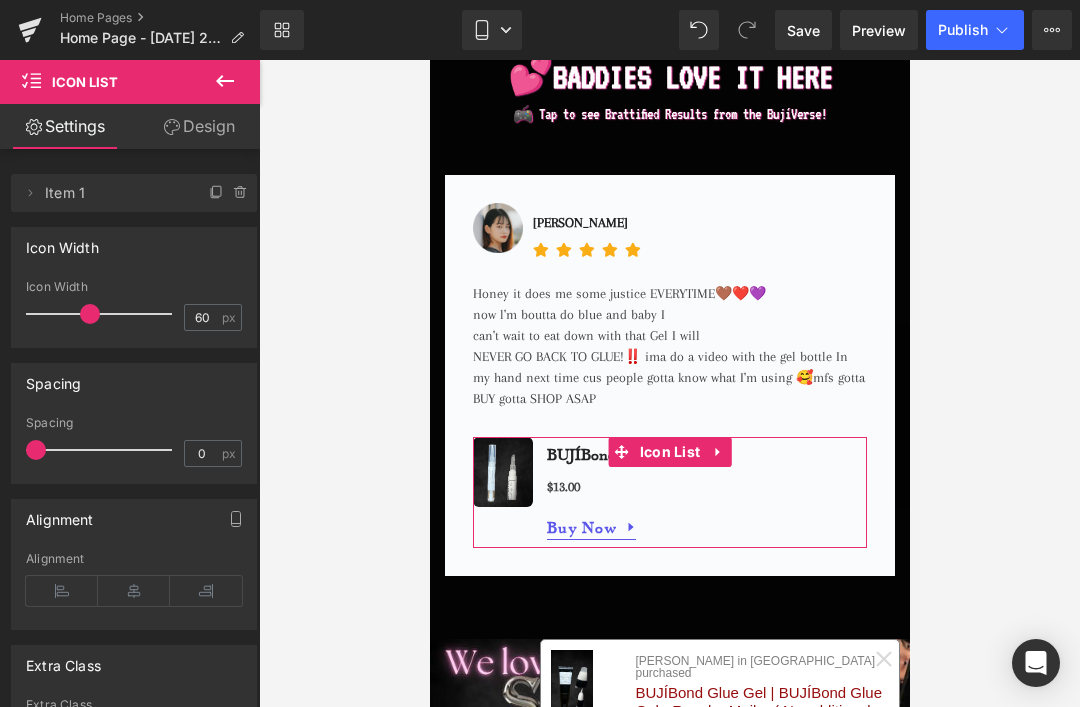 click at bounding box center (502, 471) 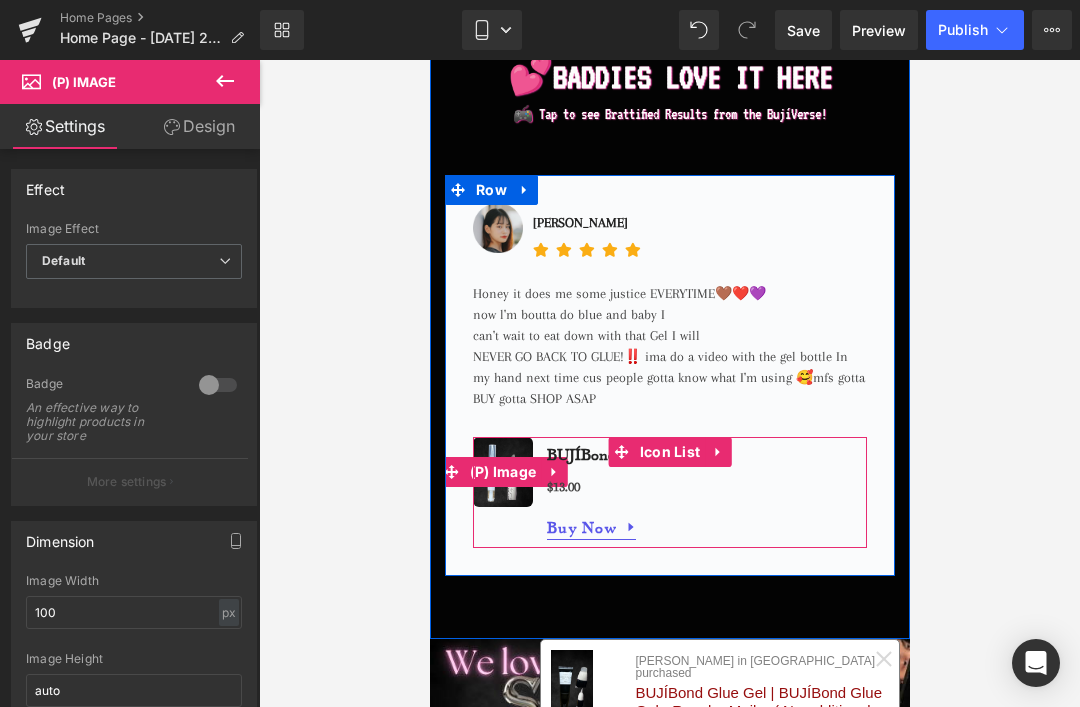 click on "Sale Off
(P) Image" at bounding box center [502, 471] 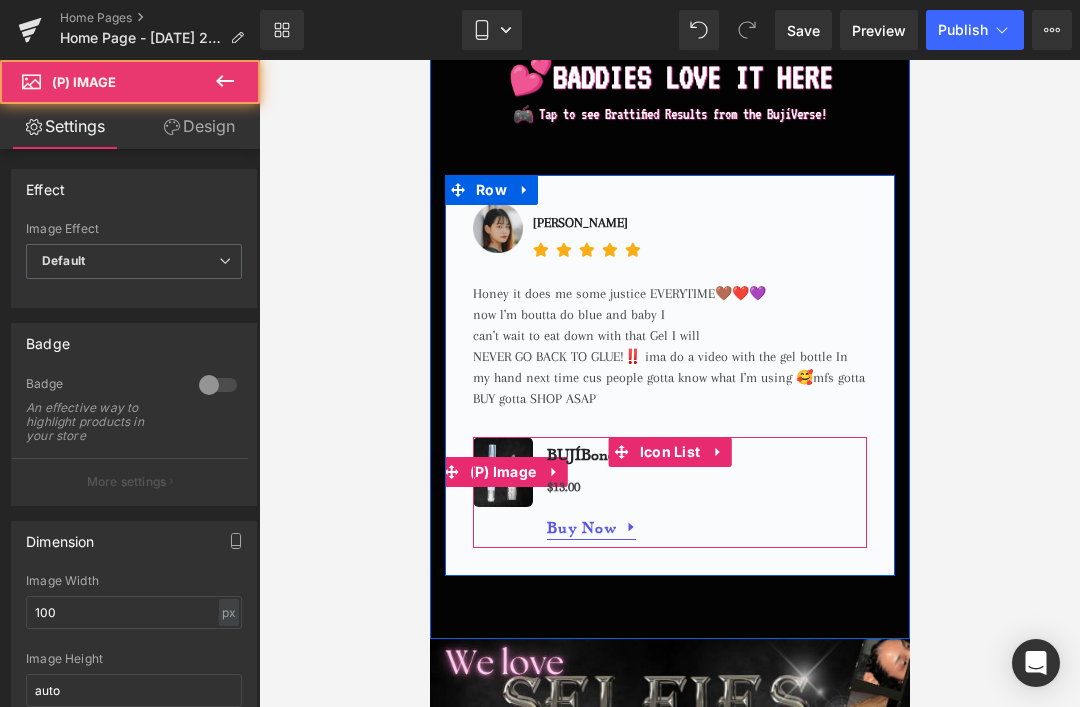click on "$13.00
$0
(P) Price" at bounding box center (614, 484) 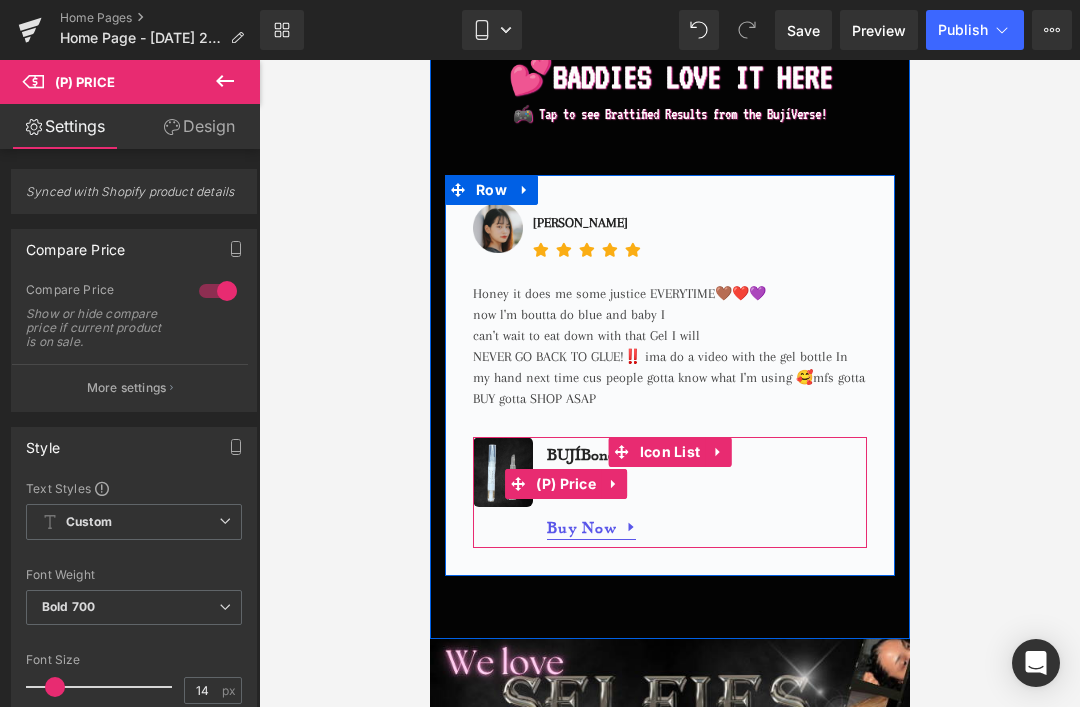 scroll, scrollTop: 0, scrollLeft: 0, axis: both 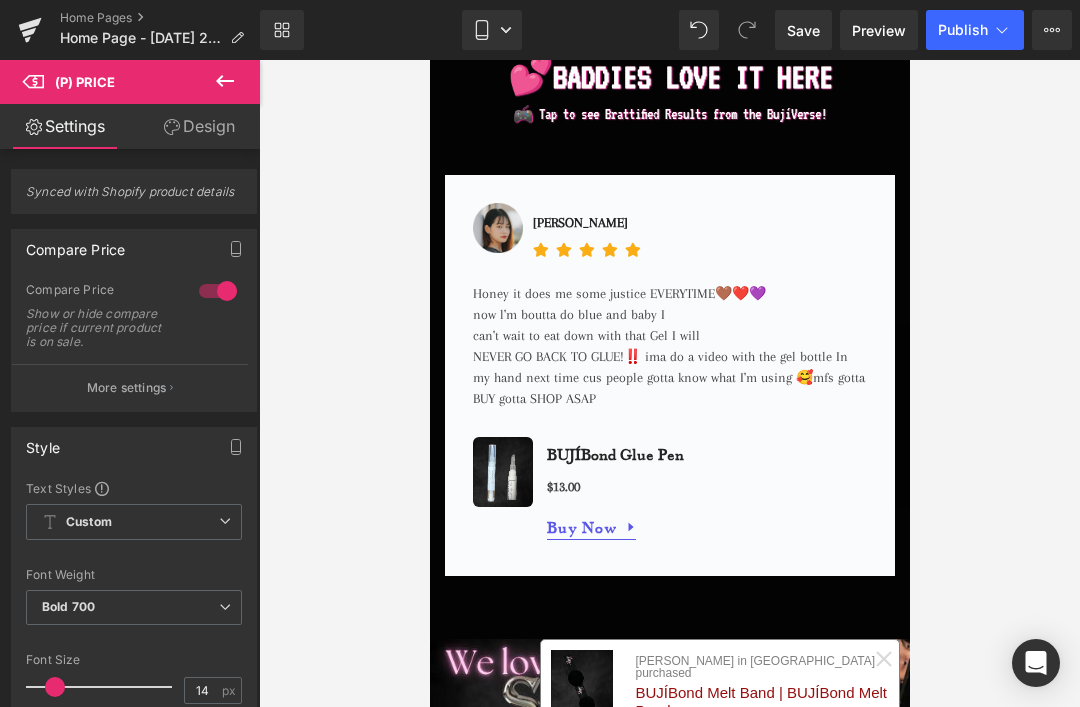 click on "Sale Off
(P) Image
BUJÍBond Glue Pen
(P) Title
$13.00
$0
(P) Price
Buy Now
(P) Cart Button" at bounding box center [669, 492] 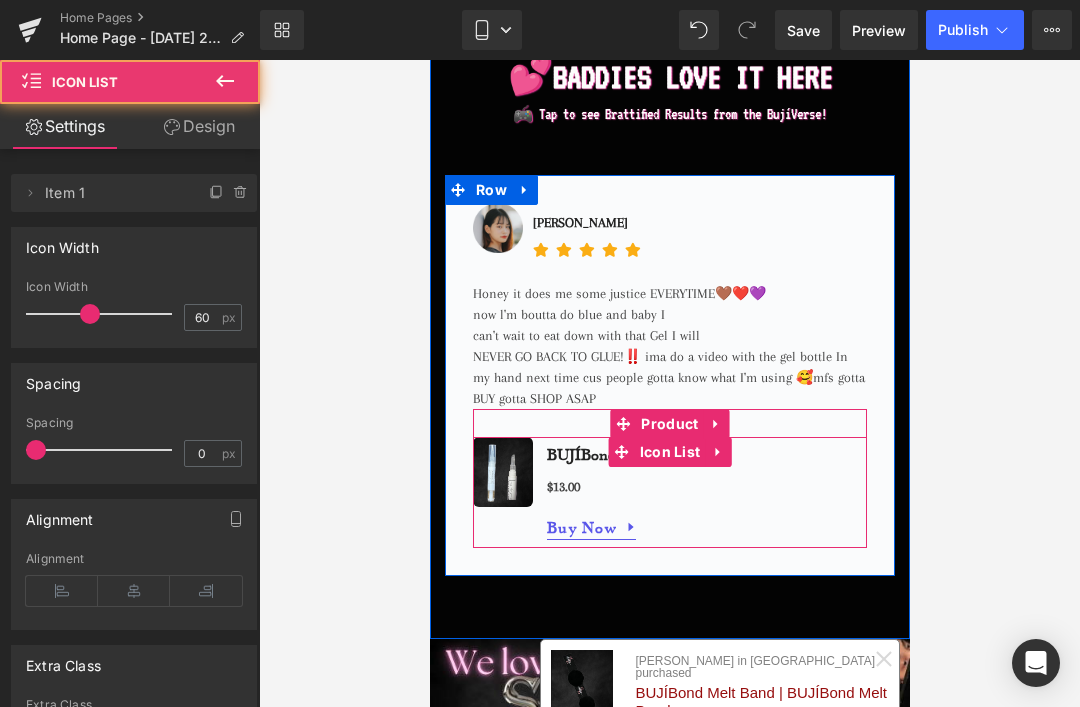 click on "$13.00
$0" at bounding box center (614, 484) 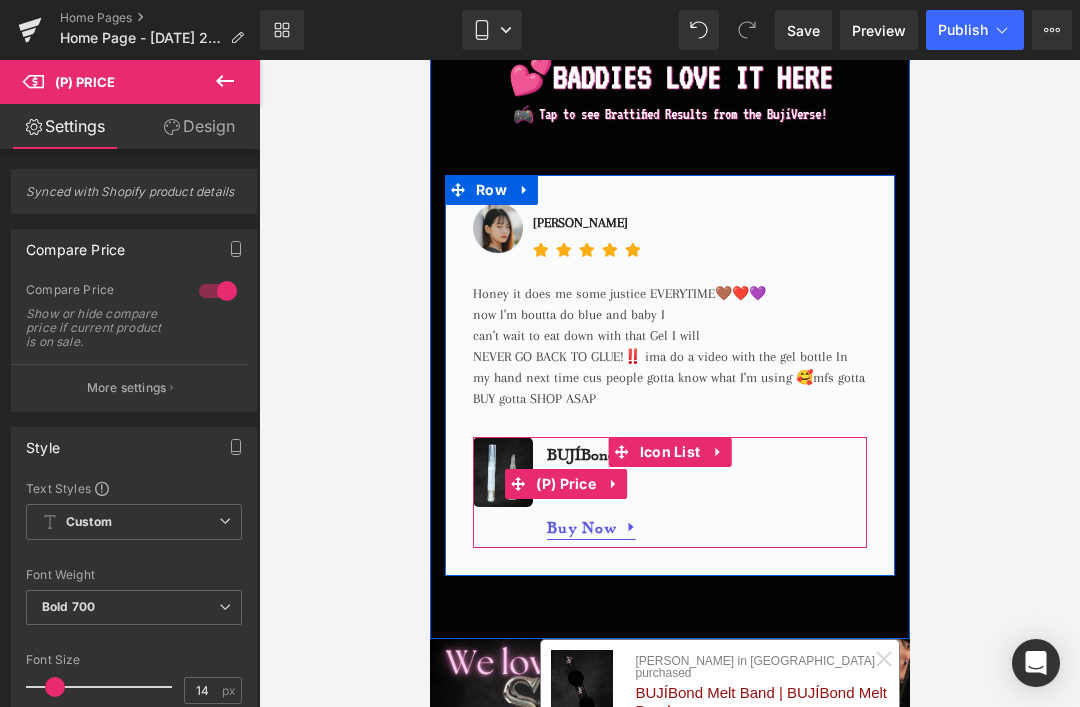click on "$13.00
$0" at bounding box center [614, 484] 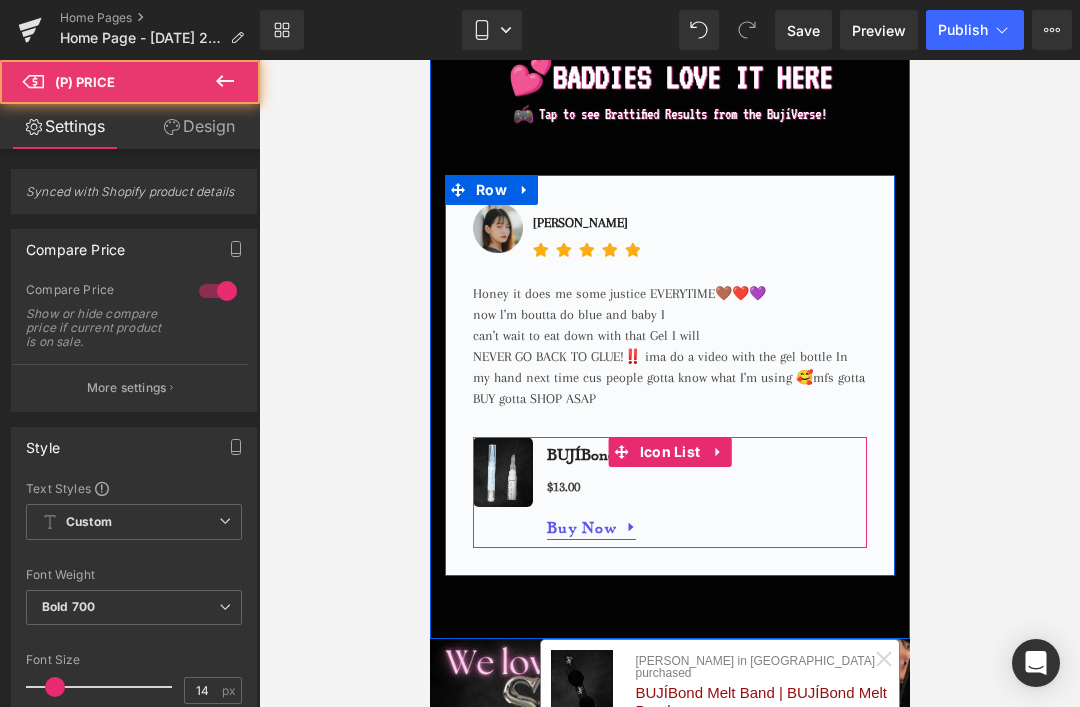 click on "Sale Off
(P) Image
BUJÍBond Glue Pen
(P) Title
$13.00
$0
(P) Price
Buy Now
(P) Cart Button" at bounding box center (669, 492) 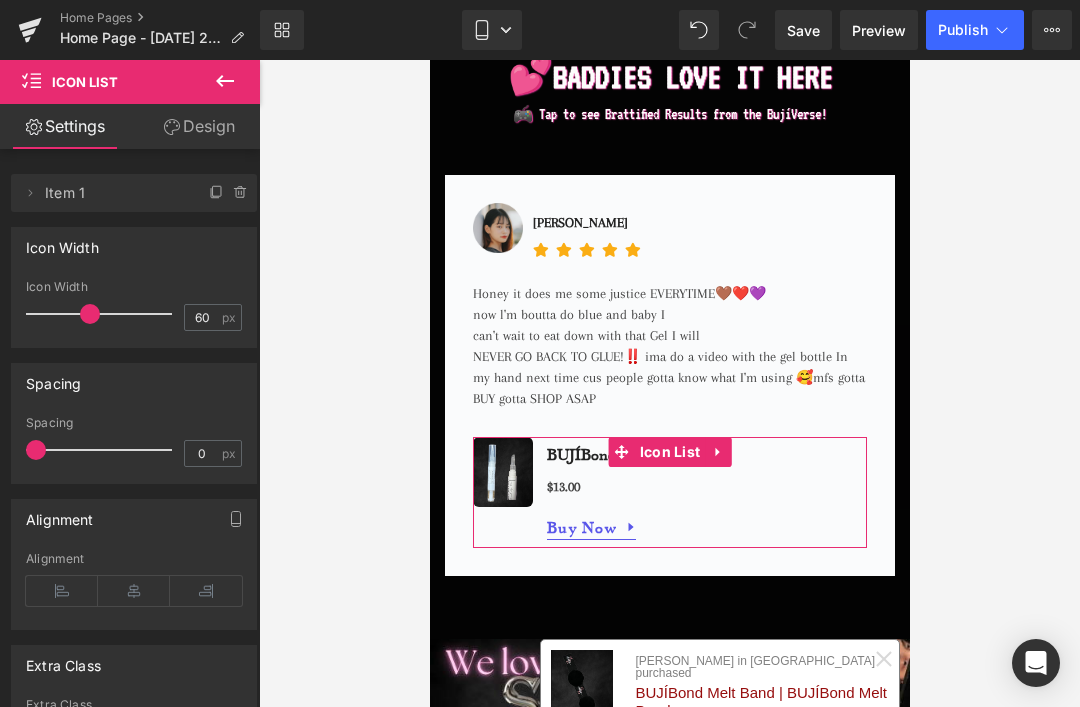 click on "Icon Width" at bounding box center [134, 287] 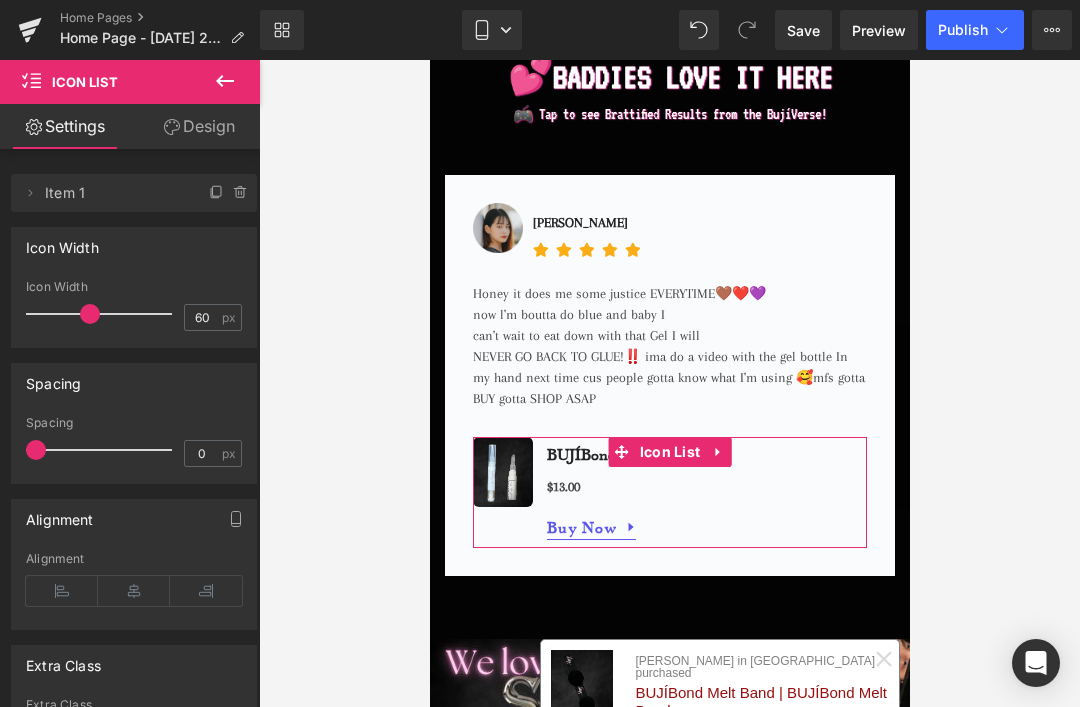 click on "BUJÍBond Glue Pen" at bounding box center [607, 453] 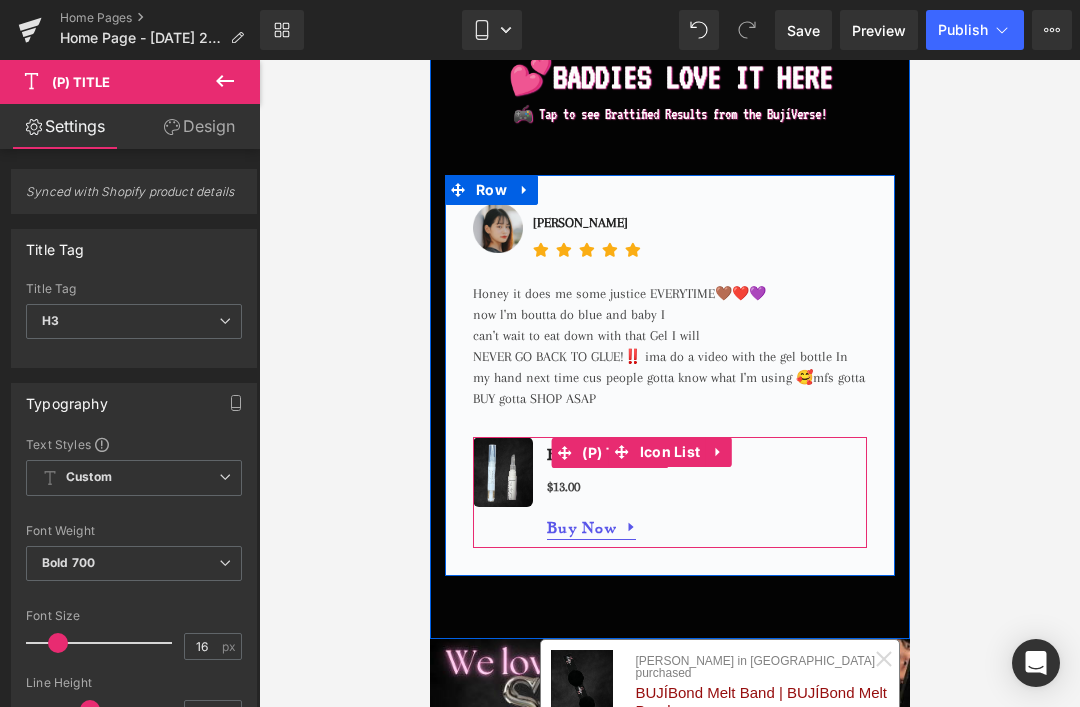 click at bounding box center [429, 60] 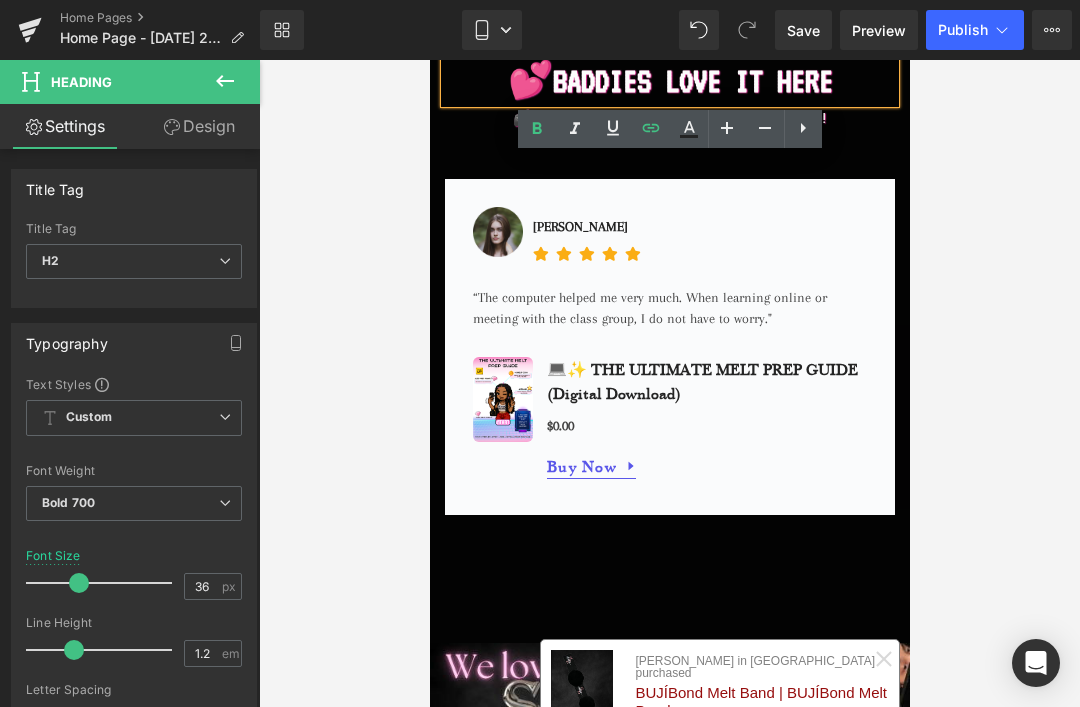 scroll, scrollTop: 2465, scrollLeft: 0, axis: vertical 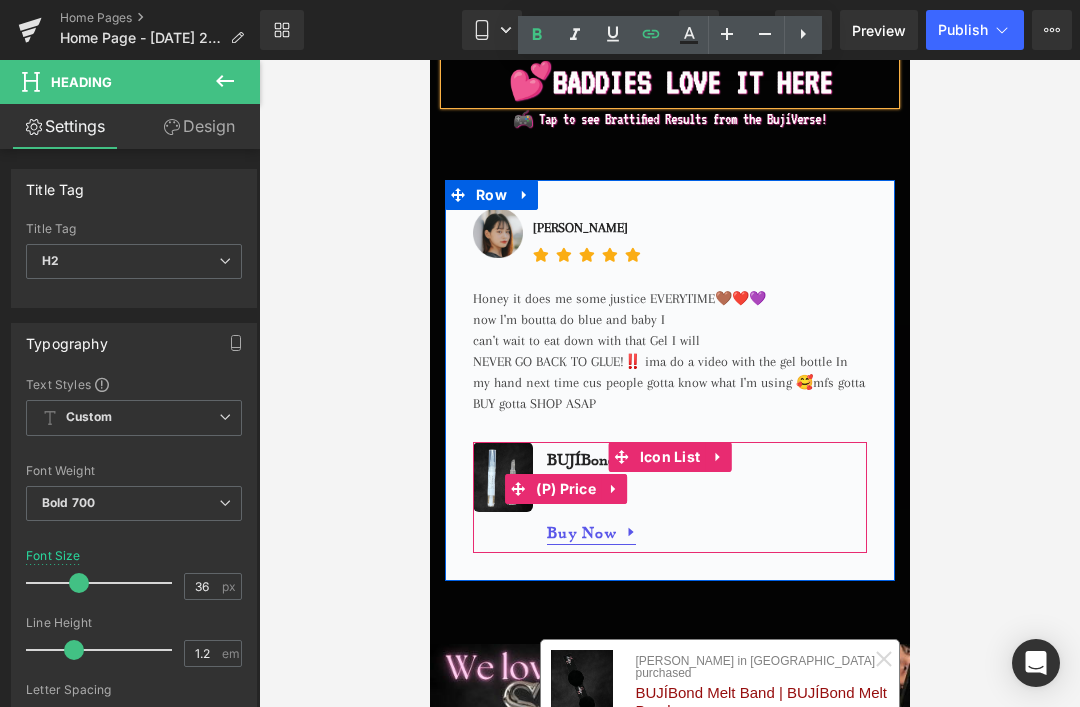 click on "(P) Price" at bounding box center (552, 489) 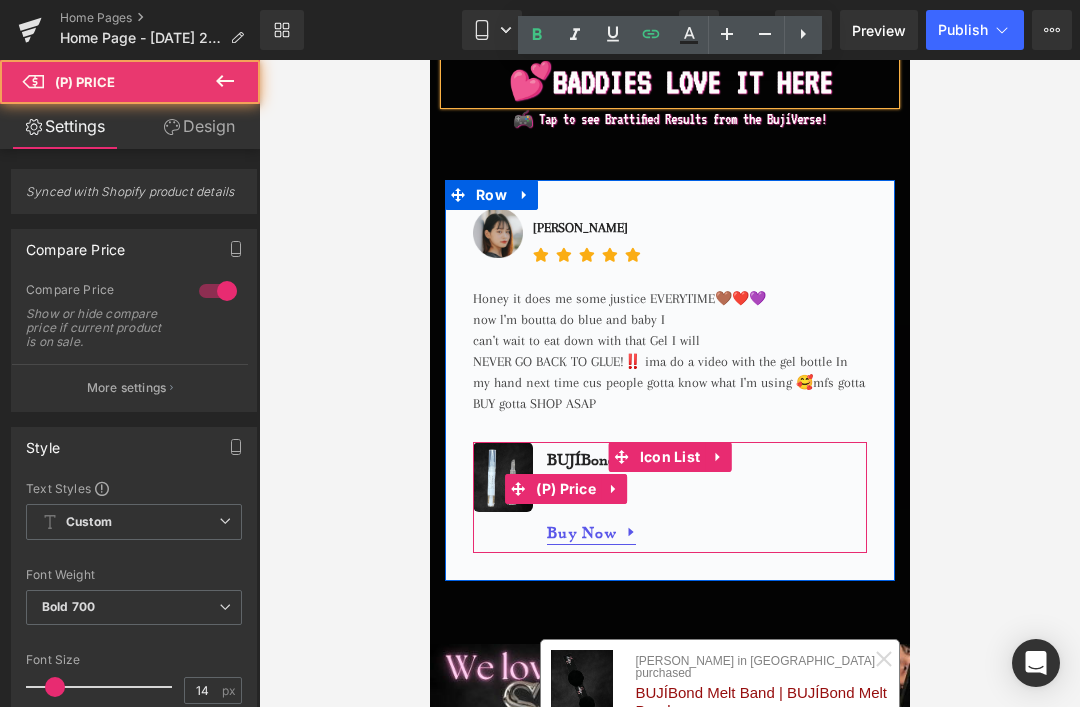click at bounding box center [572, 458] 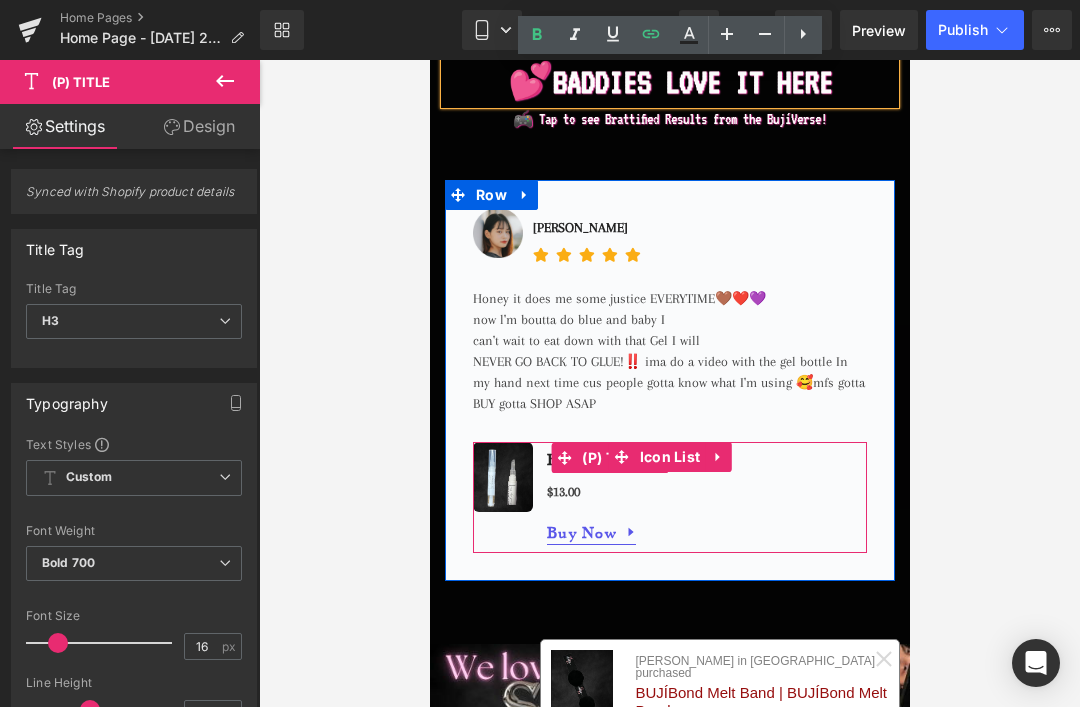 click at bounding box center (717, 457) 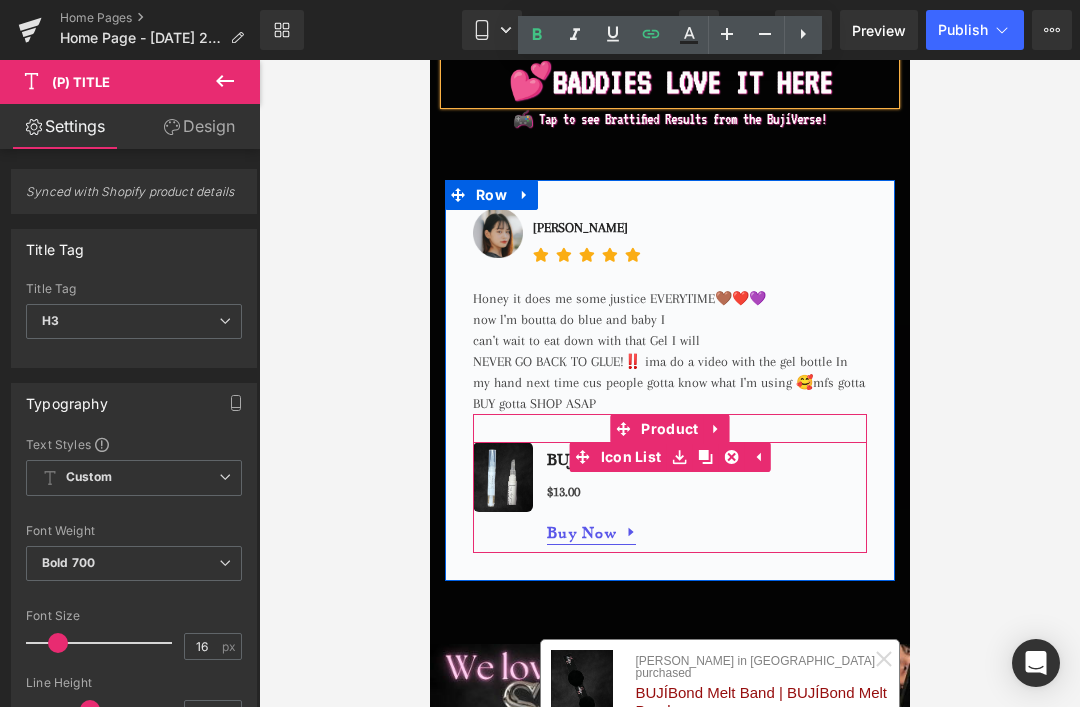 click on "$13.00
$0" at bounding box center (614, 489) 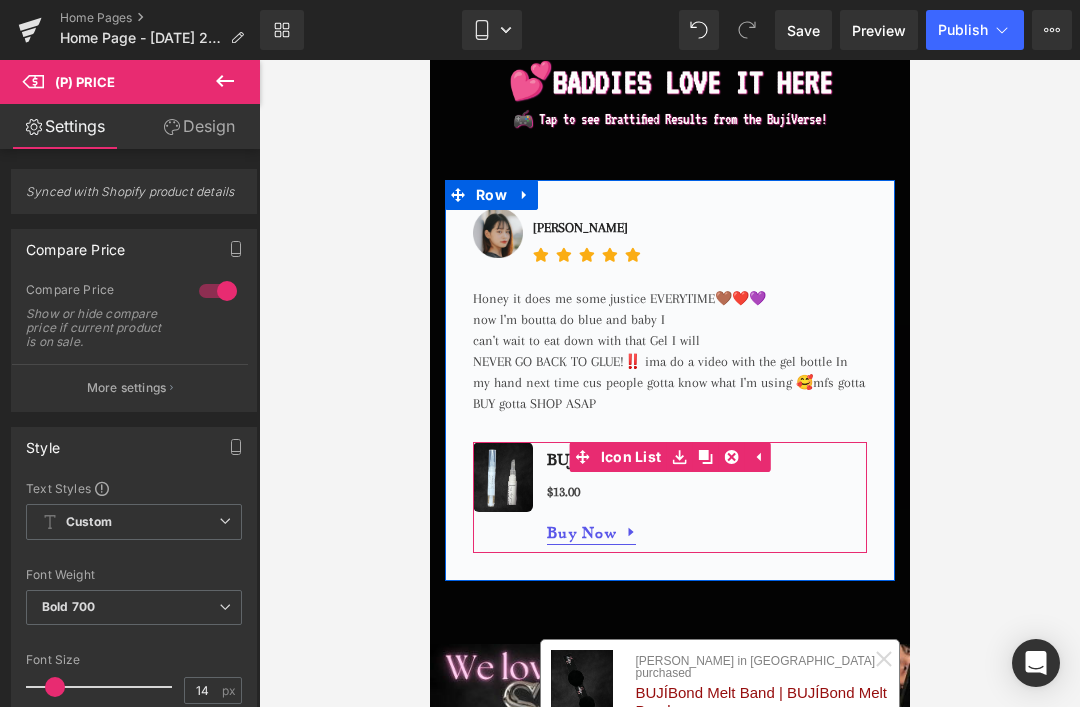 click on "Sale Off
(P) Image
BUJÍBond Glue Pen
(P) Title
$13.00
$0
(P) Price
Buy Now
(P) Cart Button" at bounding box center (669, 497) 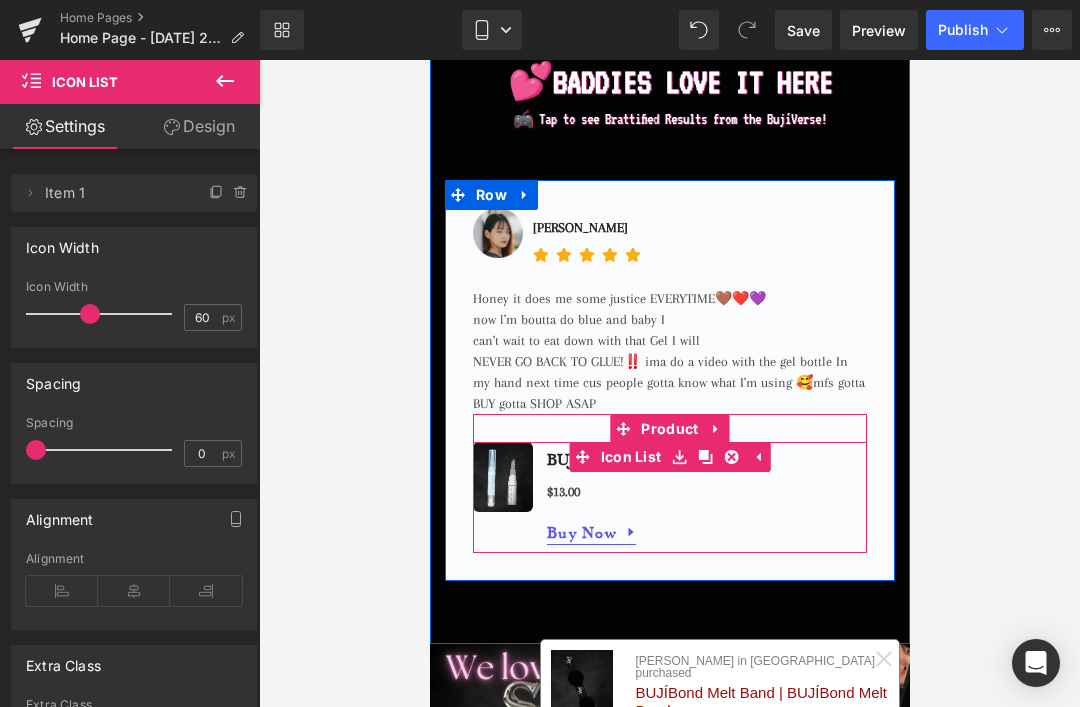 scroll, scrollTop: 0, scrollLeft: 0, axis: both 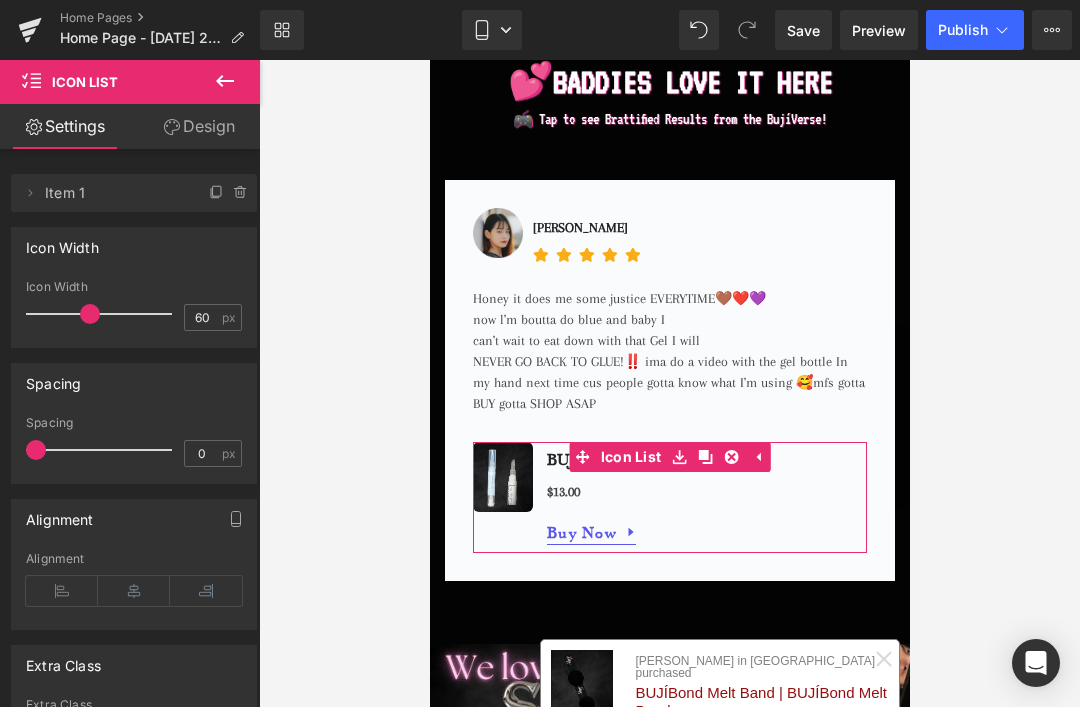 click on "Design" at bounding box center [199, 126] 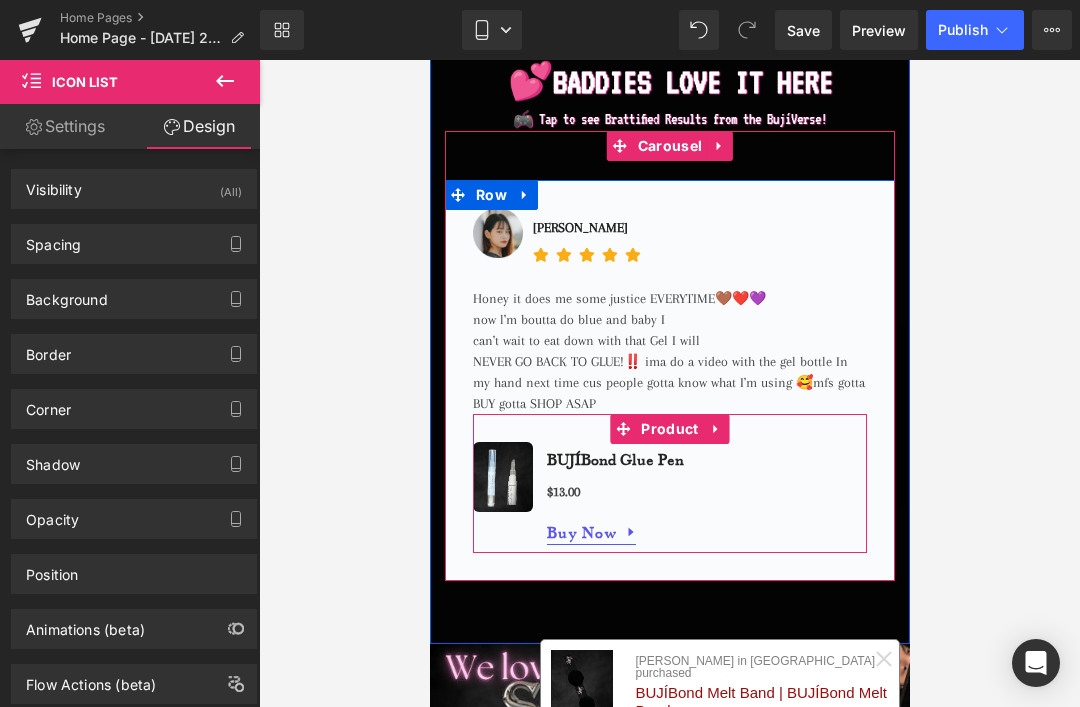 click on "Sale Off
(P) Image
BUJÍBond Glue Pen
(P) Title
$13.00
$0
(P) Price
Buy Now
(P) Cart Button
Icon List" at bounding box center (669, 483) 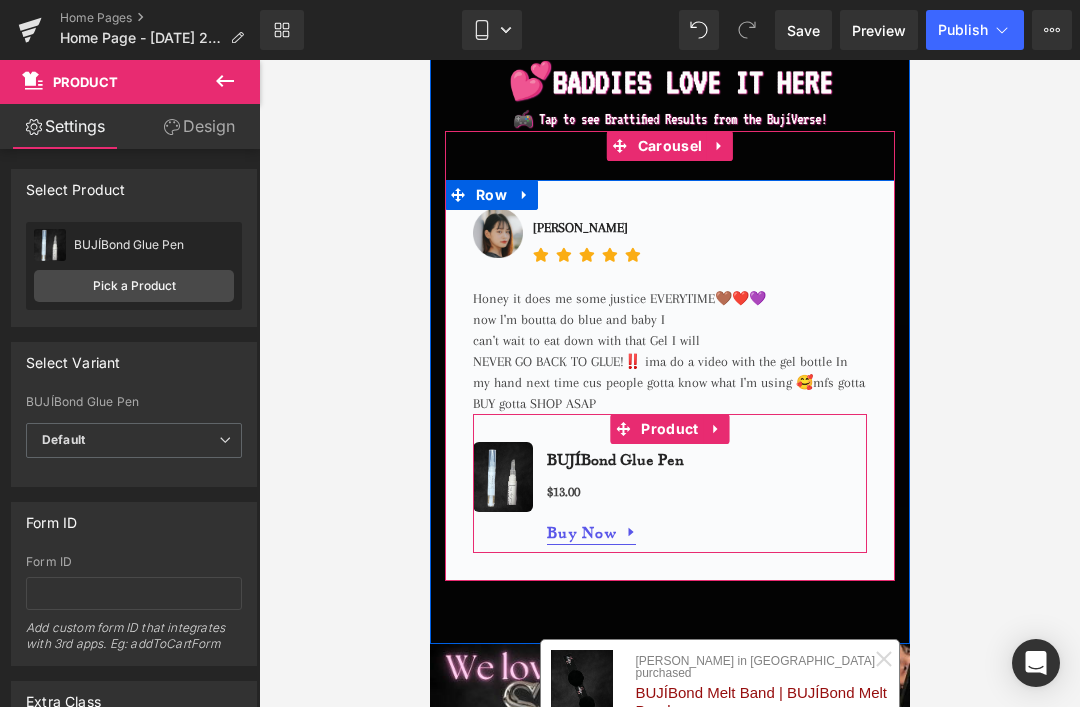 click on "Select Variant" at bounding box center [73, 357] 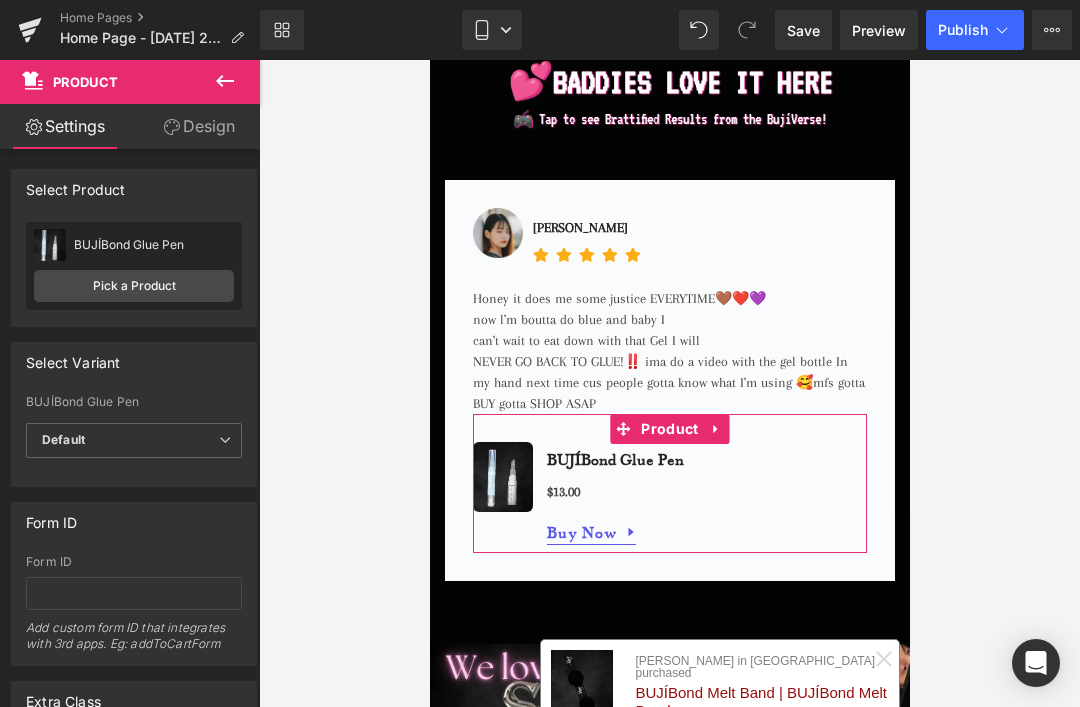 click on "Pick a Product" at bounding box center [134, 286] 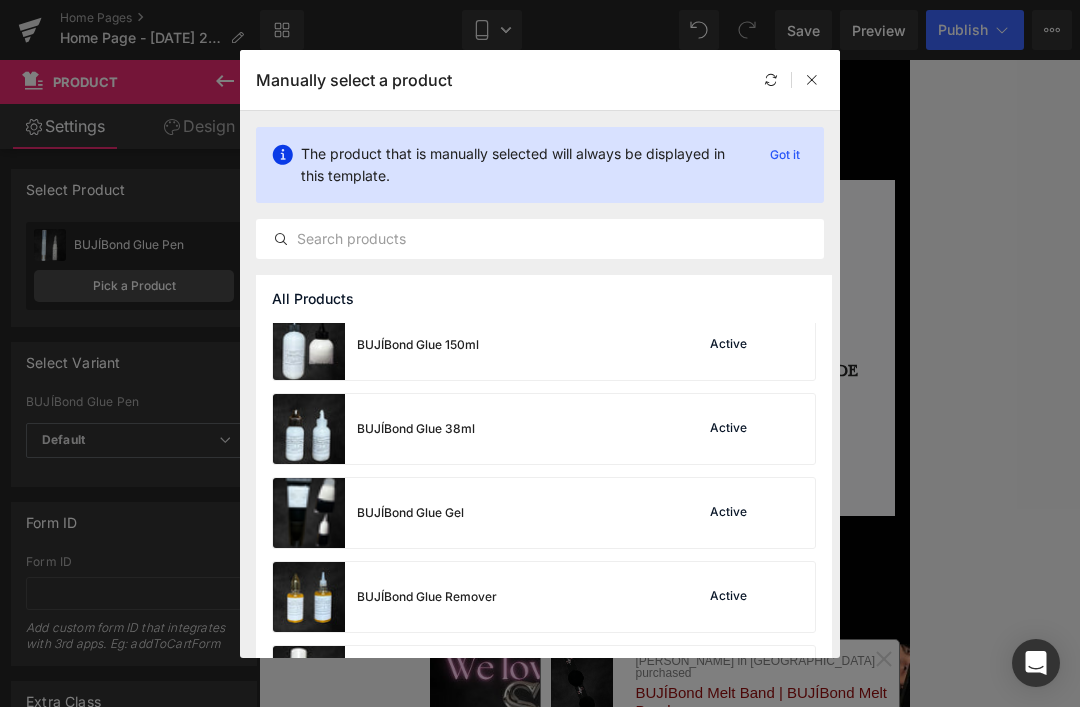 scroll, scrollTop: 525, scrollLeft: 0, axis: vertical 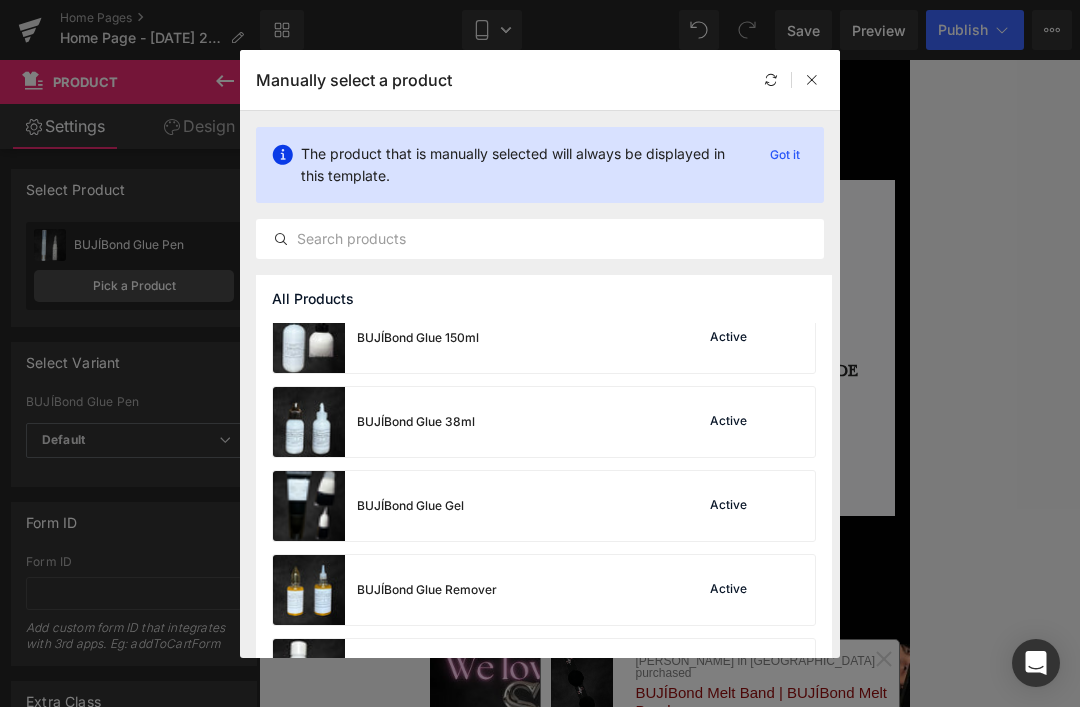 click on "BUJÍBond Glue Gel Active" at bounding box center [544, 506] 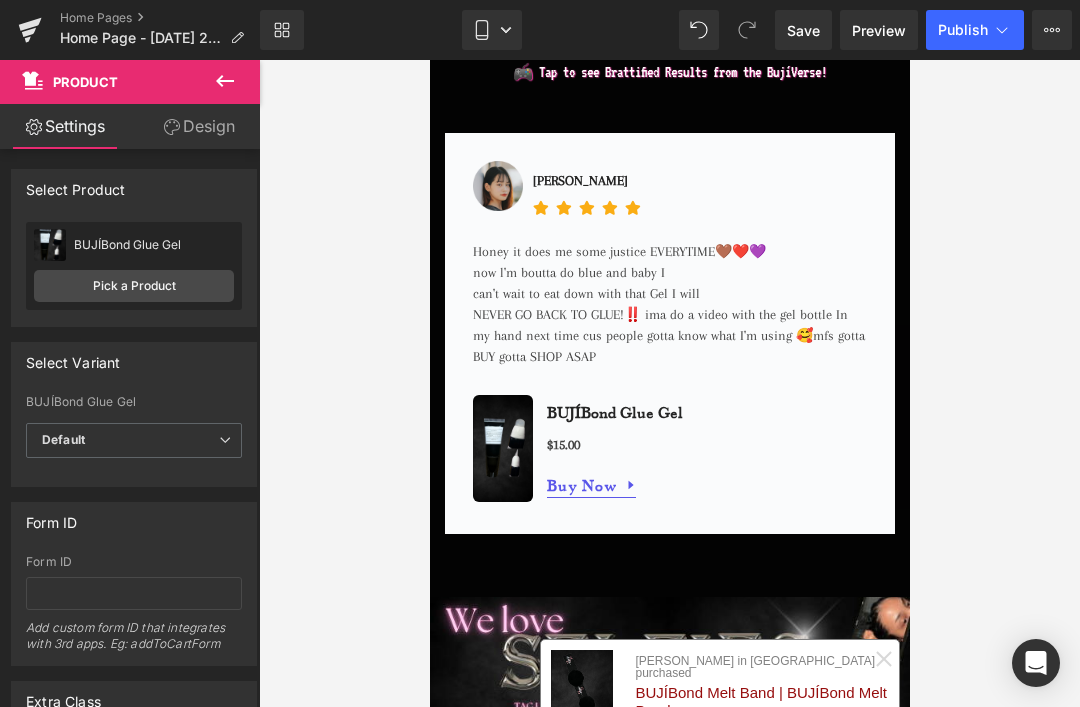 scroll, scrollTop: 2507, scrollLeft: 0, axis: vertical 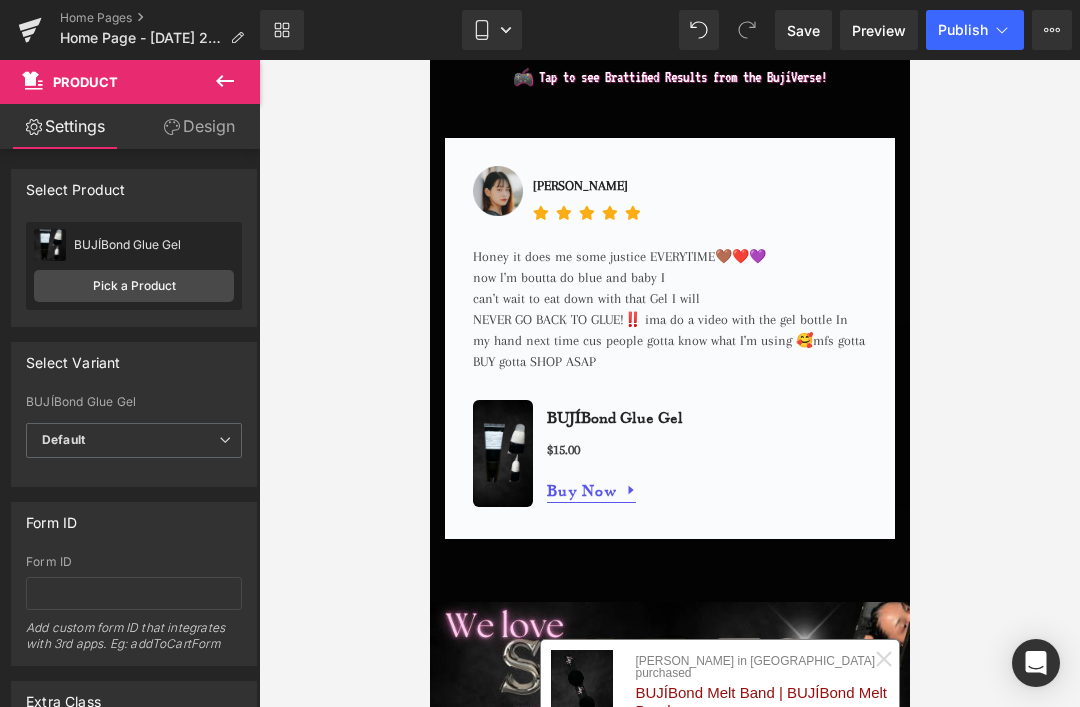 click on "now l'm boutta do blue and baby I" at bounding box center (669, 277) 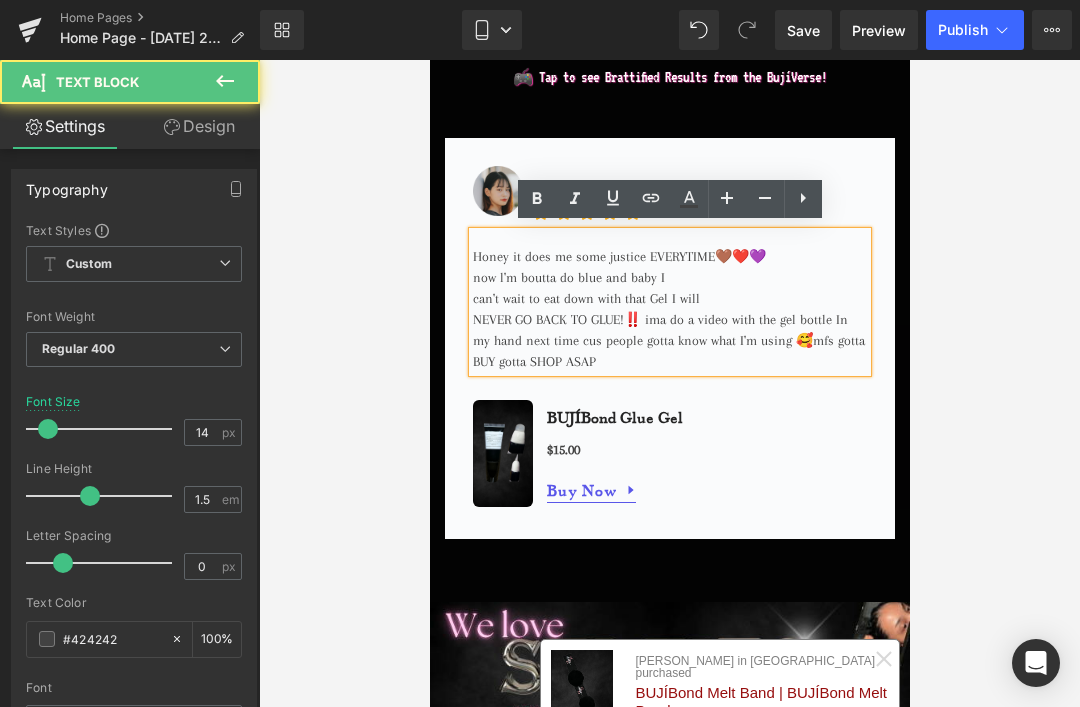 scroll, scrollTop: 67, scrollLeft: 0, axis: vertical 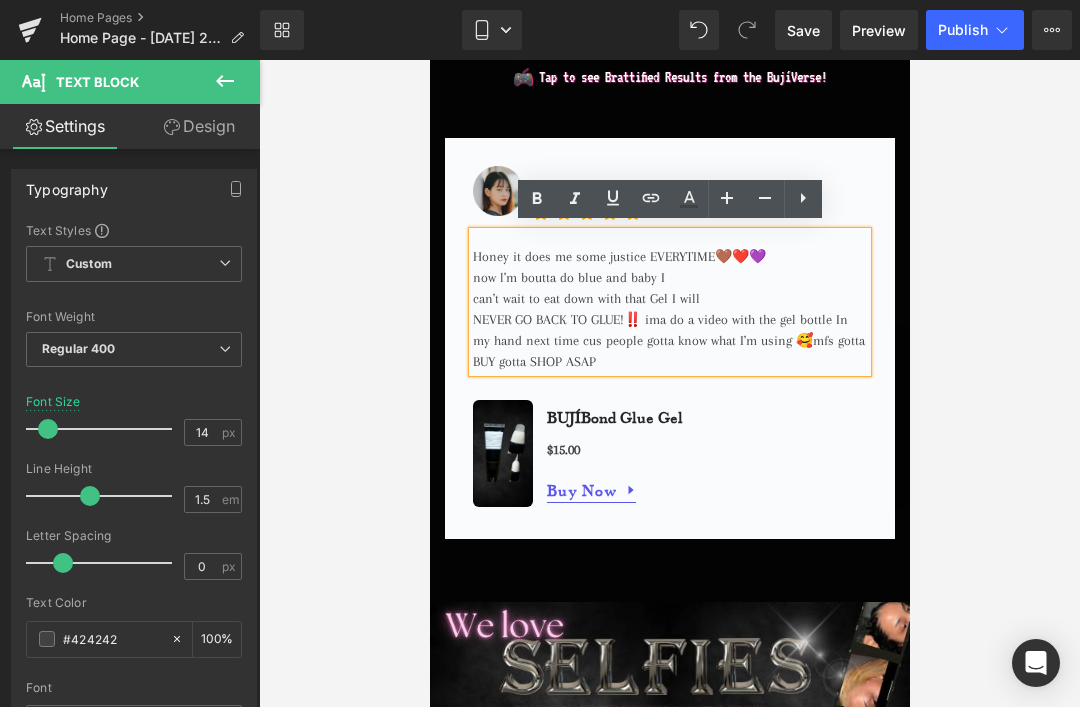 click on "Image" at bounding box center (502, 191) 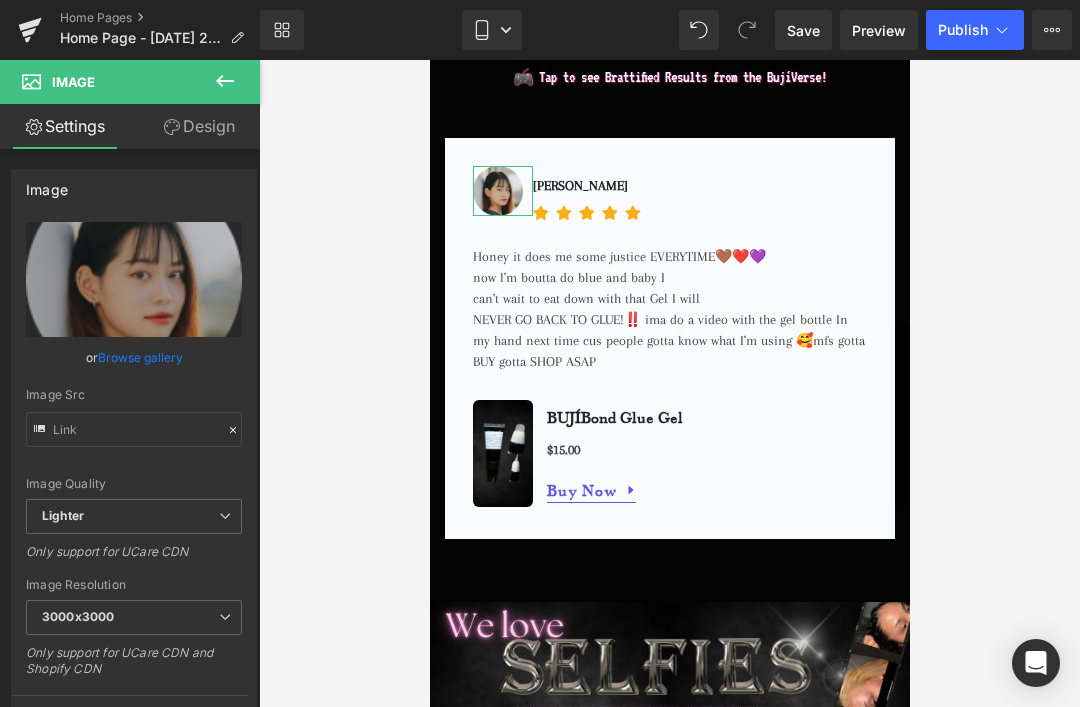 click on "Replace Image" at bounding box center [0, 0] 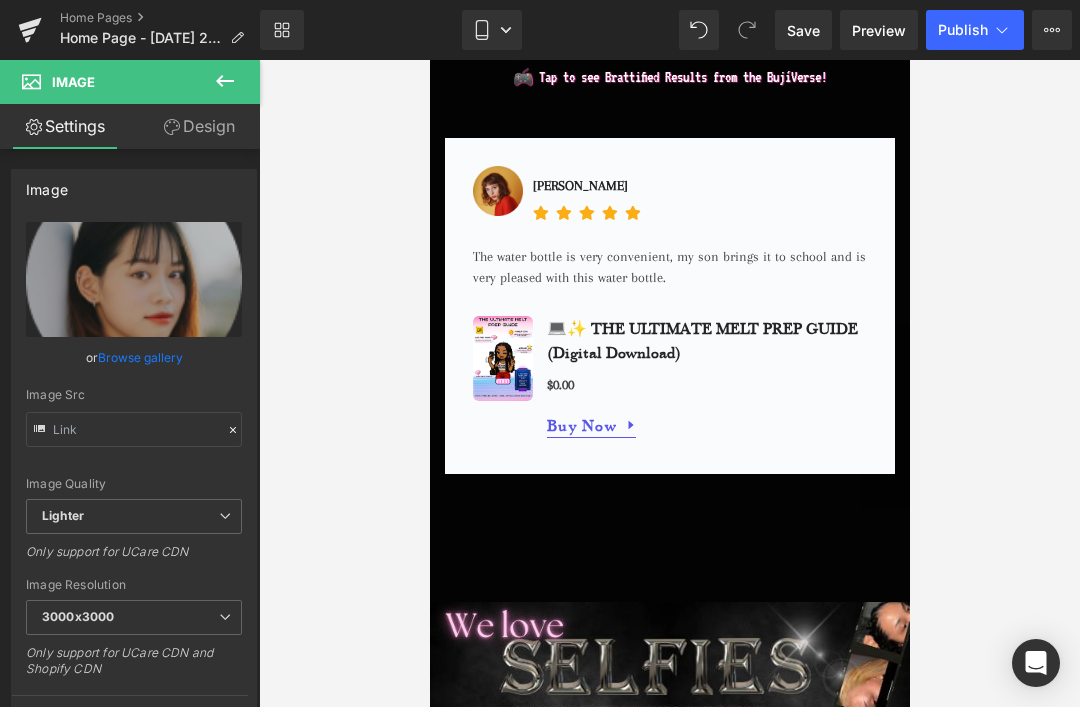 type on "C:\fakepath\8F09B118-2202-4F3C-AB05-010D8D6F31D9.jpeg" 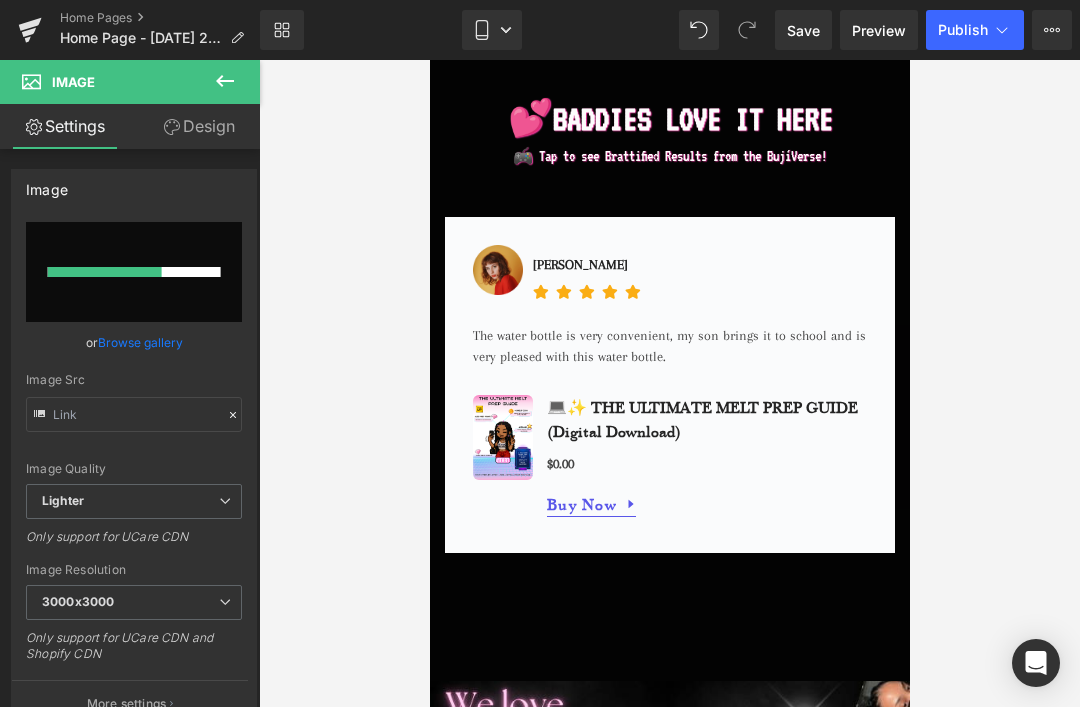 scroll, scrollTop: 2435, scrollLeft: 0, axis: vertical 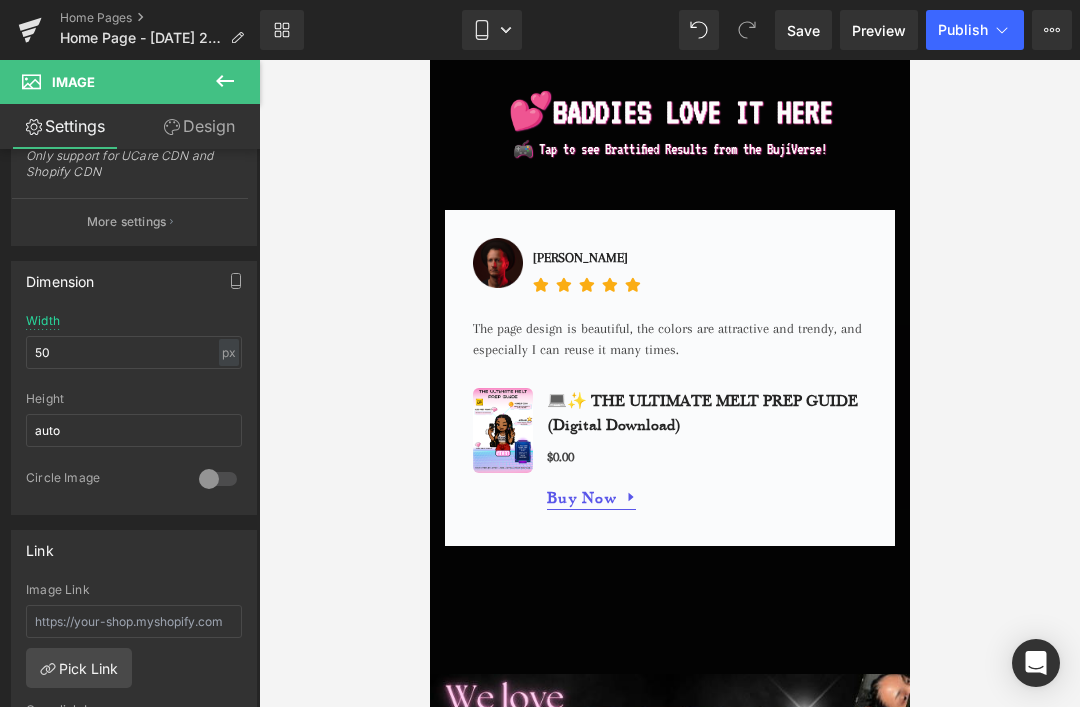 click at bounding box center (218, 479) 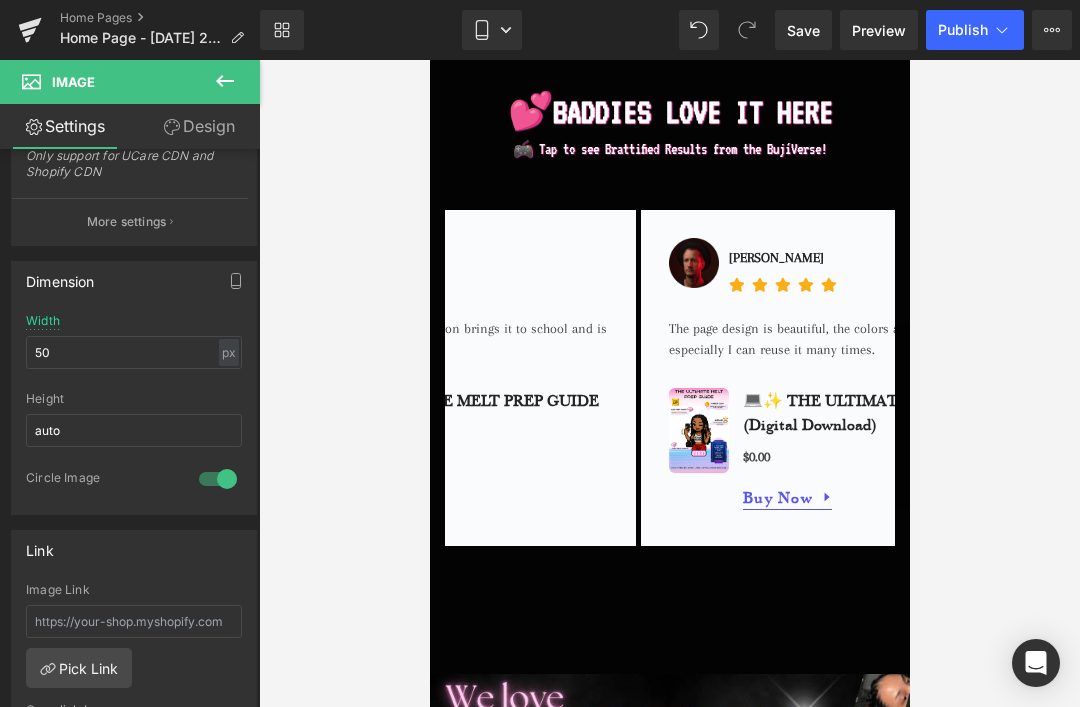 scroll, scrollTop: 2427, scrollLeft: 0, axis: vertical 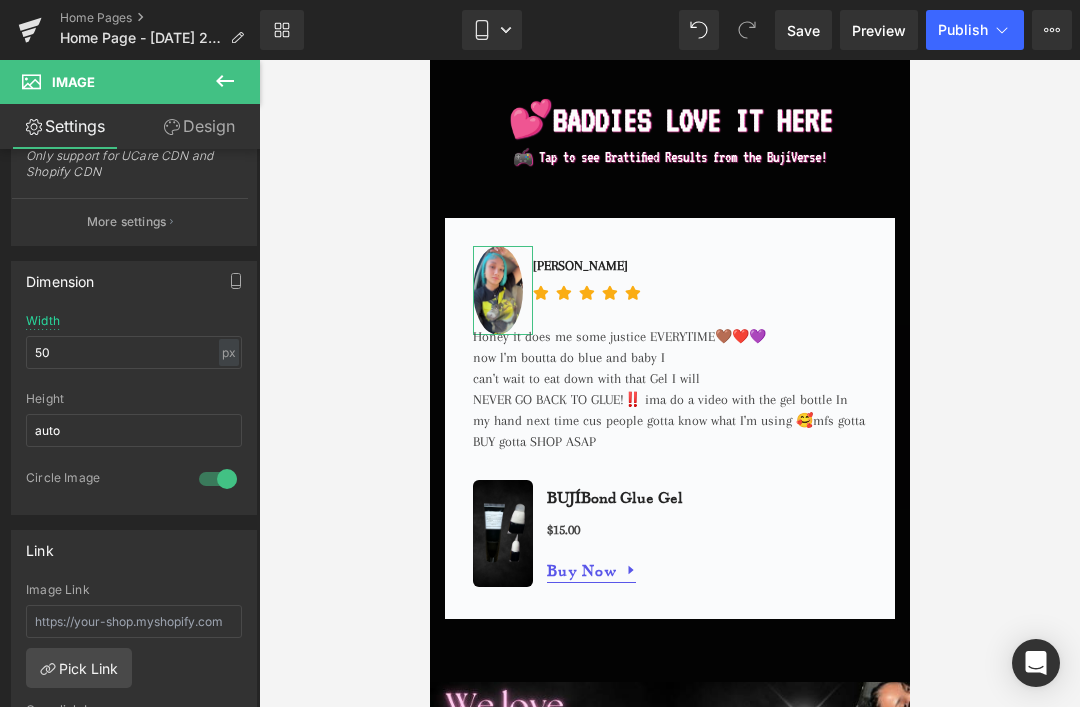 click at bounding box center [218, 479] 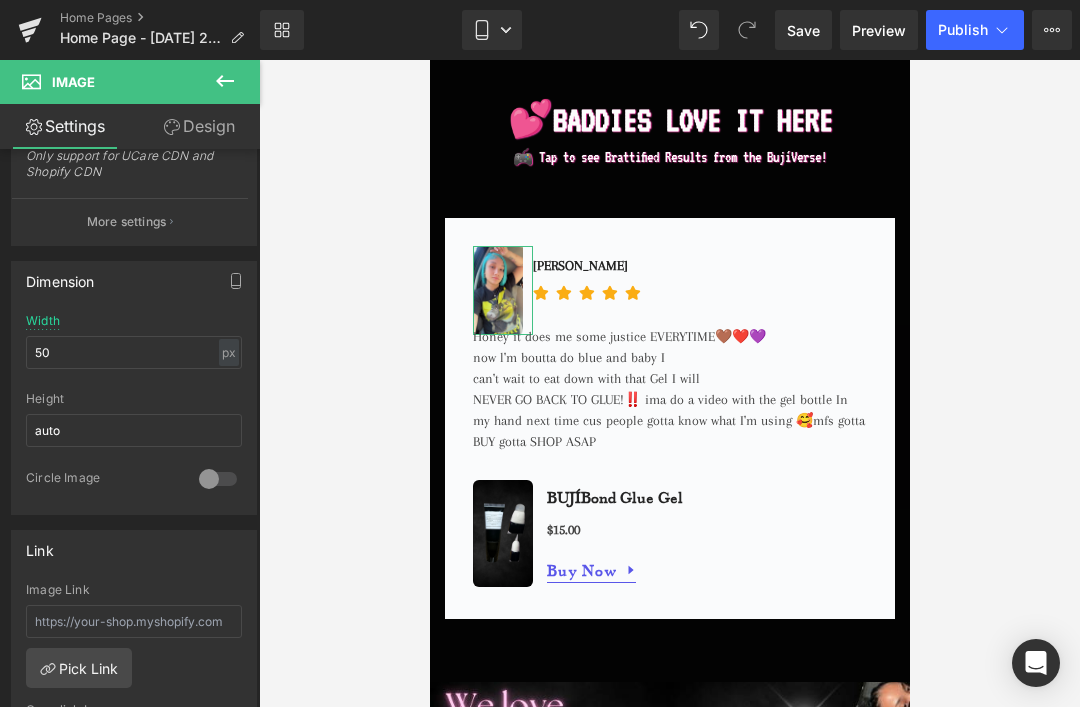 click at bounding box center [218, 479] 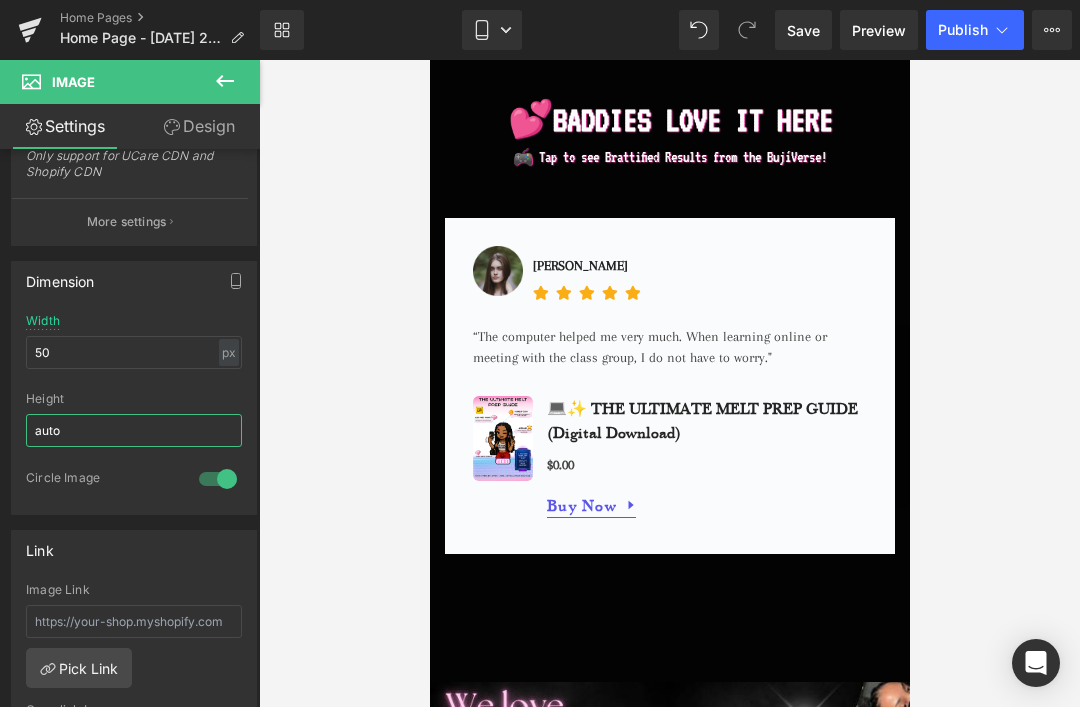 click on "auto" at bounding box center (134, 430) 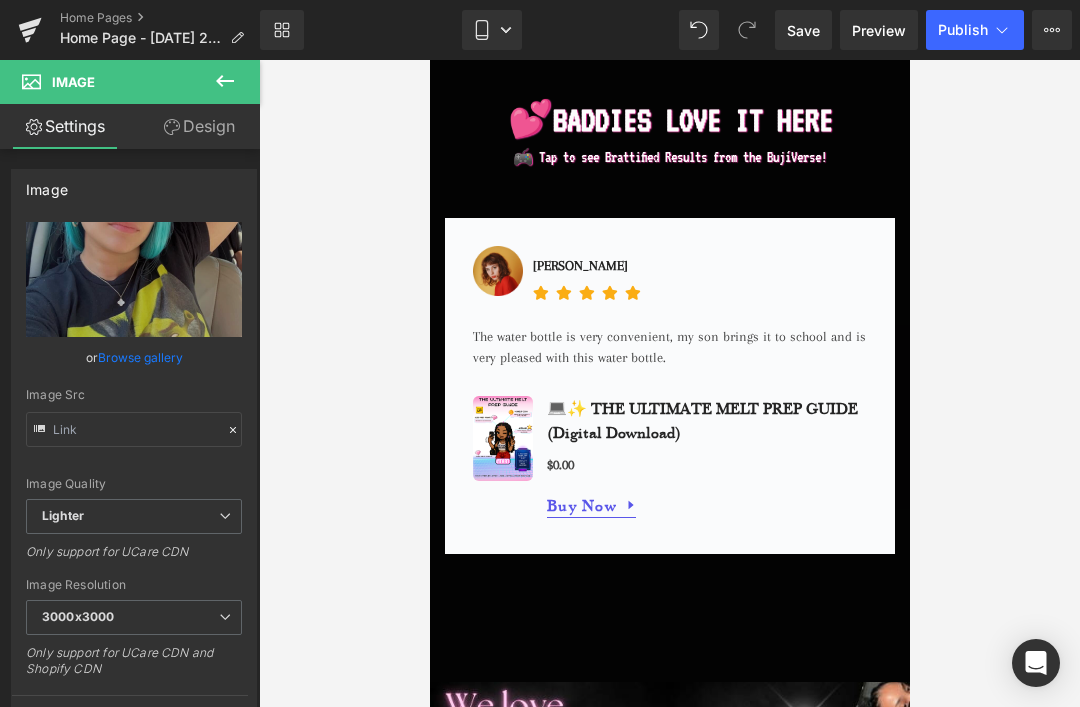 scroll, scrollTop: 0, scrollLeft: 0, axis: both 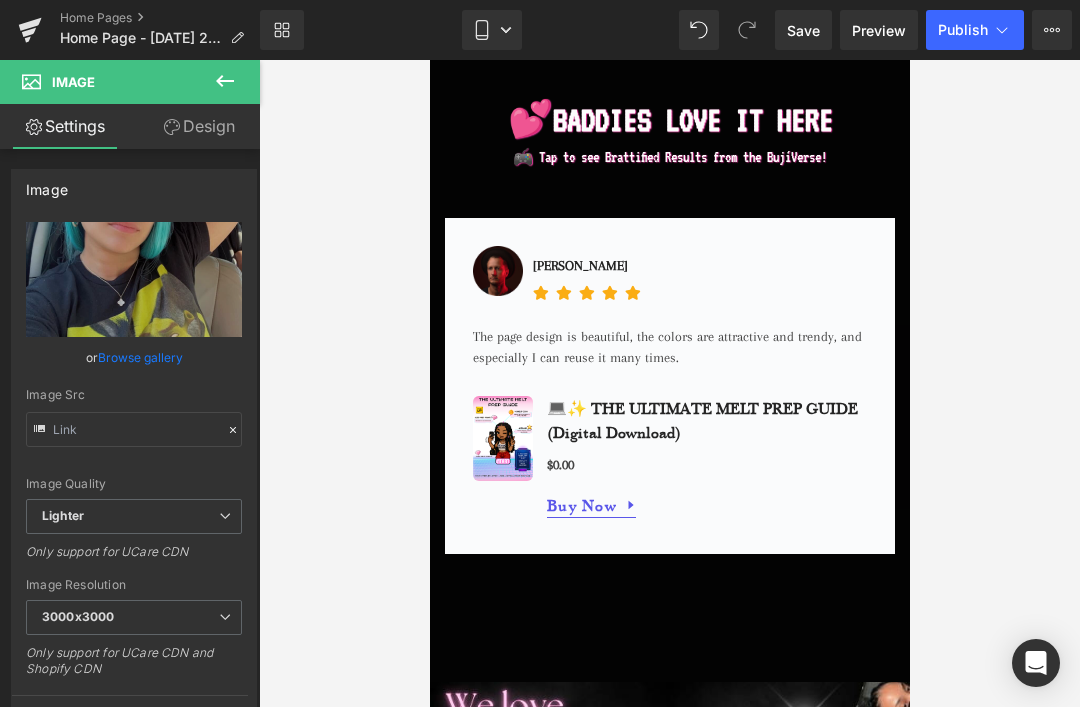 click on "Lighter" at bounding box center [63, 515] 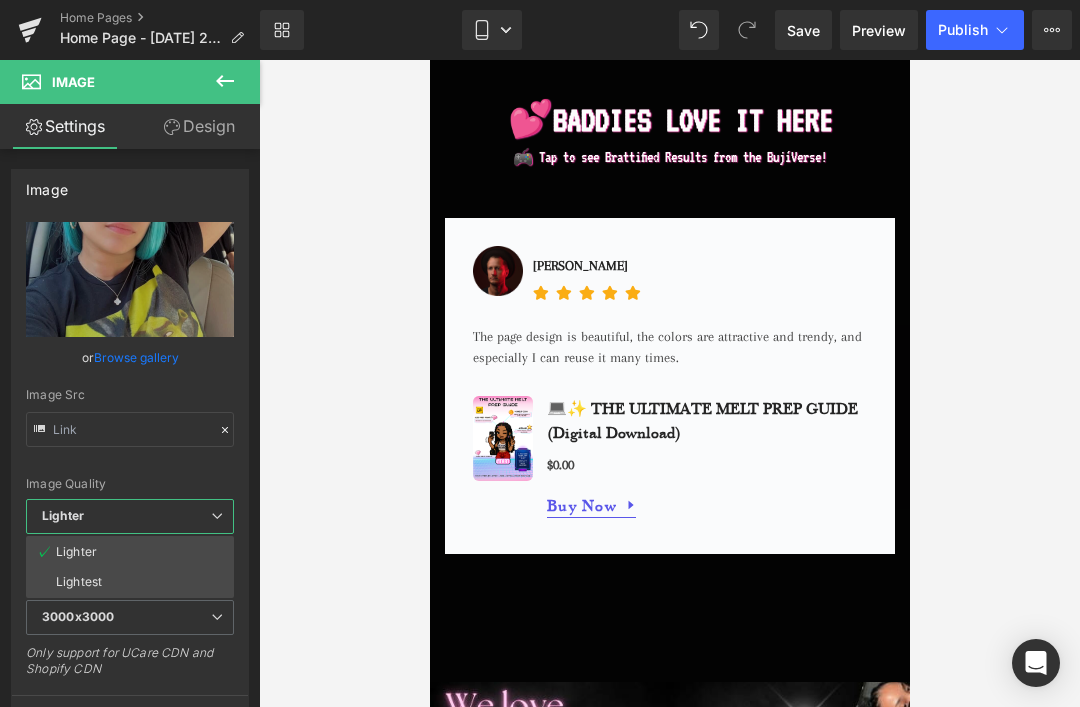 click on "Lighter" at bounding box center [130, 516] 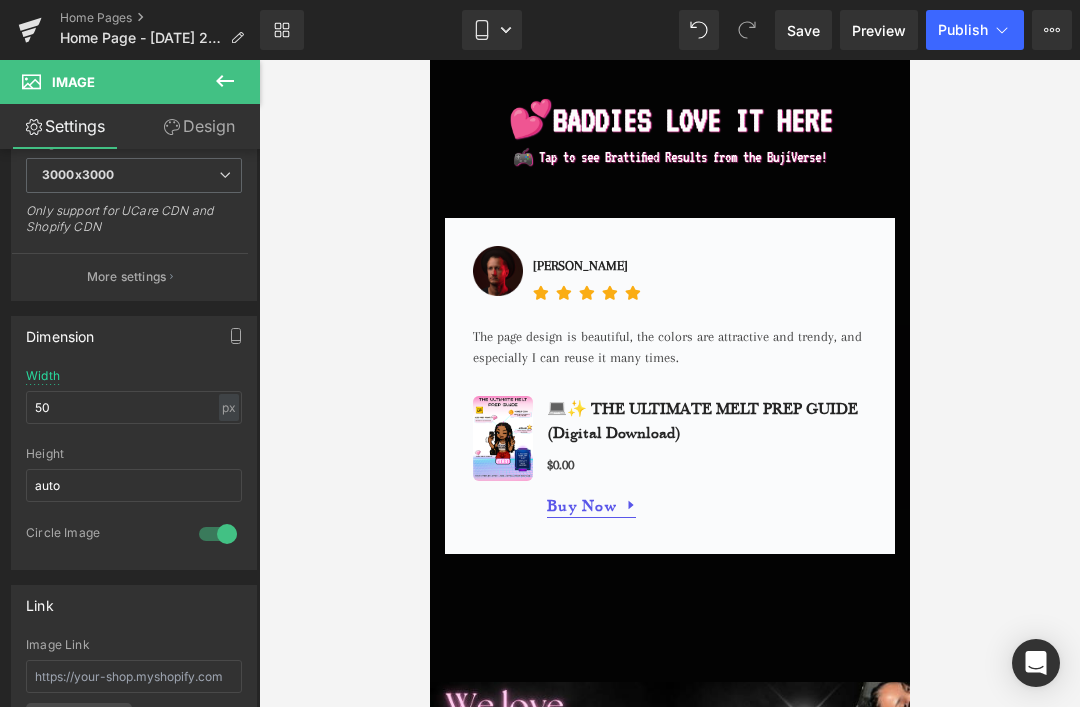 scroll, scrollTop: 452, scrollLeft: 0, axis: vertical 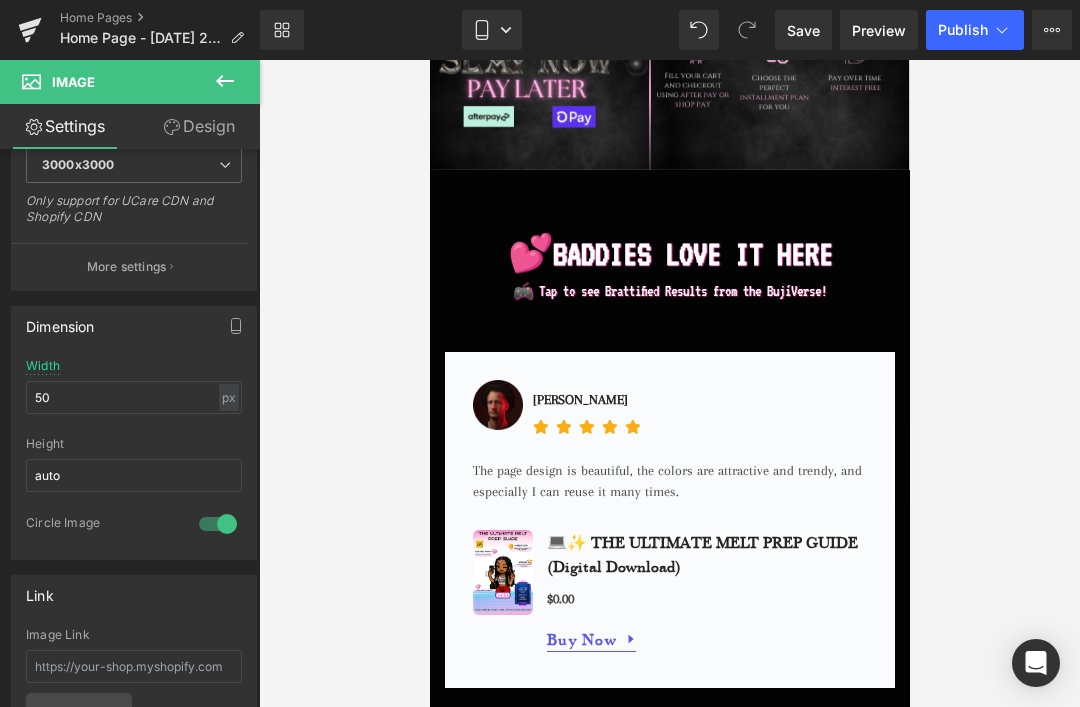click at bounding box center [669, 417] 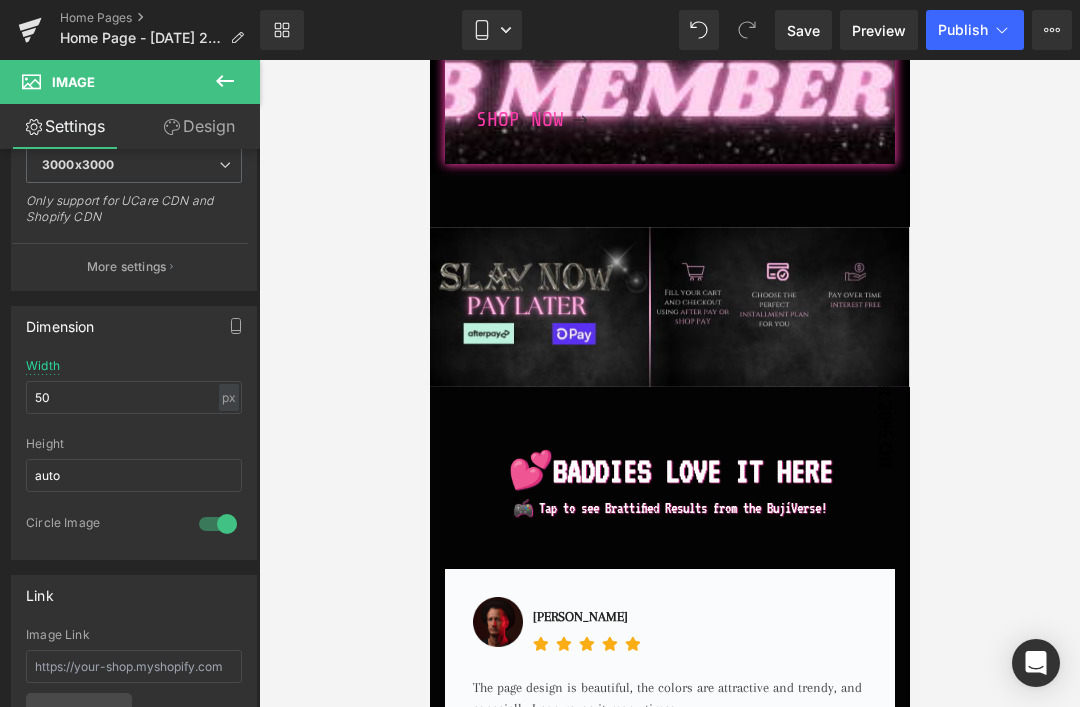 click 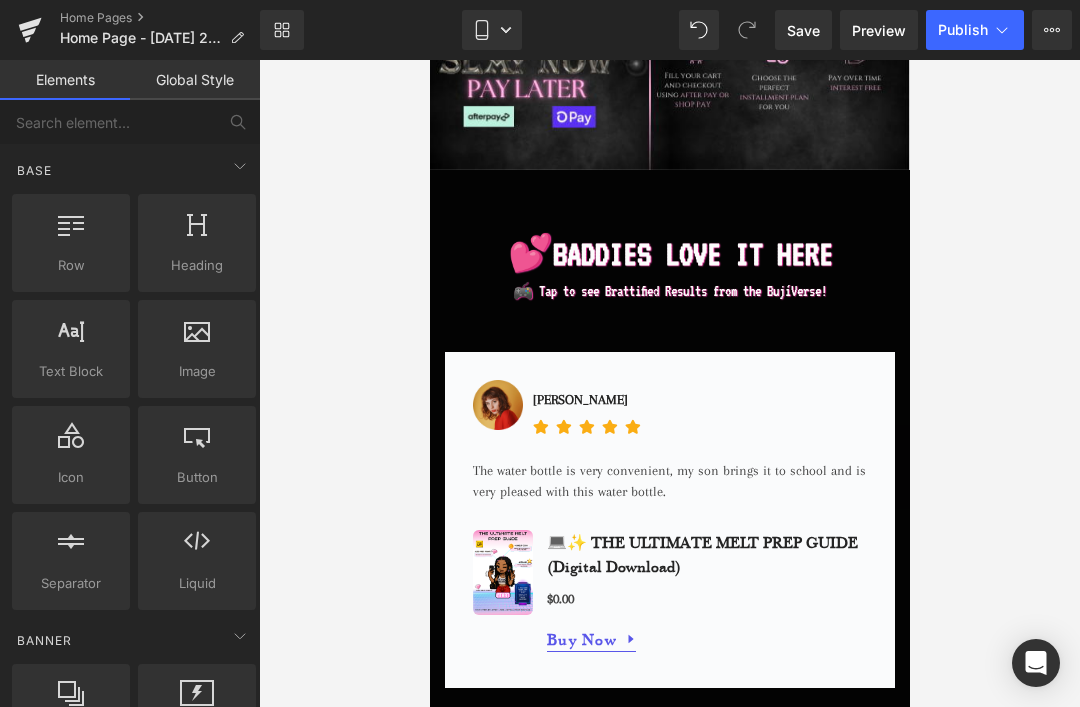 scroll, scrollTop: 2271, scrollLeft: 0, axis: vertical 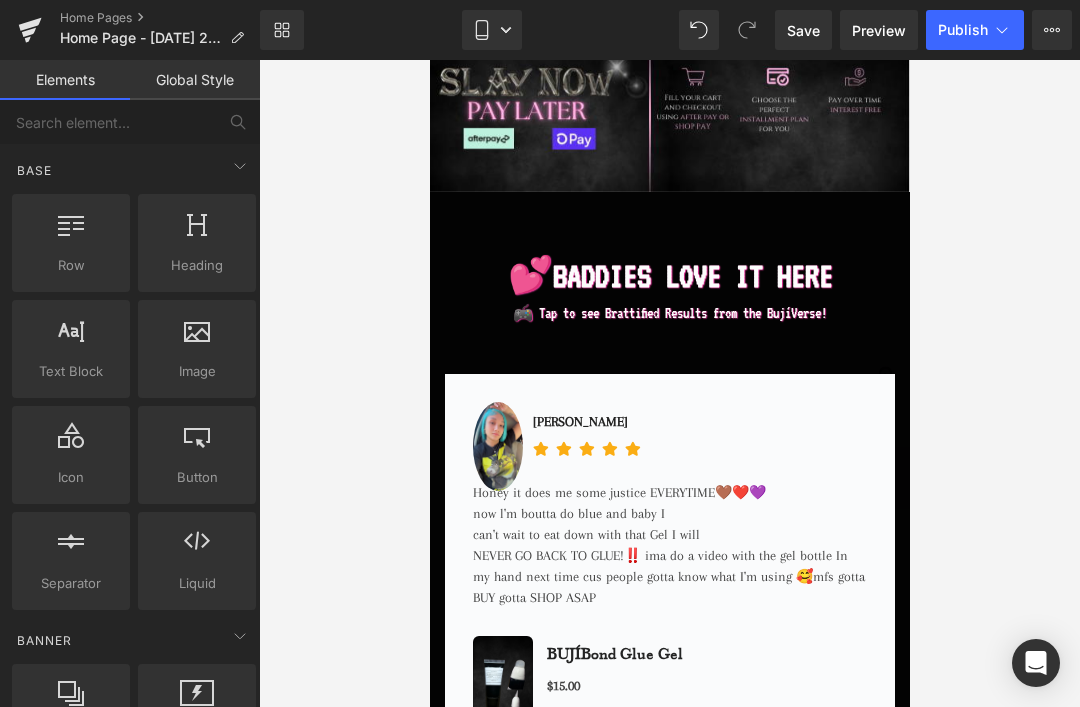 click on "Image" at bounding box center [502, 446] 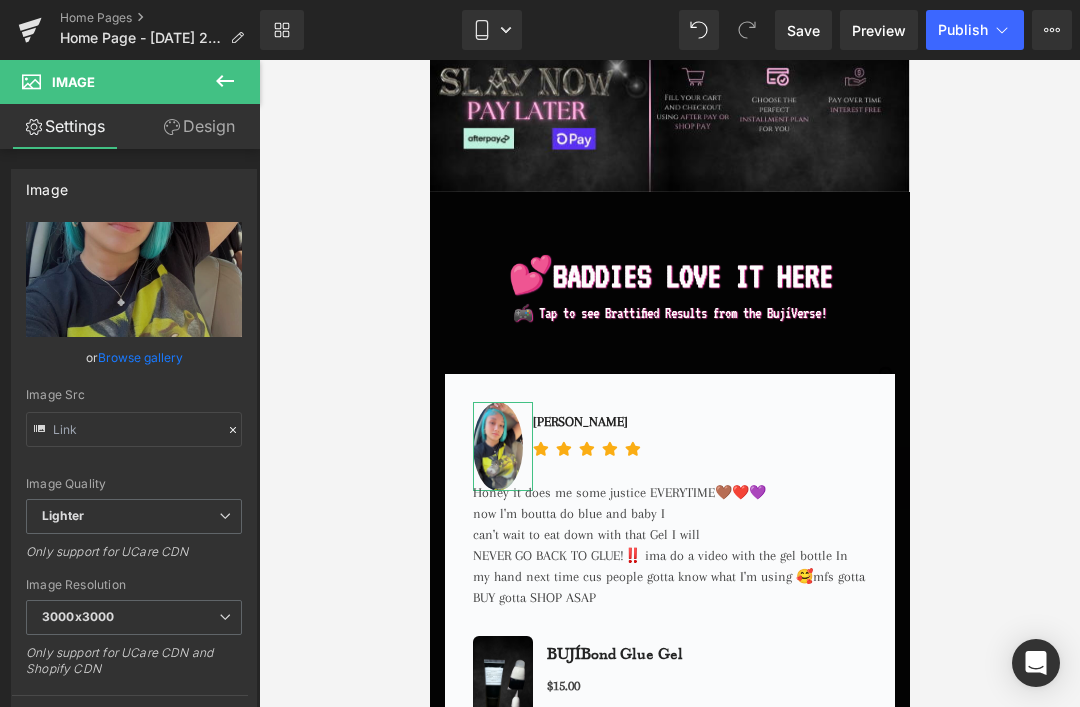 click on "Replace Image" at bounding box center (0, 0) 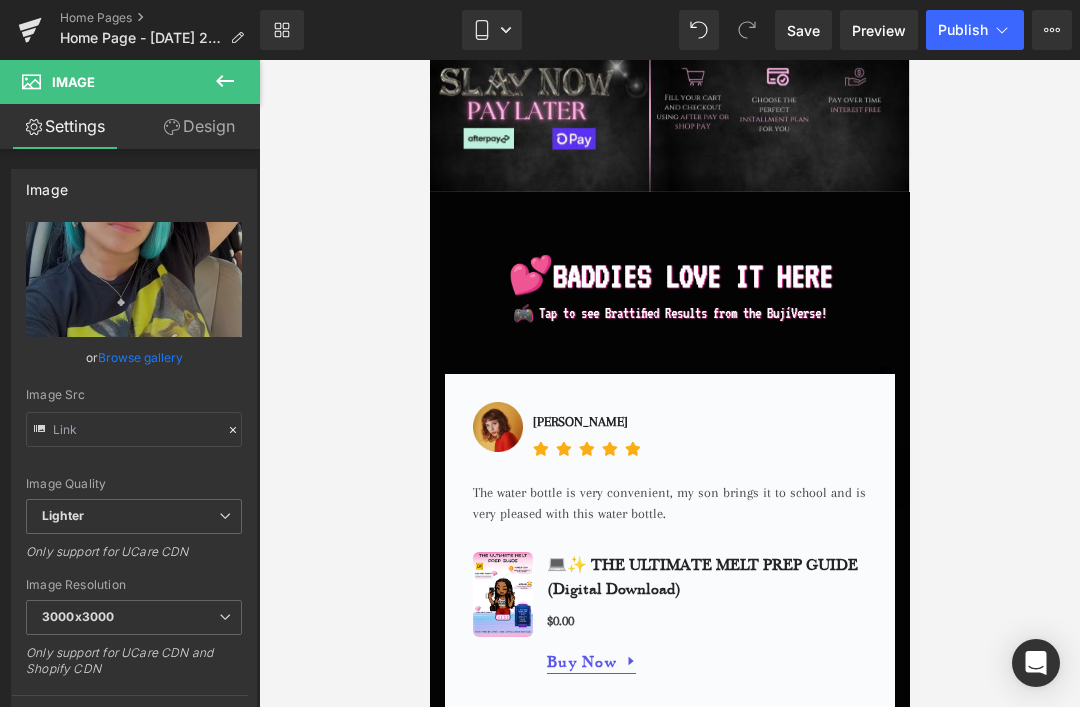 type on "C:\fakepath\8F09B118-2202-4F3C-AB05-010D8D6F31D9.jpeg" 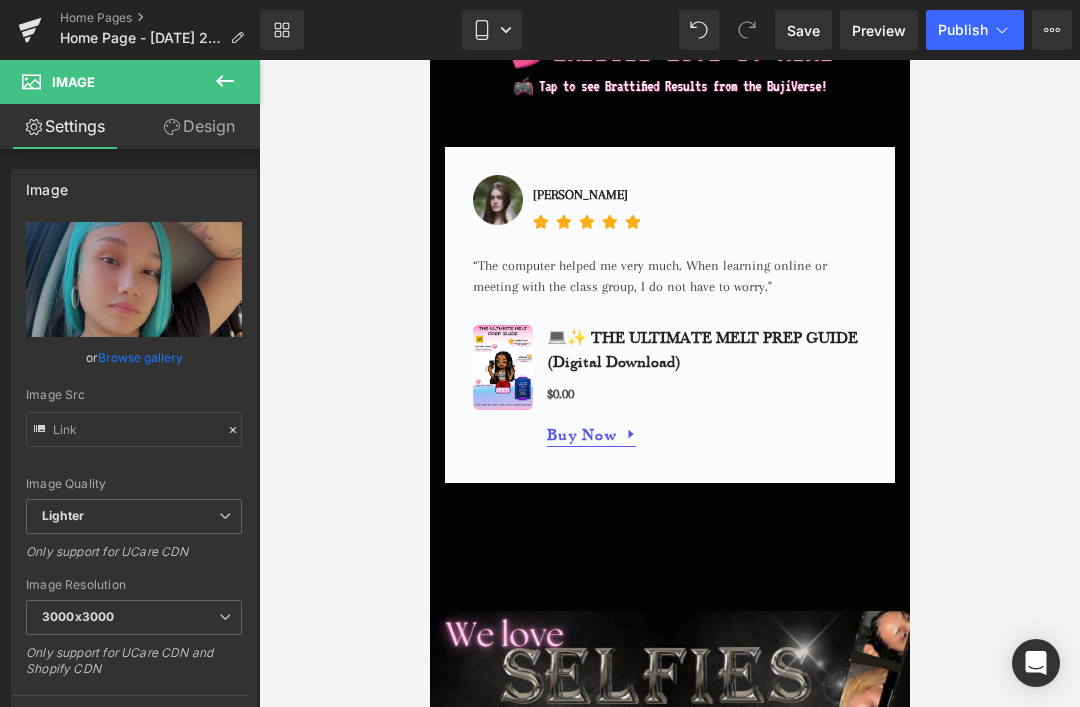scroll, scrollTop: 2497, scrollLeft: 0, axis: vertical 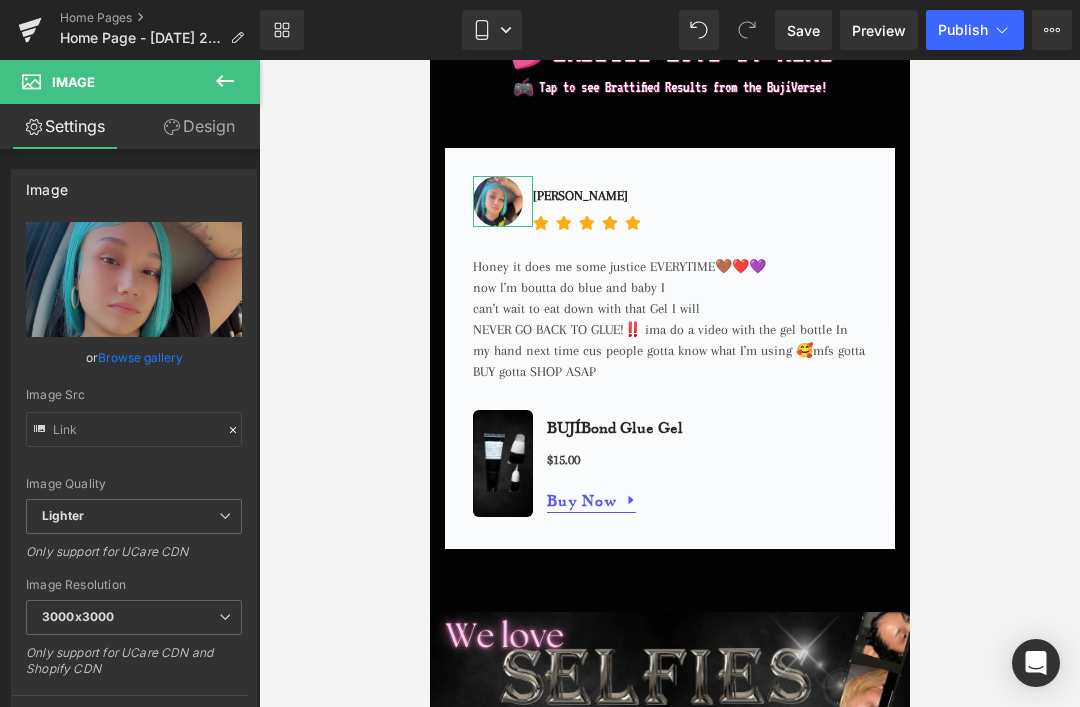 click on "Row" at bounding box center [490, 163] 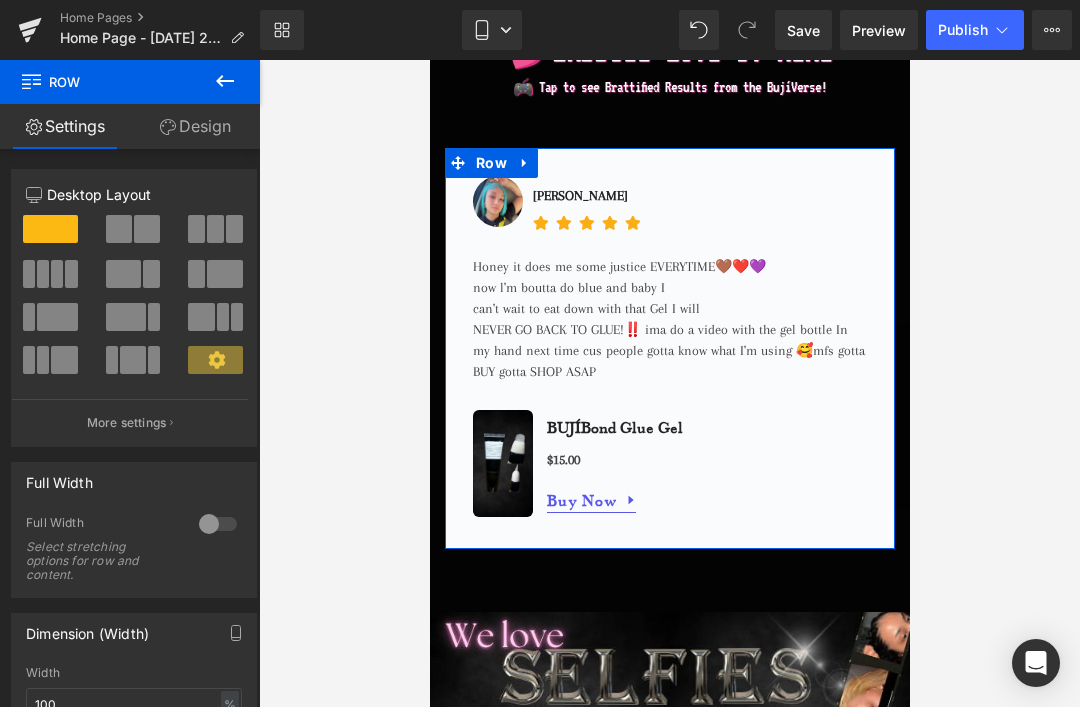click on "Design" at bounding box center (195, 126) 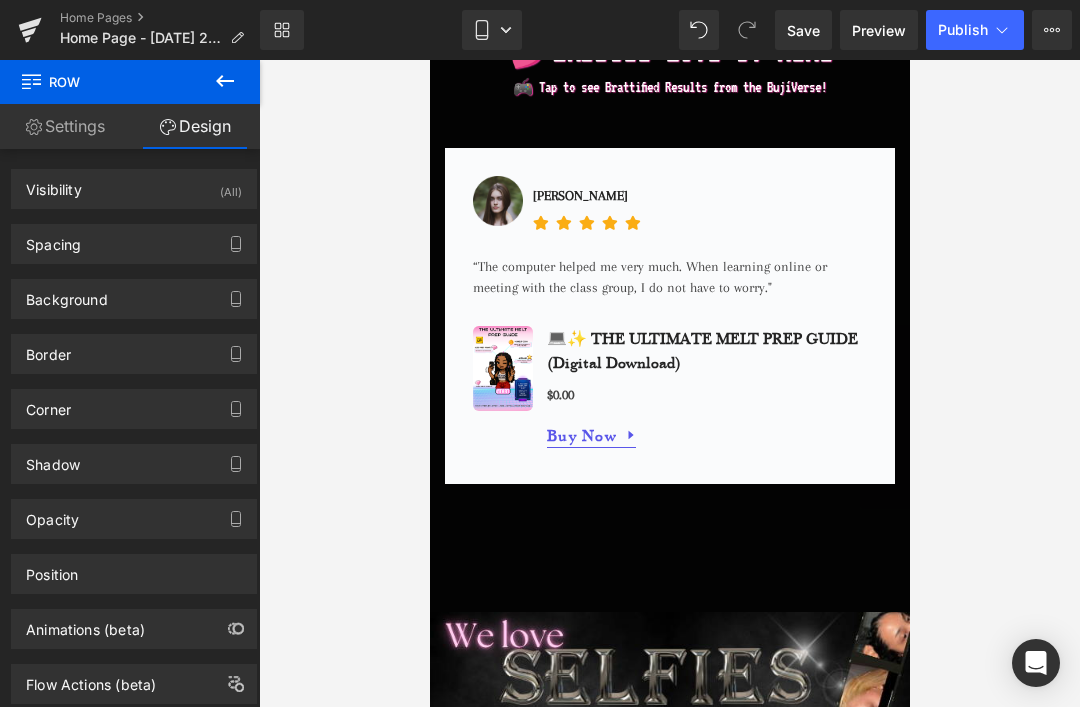 click on "Background" at bounding box center (67, 294) 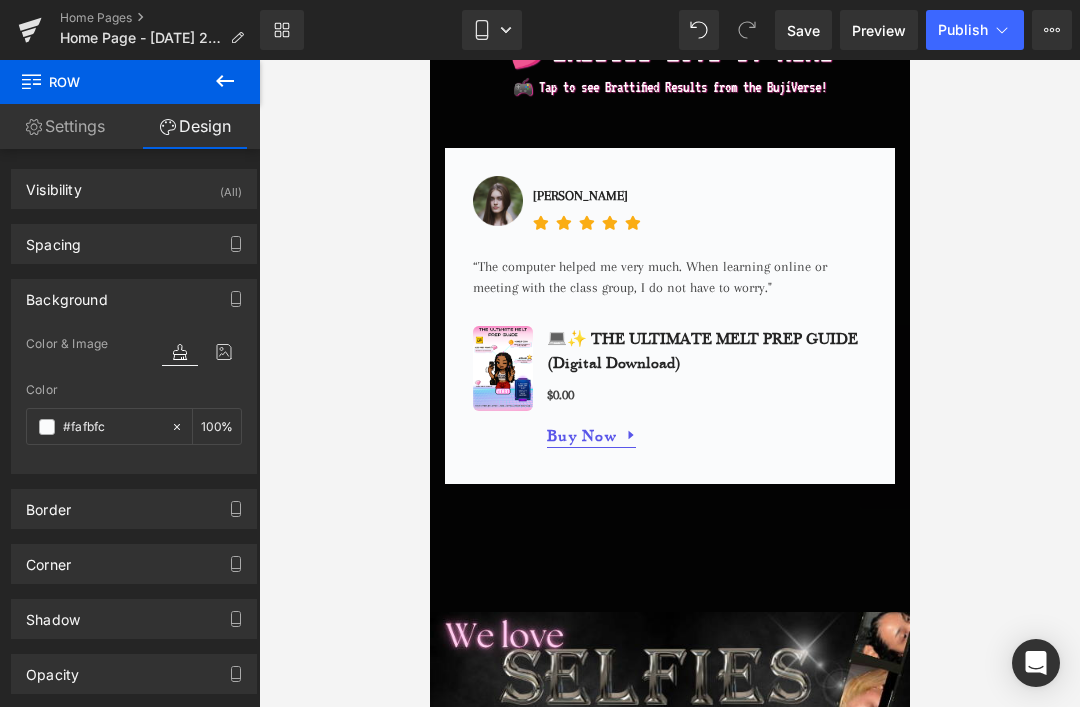 click at bounding box center [47, 427] 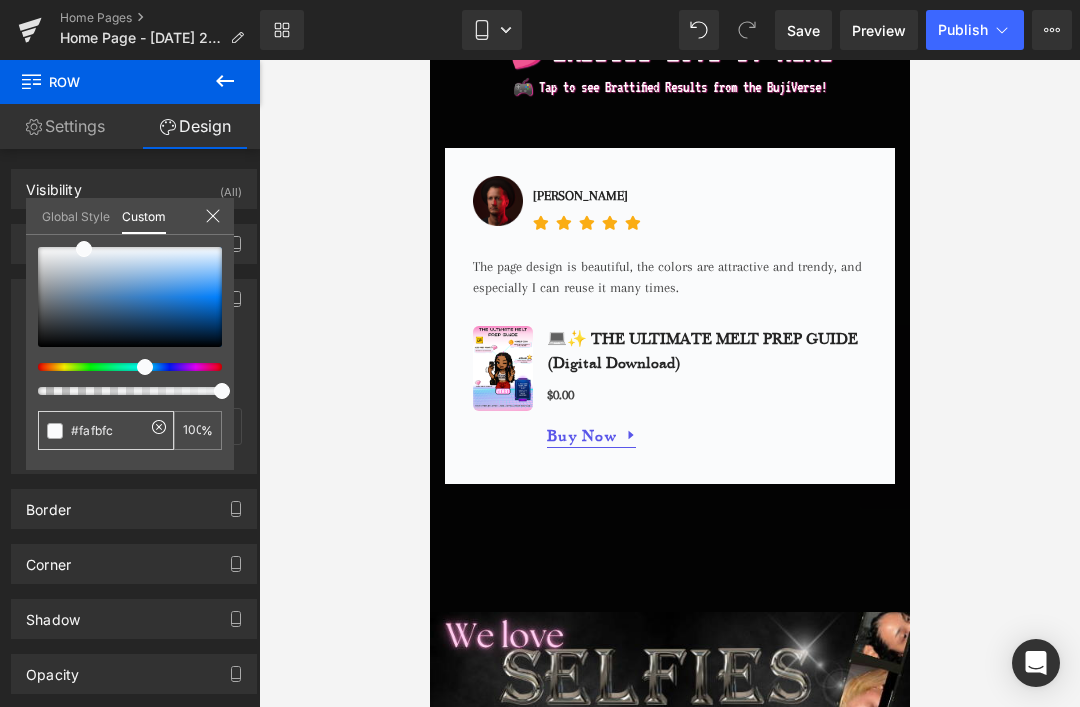 click on "#fafbfc" at bounding box center [108, 430] 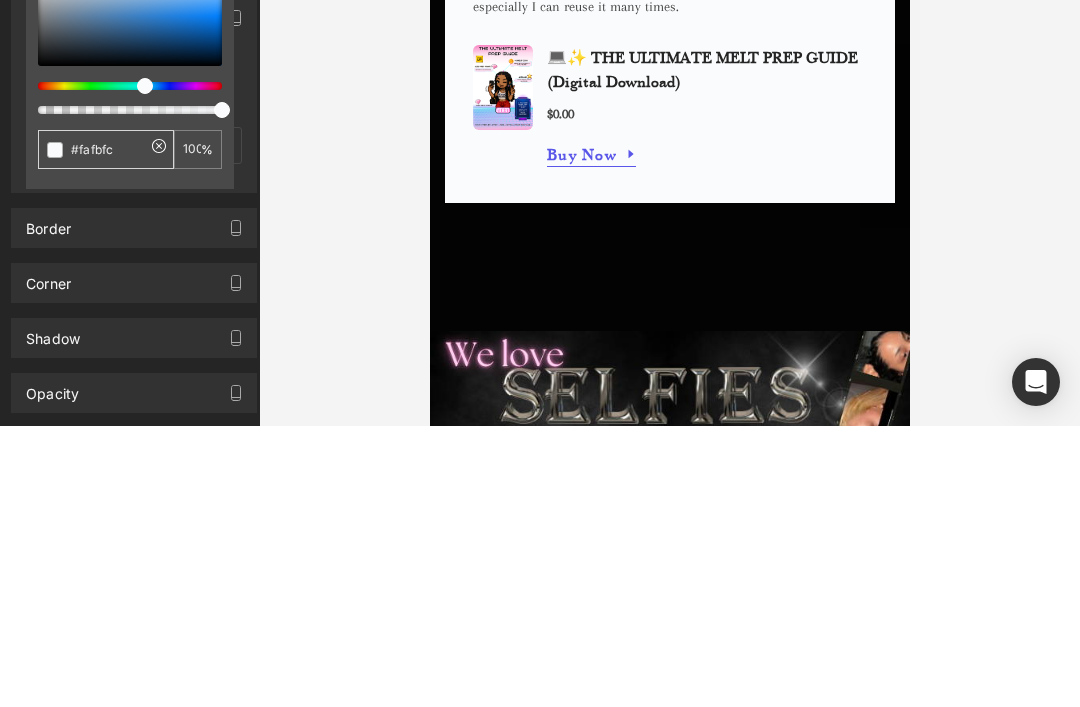 click on "#fafbfc" at bounding box center [108, 430] 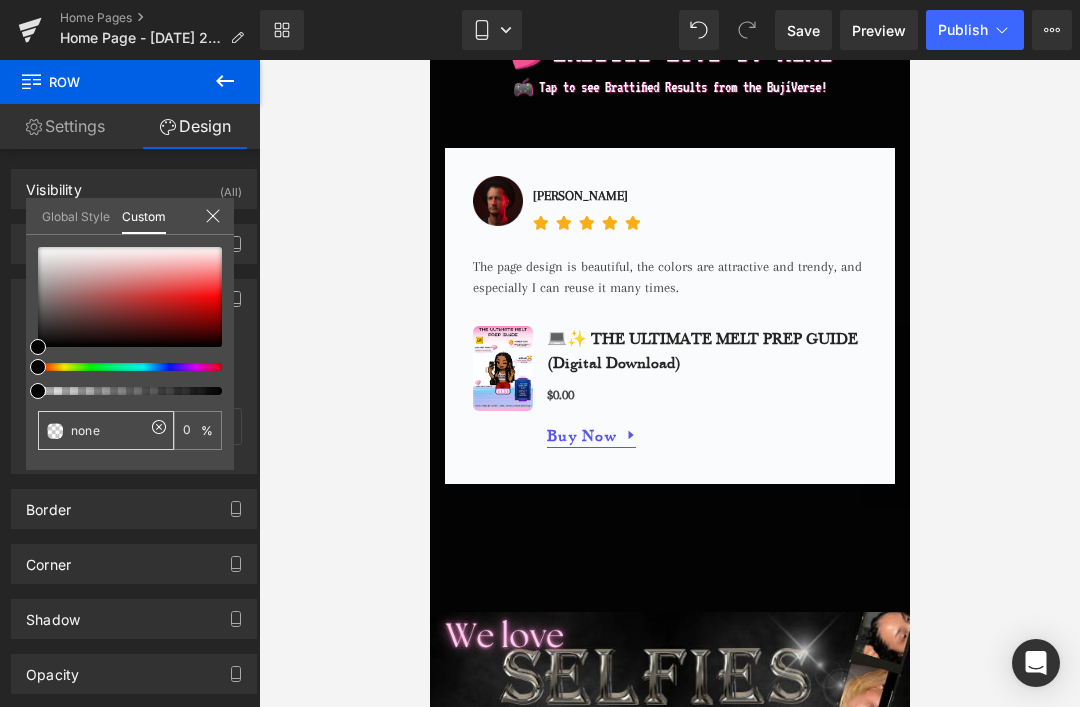click on "#fafbfc" at bounding box center [108, 430] 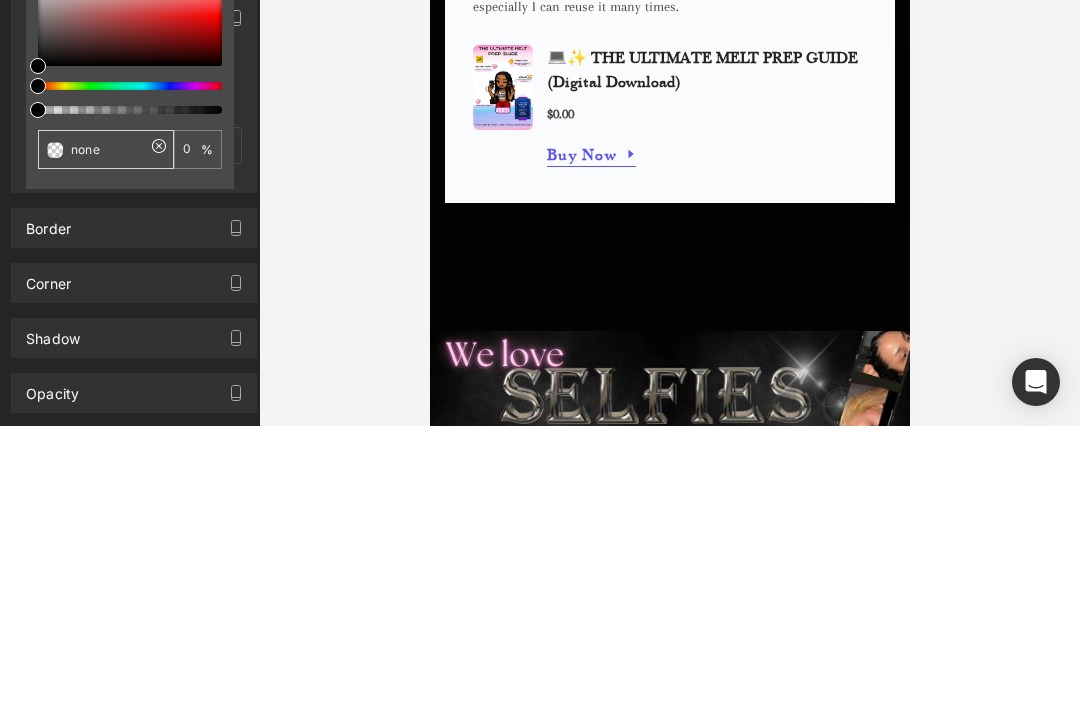 click on "#fafbfc" at bounding box center [108, 430] 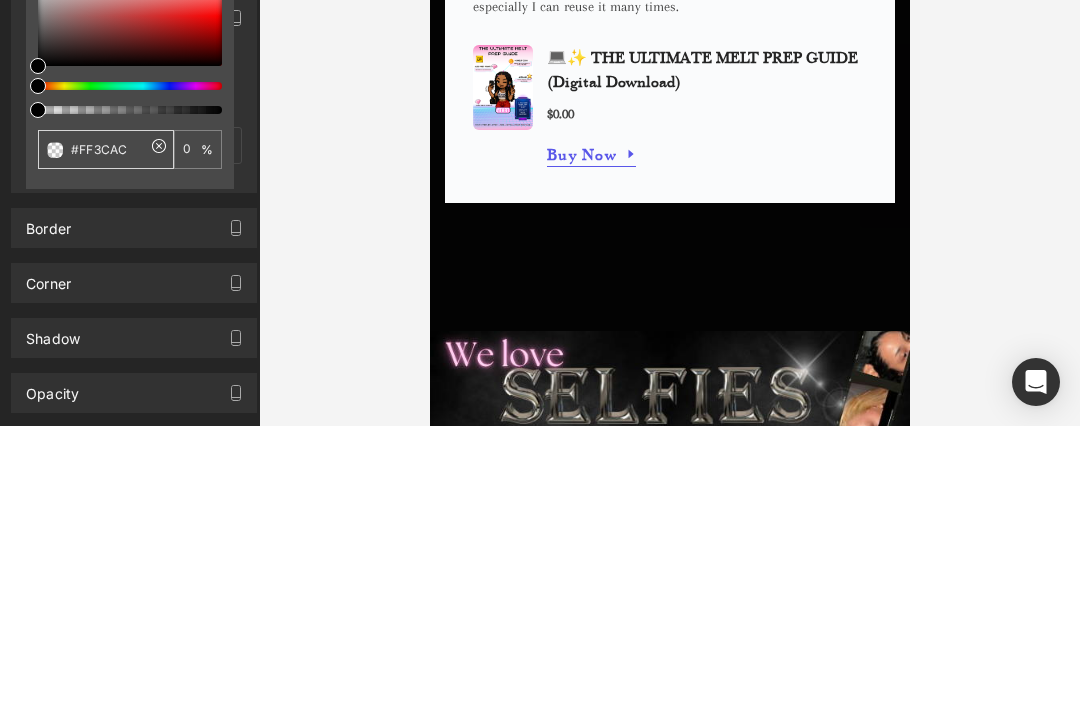 type on "#FF3CAC" 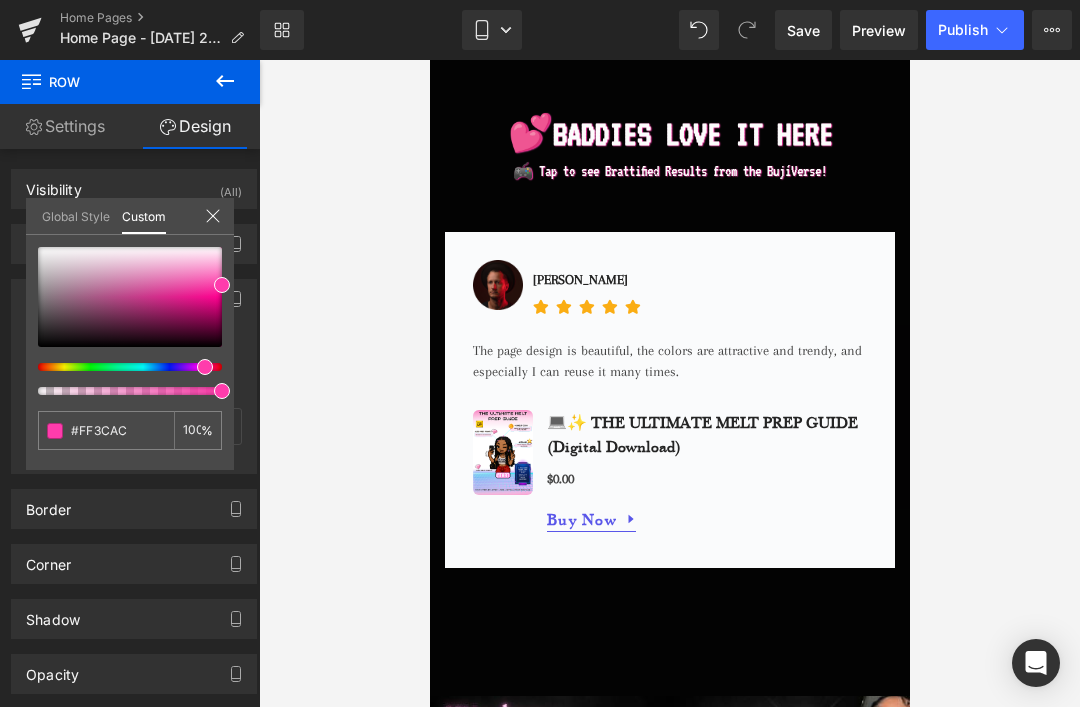 click at bounding box center [669, 383] 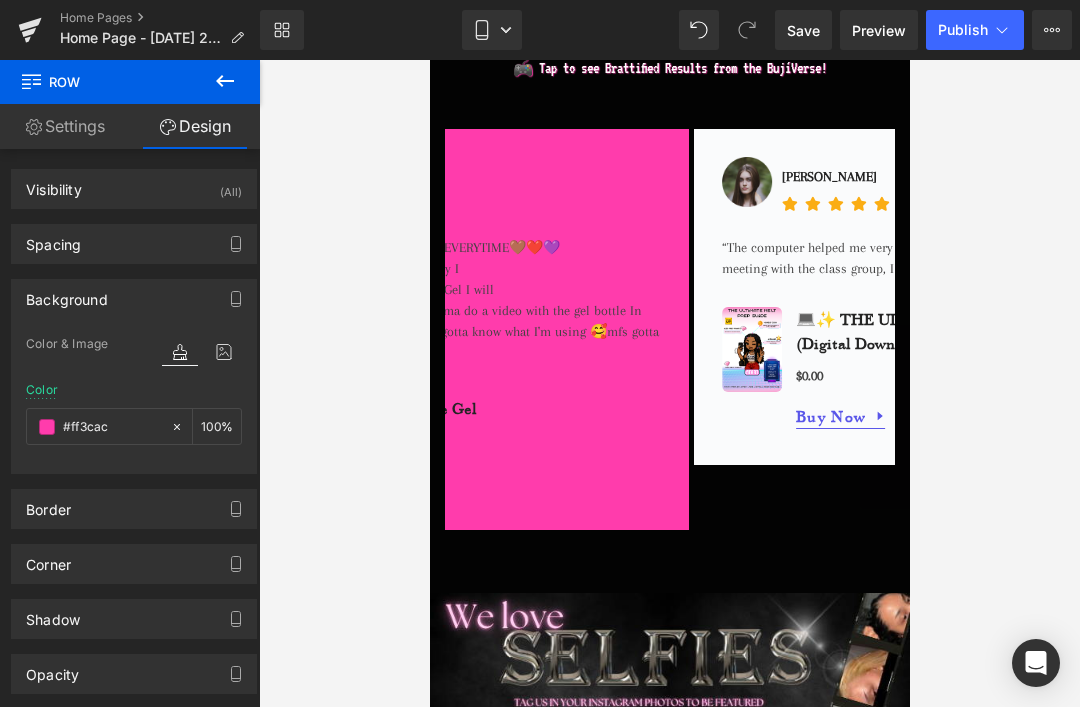 scroll, scrollTop: 2519, scrollLeft: 0, axis: vertical 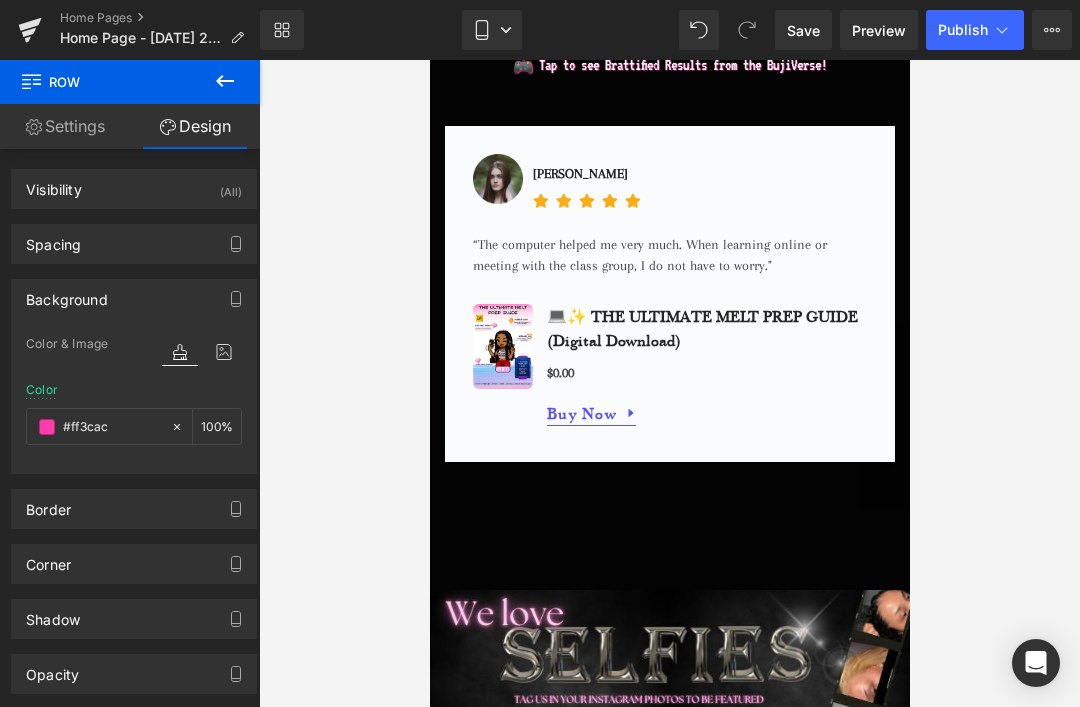 click on "#fafbfc" at bounding box center (112, 427) 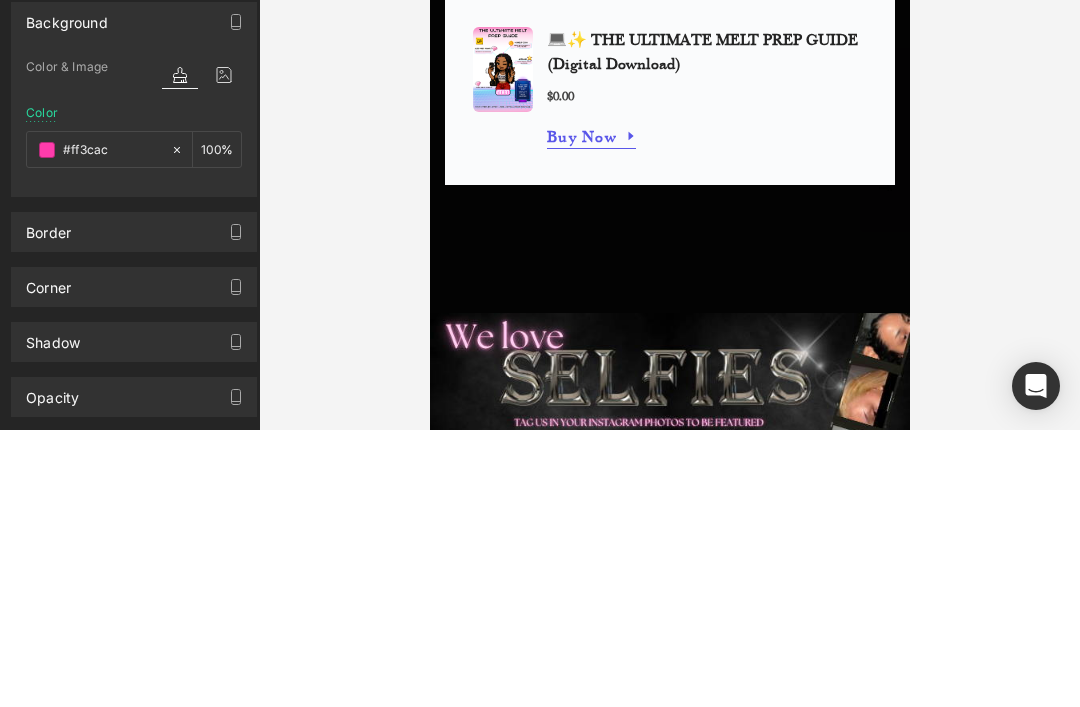 paste on "COCOCO" 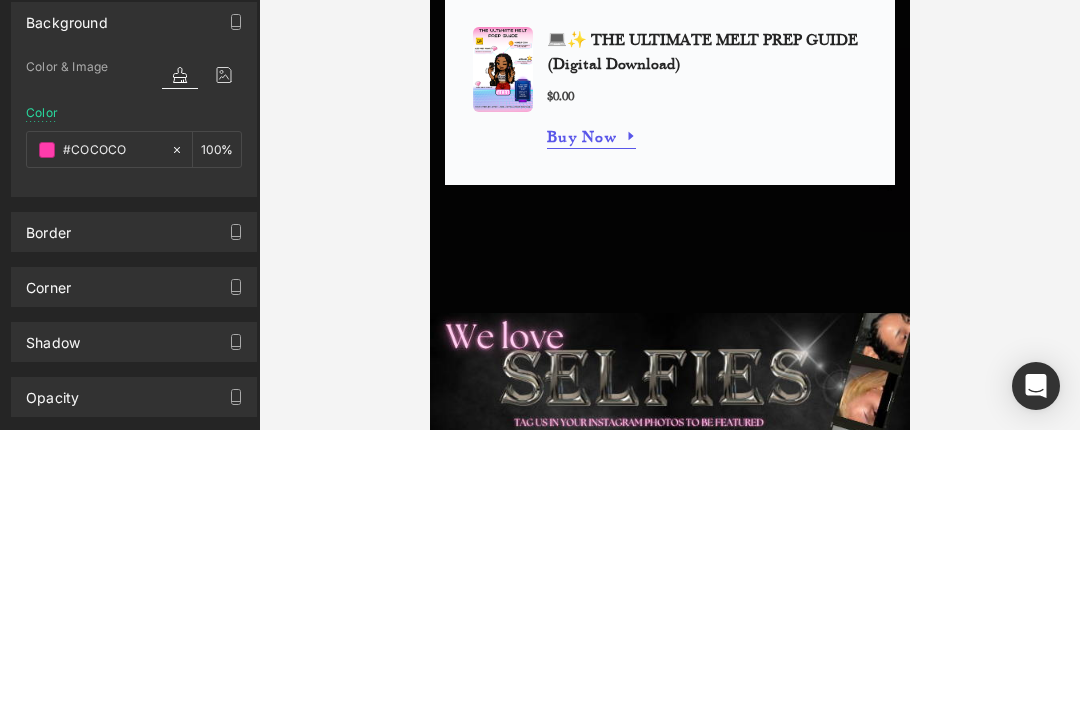 type on "#COCOCO" 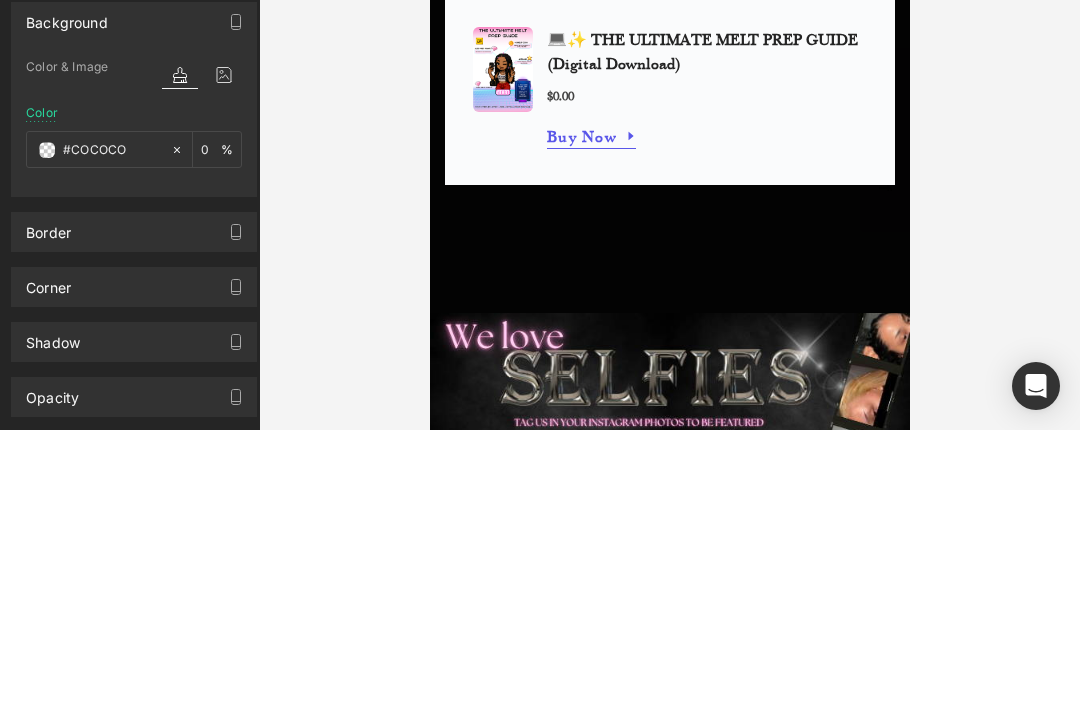 click at bounding box center (47, 427) 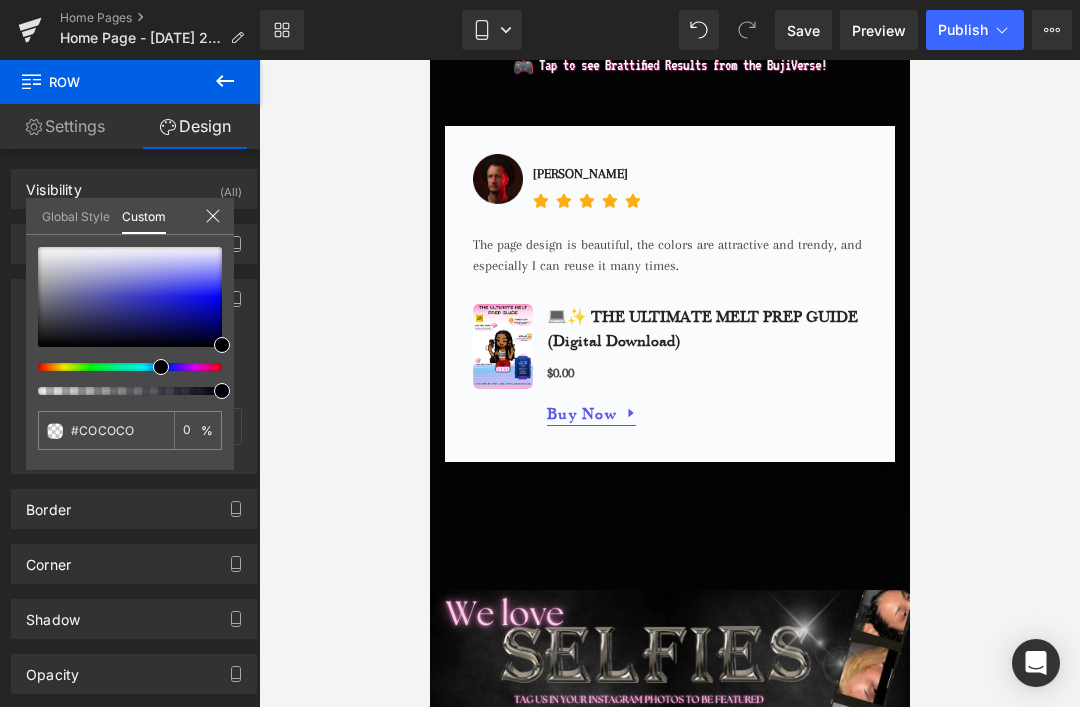 click at bounding box center (669, 383) 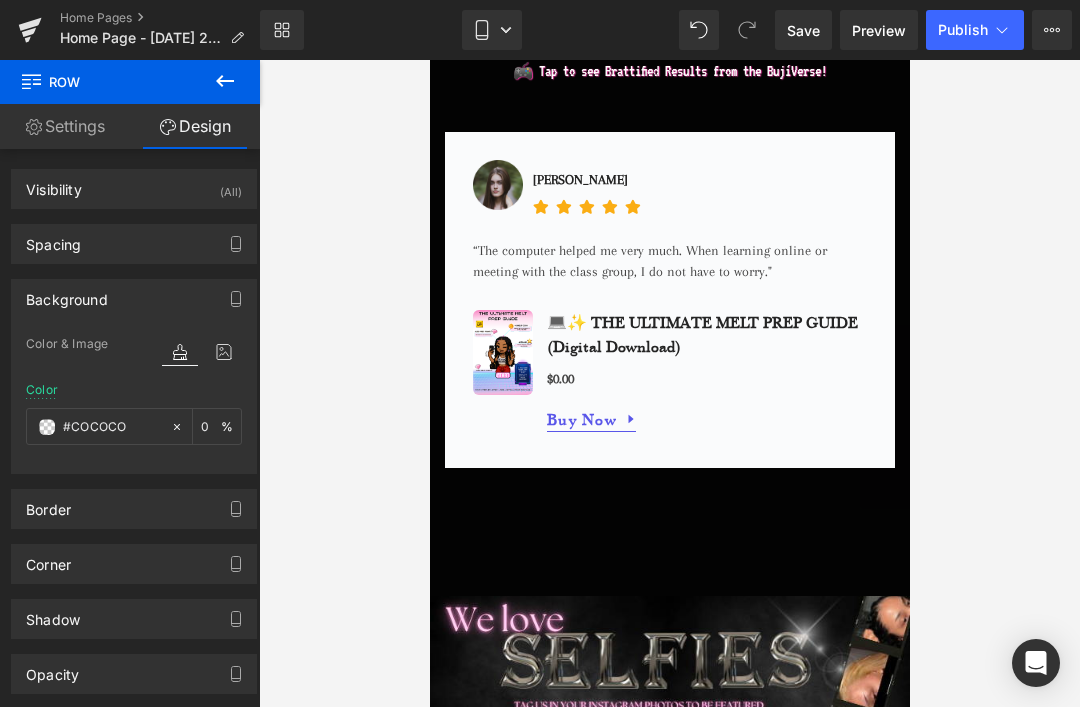 scroll, scrollTop: 2507, scrollLeft: 0, axis: vertical 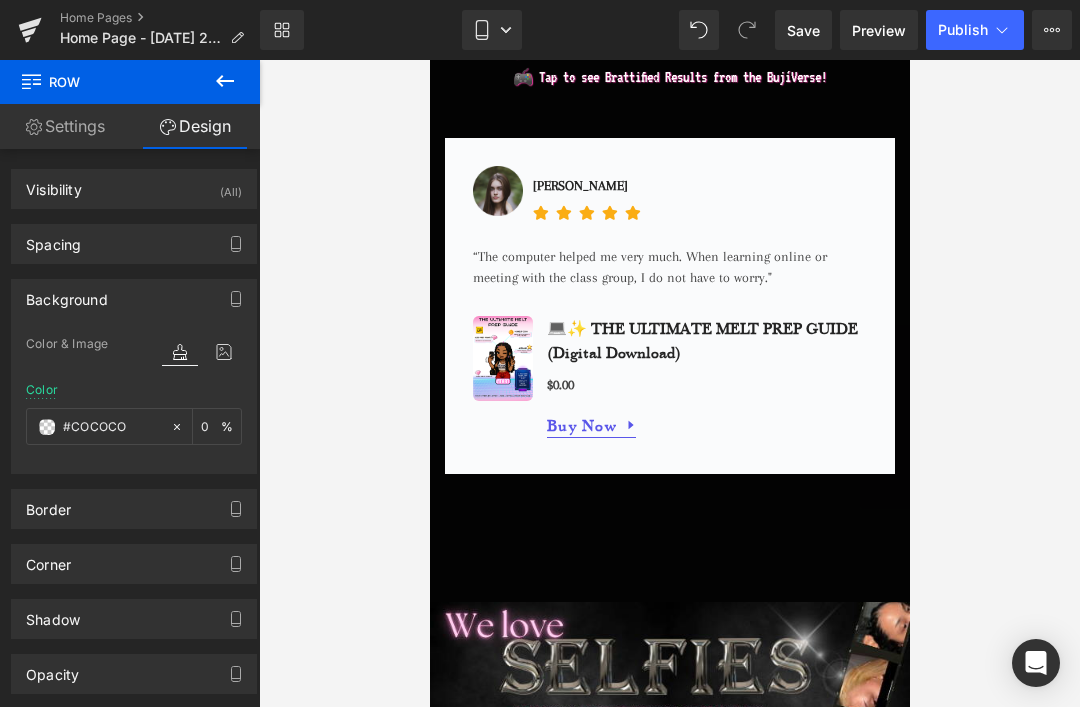 click on "can't wait to eat down with that Gel I will" at bounding box center (214, 298) 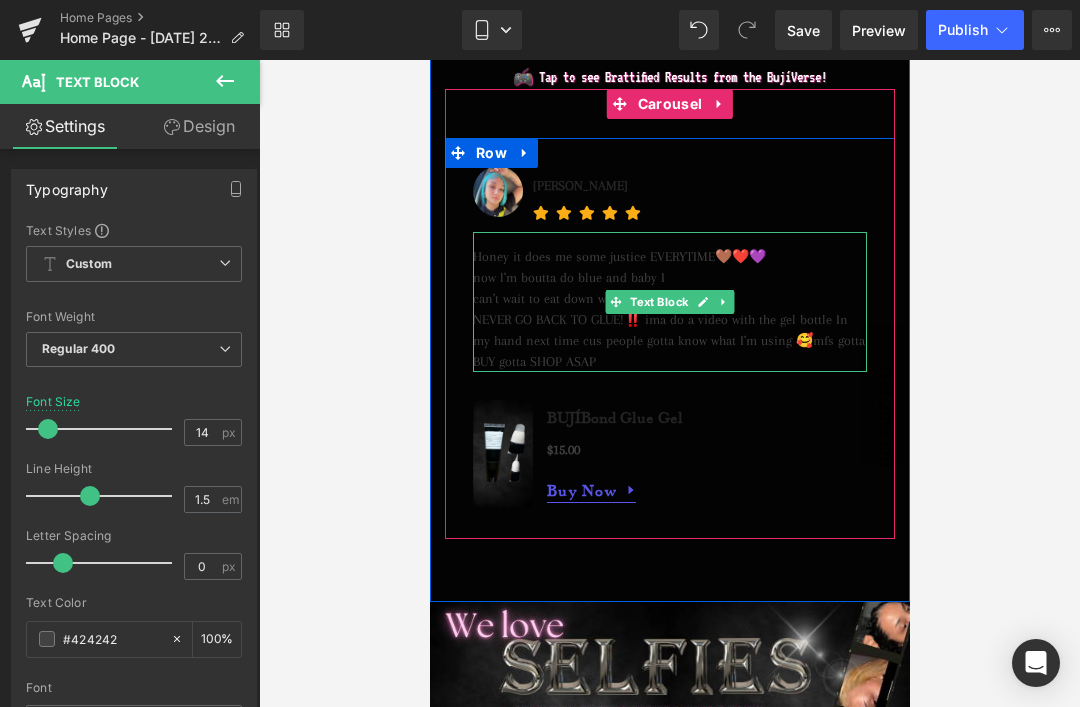 click on "Honey it does me some justice EVERYTIME🤎❤️💜 now l'm boutta do blue and baby I can't wait to eat down with that Gel I will NEVER GO BACK TO GLUE!‼️ ima do a video with the gel bottle In my hand next time cus people gotta know what I'm using 🥰mfs gotta BUY gotta SHOP ASAP" at bounding box center (669, 302) 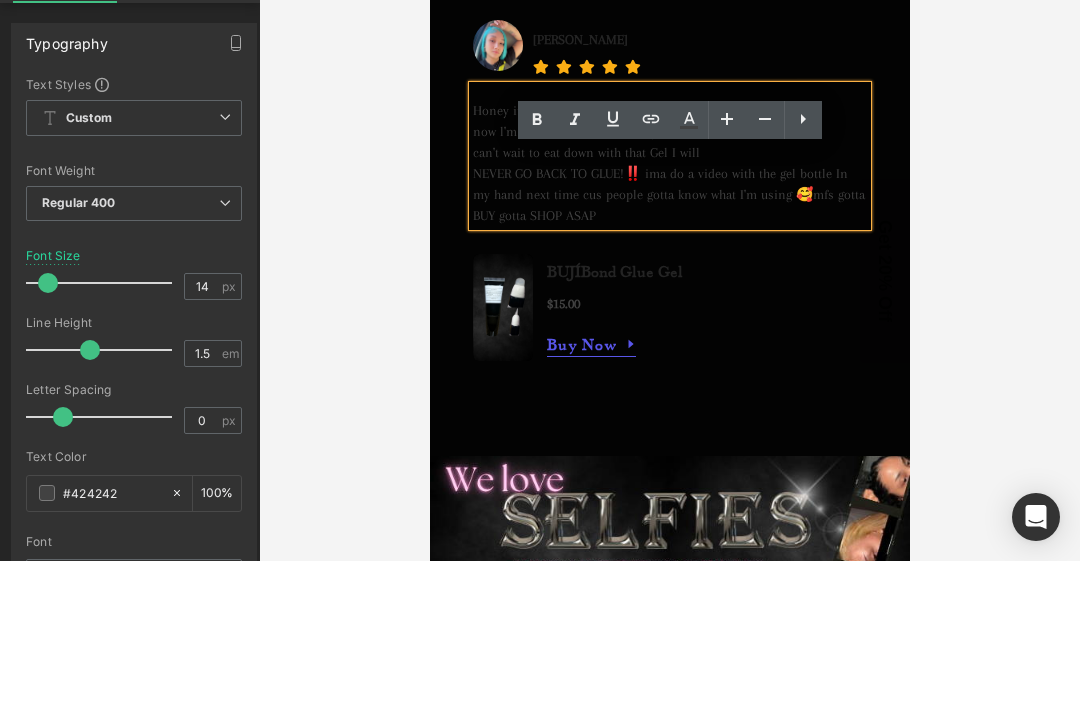 click on "Honey it does me some justice EVERYTIME🤎❤️💜 now l'm boutta do blue and baby I can't wait to eat down with that Gel I will NEVER GO BACK TO GLUE!‼️ ima do a video with the gel bottle In my hand next time cus people gotta know what I'm using 🥰mfs gotta BUY gotta SHOP ASAP" at bounding box center [669, 156] 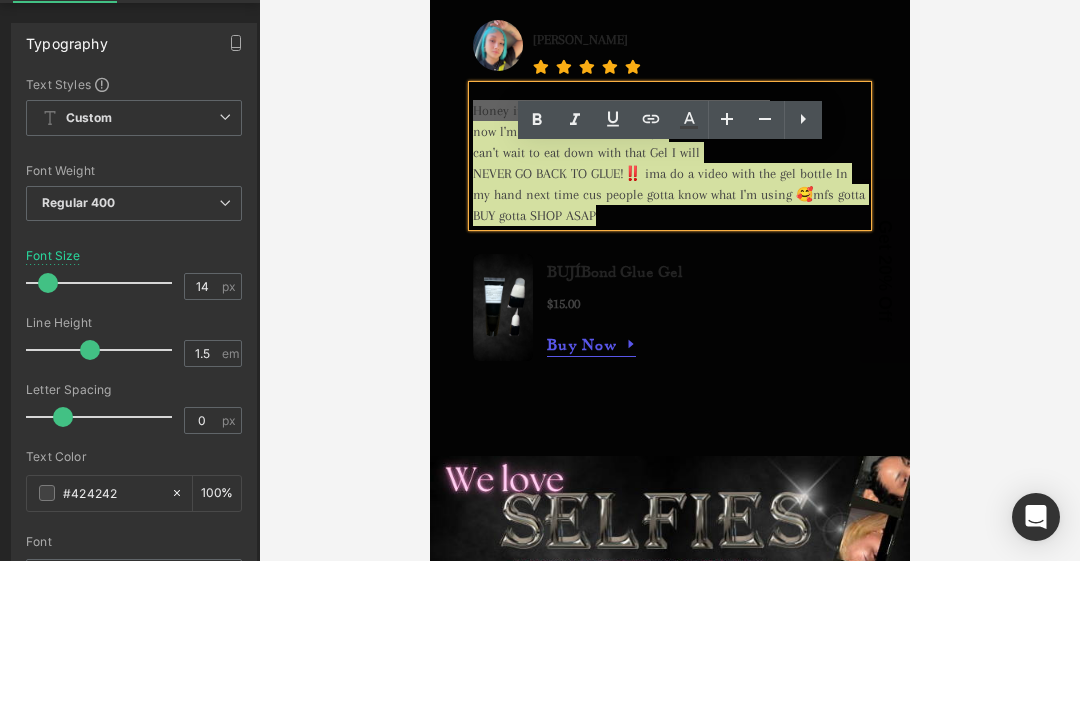 click 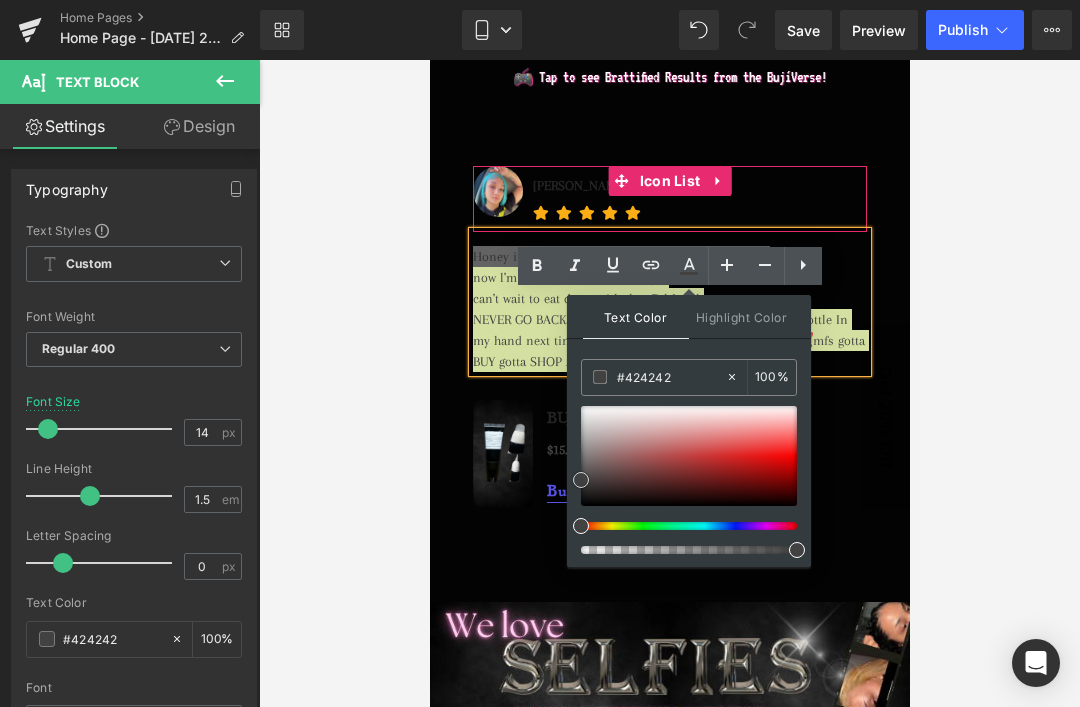 click at bounding box center [689, 456] 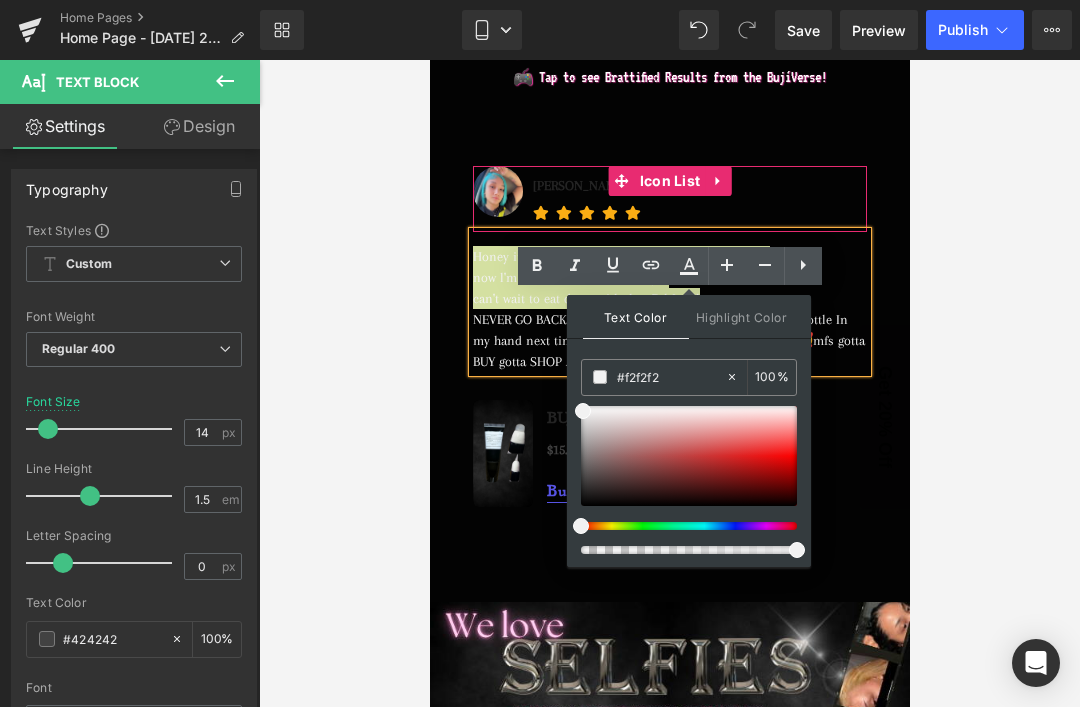 click at bounding box center (669, 383) 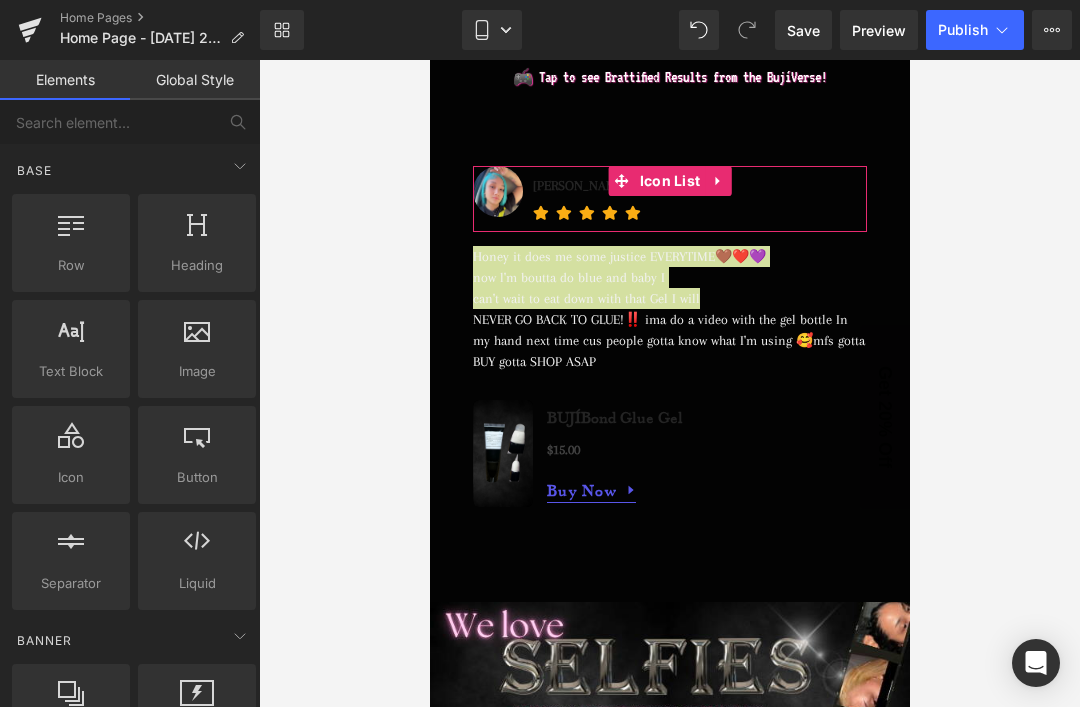 click on "[PERSON_NAME]
Text Block" at bounding box center (587, 181) 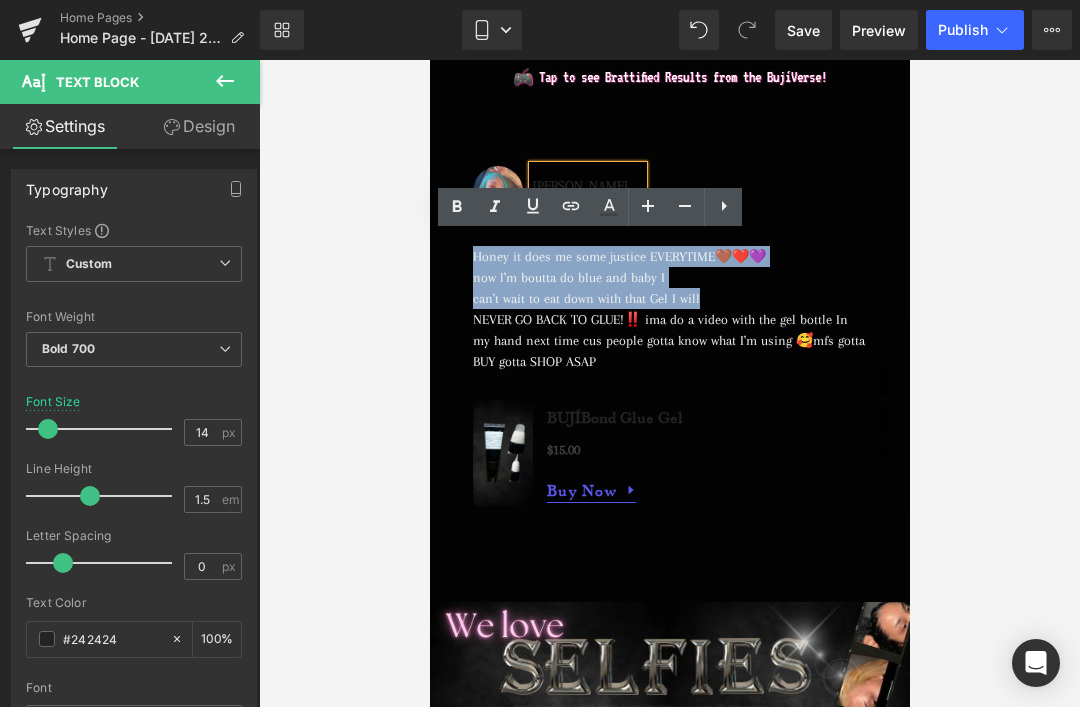click on "[PERSON_NAME]" at bounding box center (587, 181) 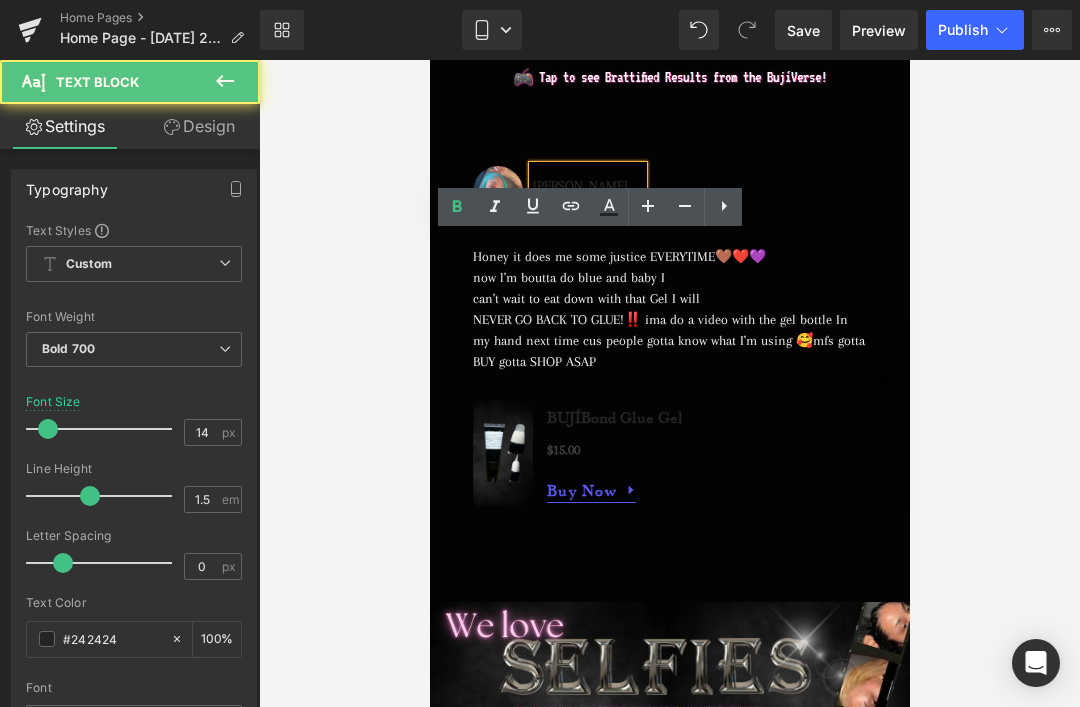 click on "[PERSON_NAME]" at bounding box center (587, 181) 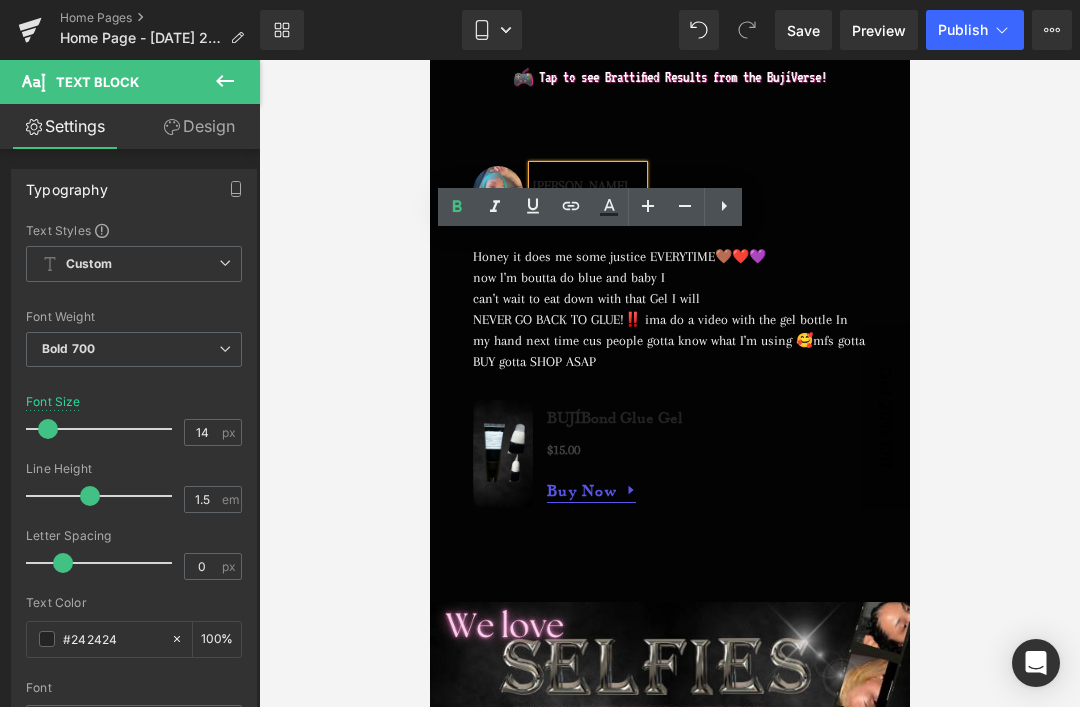 click 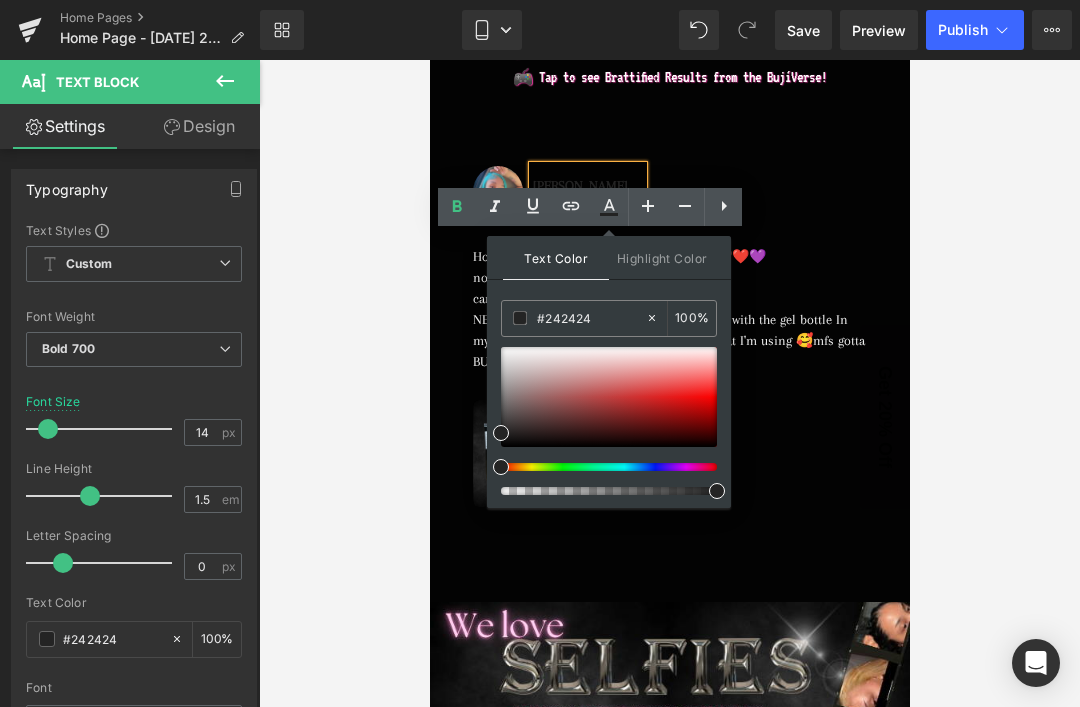 type 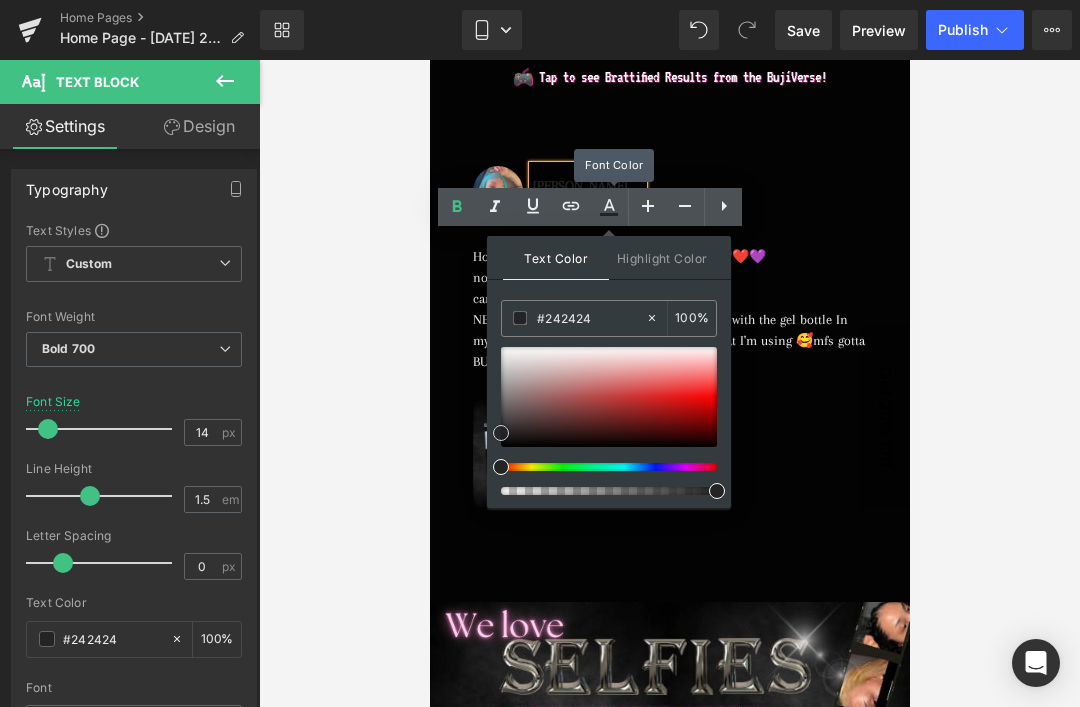 click at bounding box center [609, 397] 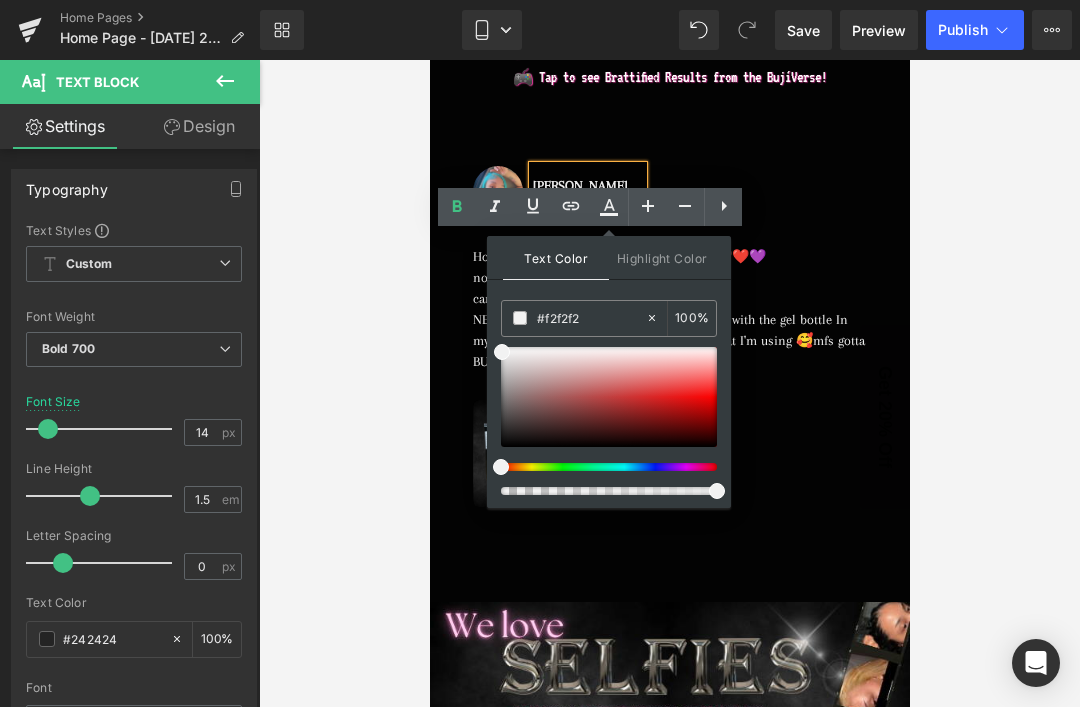 click at bounding box center (669, 383) 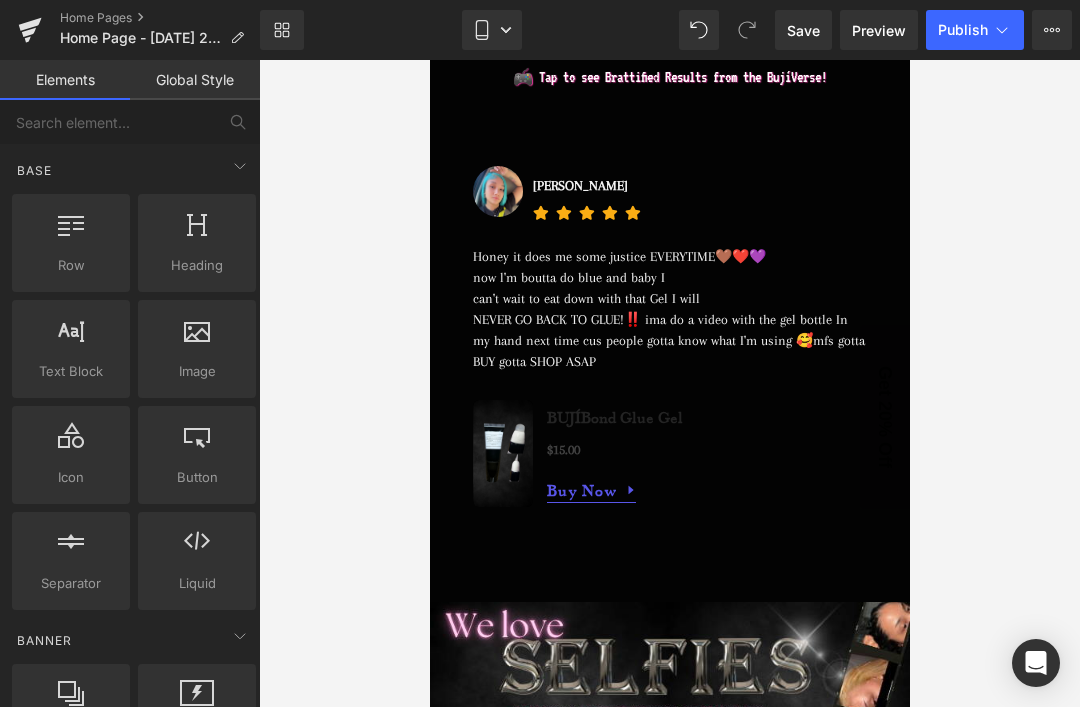 click on "$15.00
$0
(P) Price" at bounding box center (614, 447) 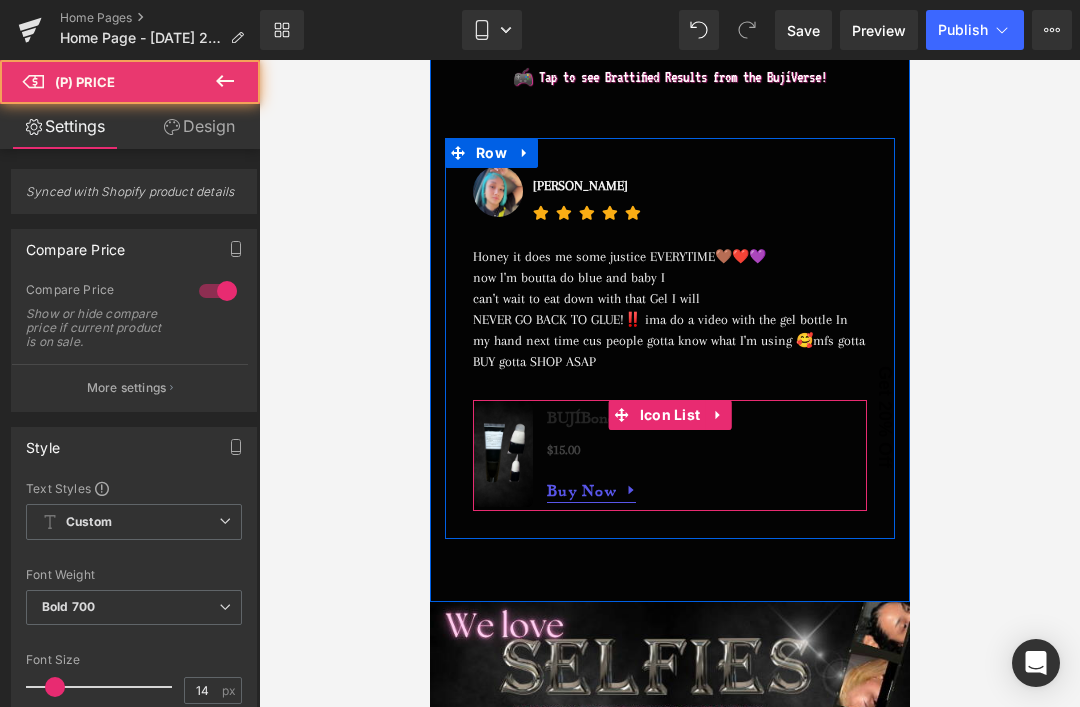 click 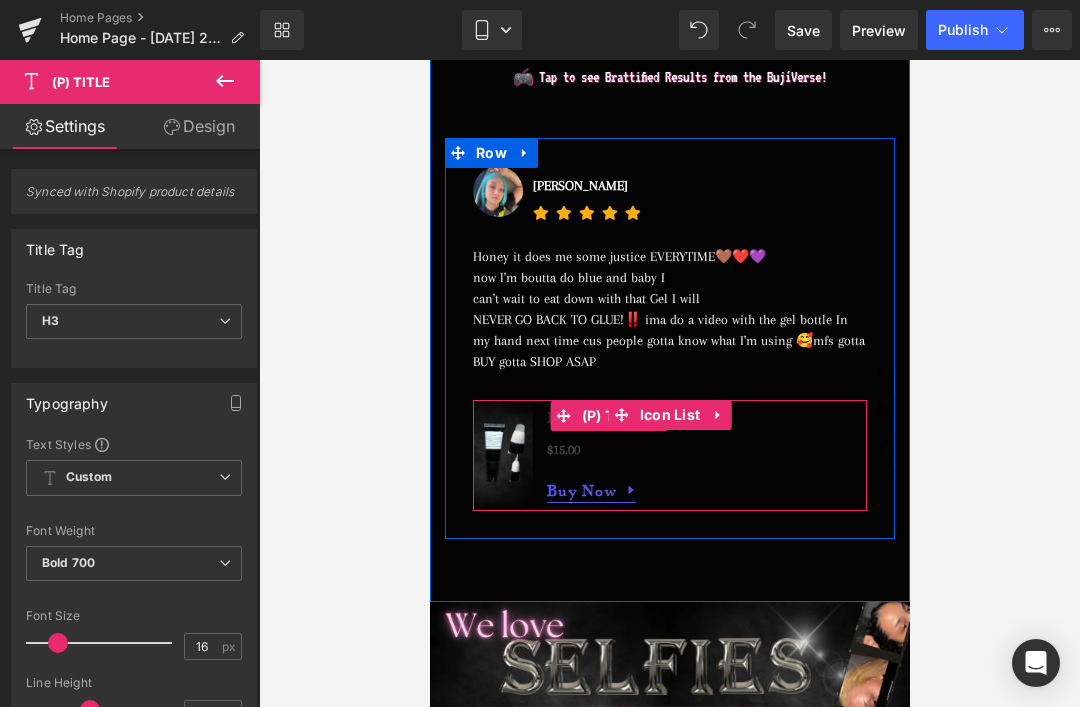 click on "Design" at bounding box center (199, 126) 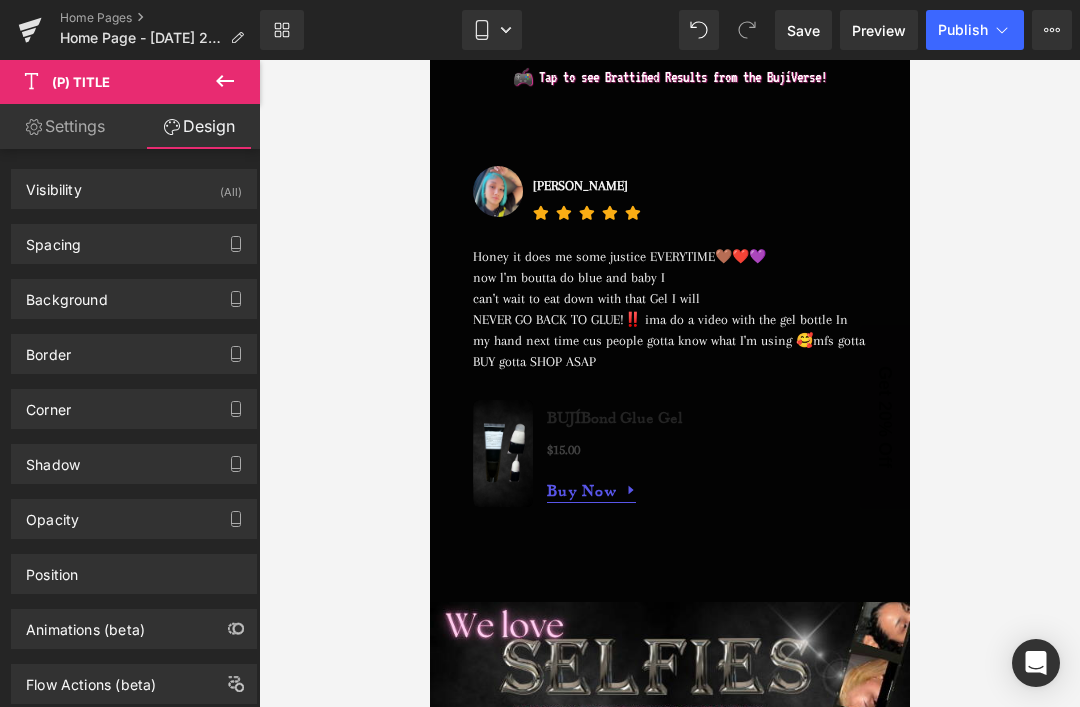 click on "Settings" at bounding box center [65, 126] 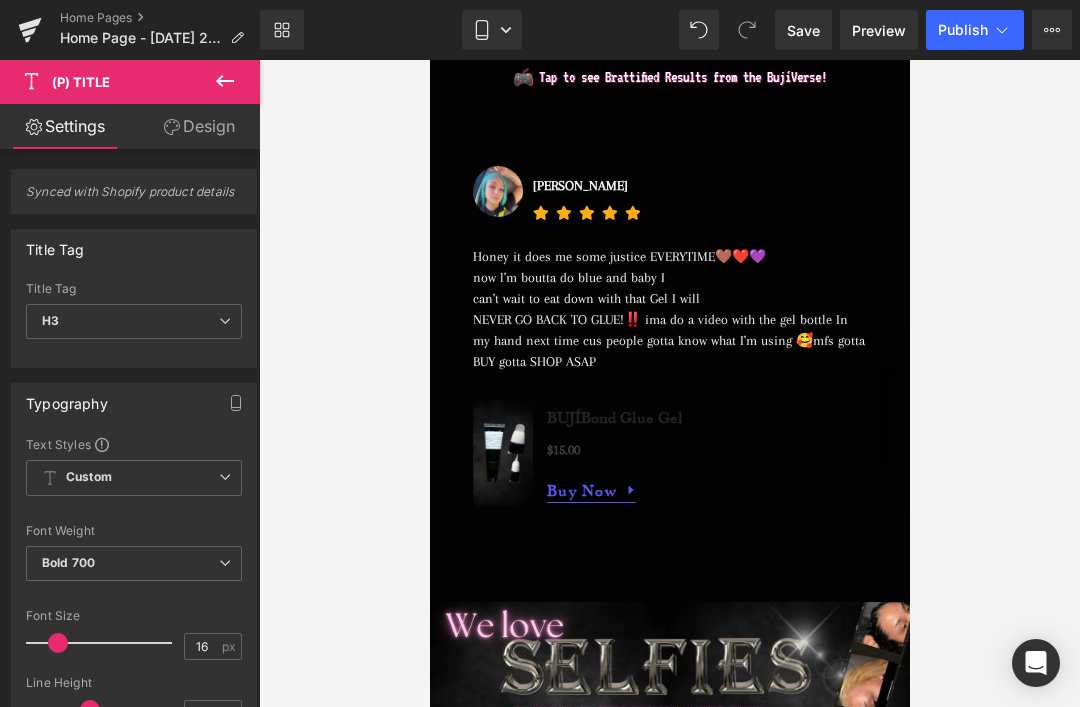 click on "BUJÍBond Glue Gel
(P) Title" at bounding box center [607, 416] 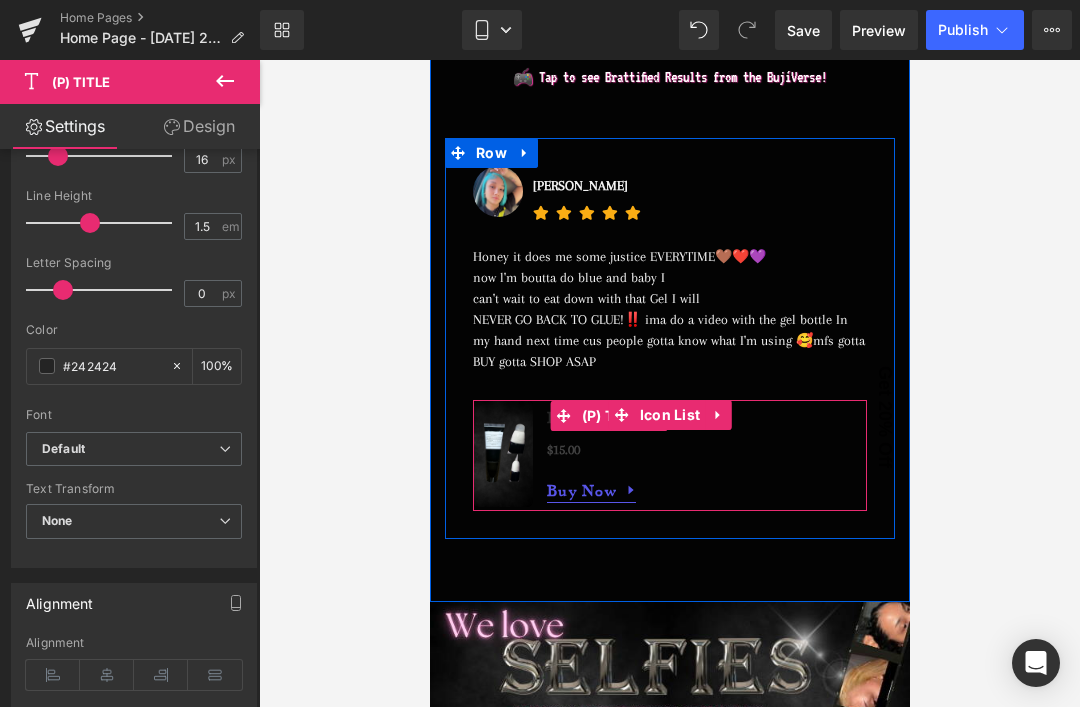scroll, scrollTop: 500, scrollLeft: 0, axis: vertical 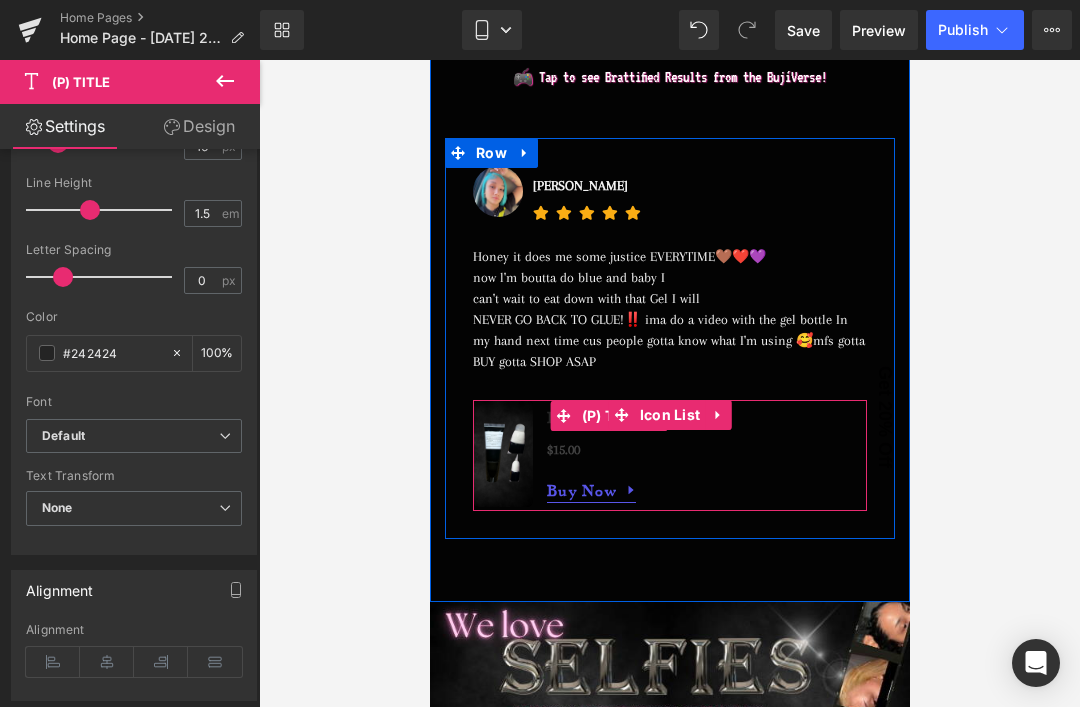 click on "#242424" at bounding box center [112, 353] 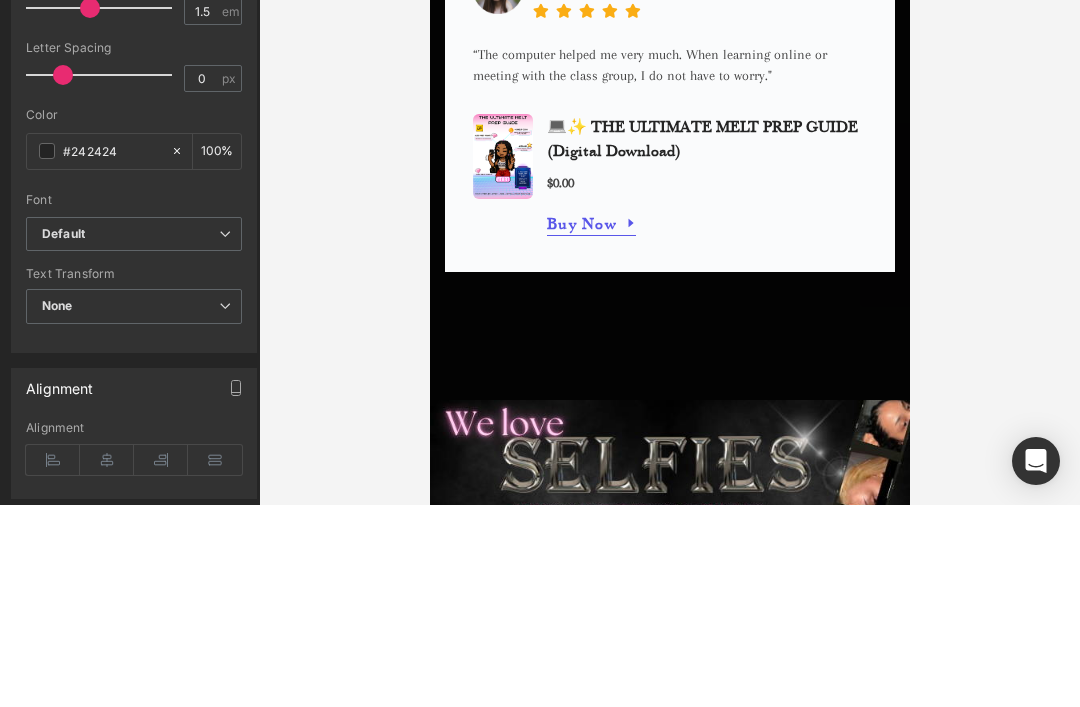 click on "#242424" at bounding box center [112, 353] 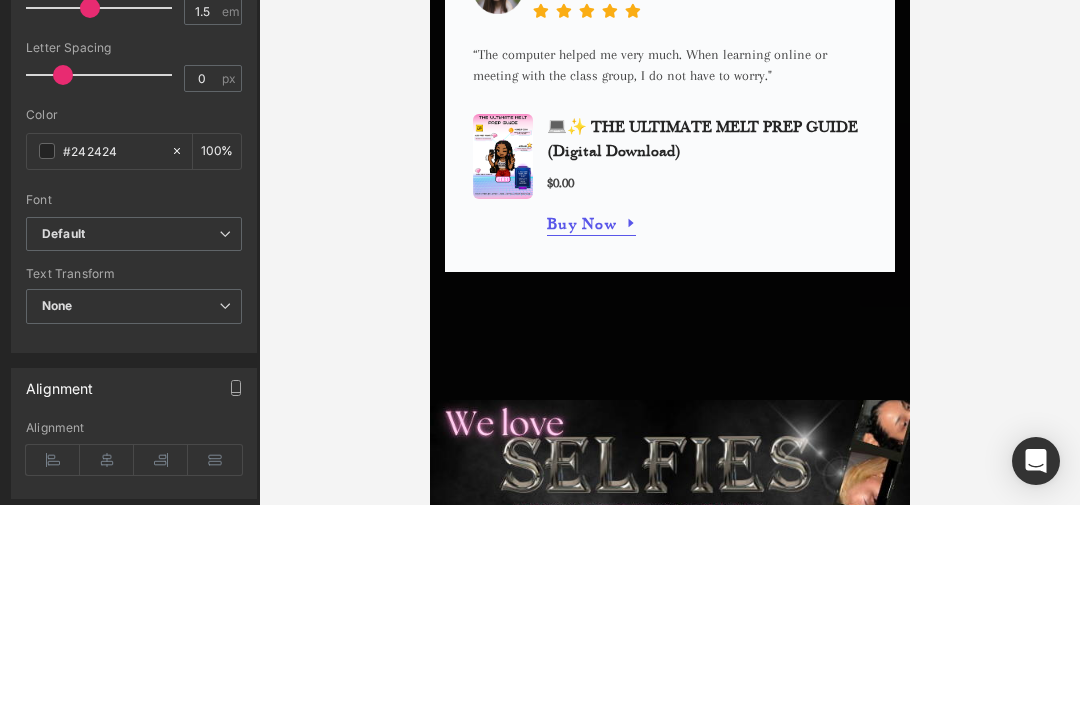 click on "#242424" at bounding box center [112, 353] 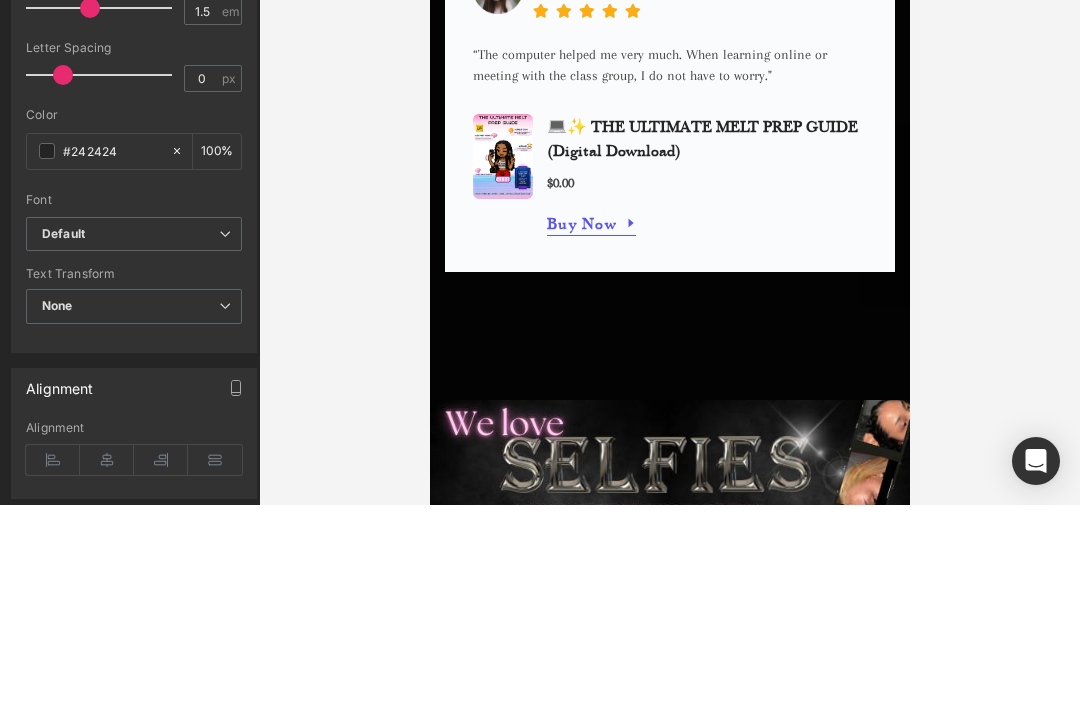 click at bounding box center [47, 353] 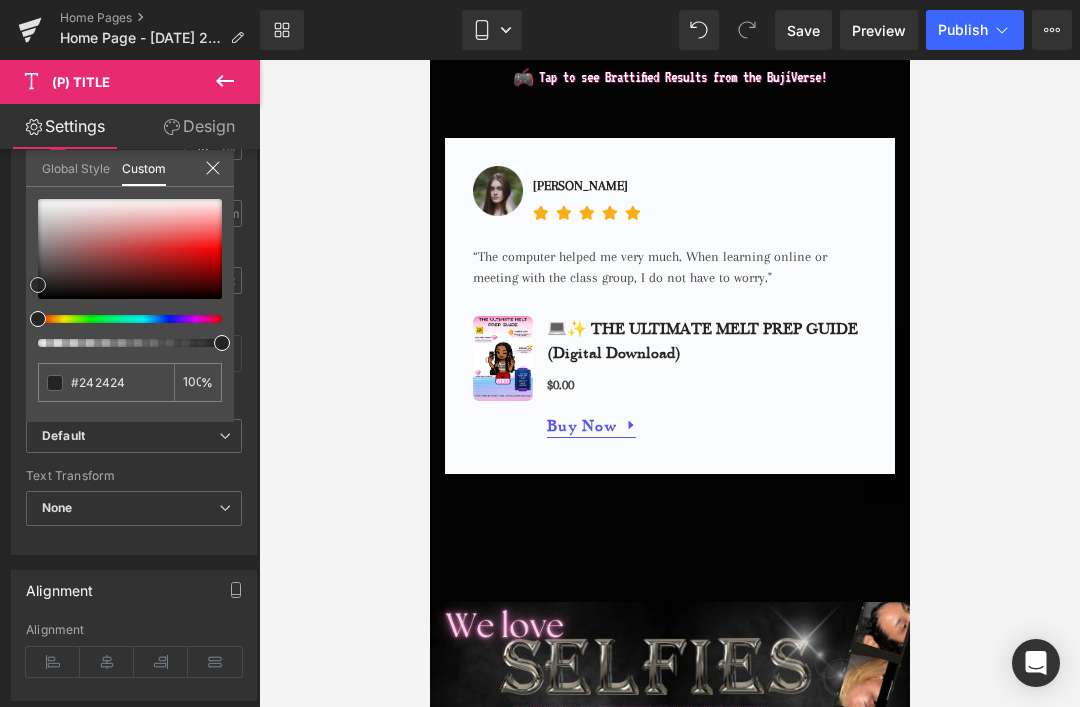 click at bounding box center (130, 249) 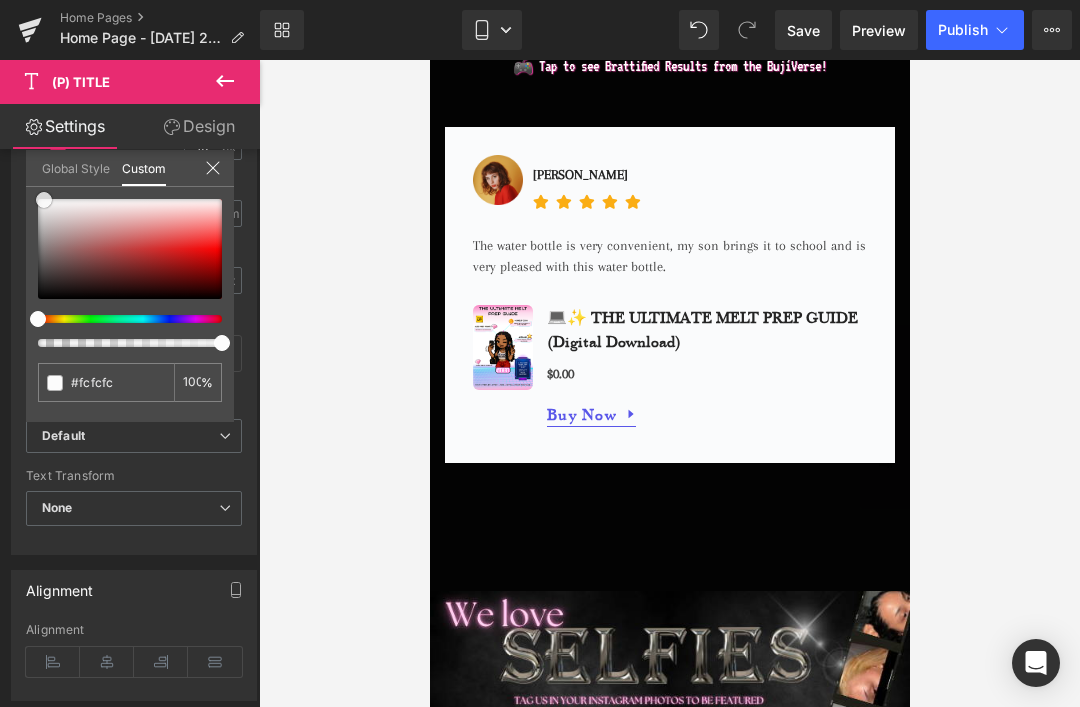 scroll, scrollTop: 2520, scrollLeft: 0, axis: vertical 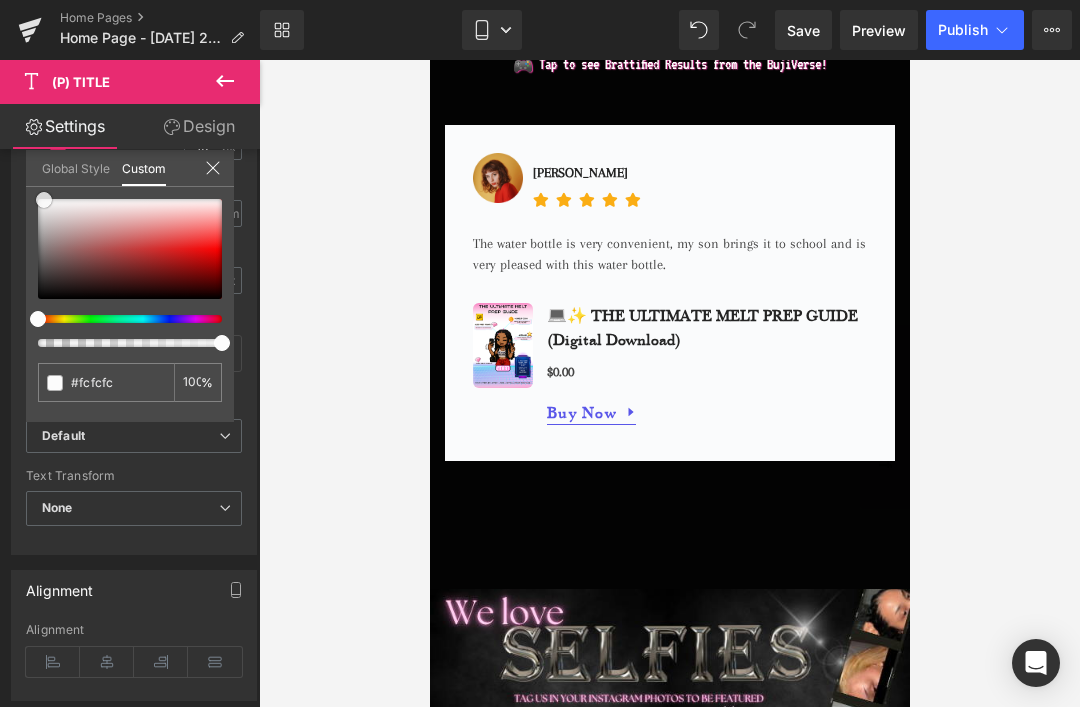 click at bounding box center (669, 383) 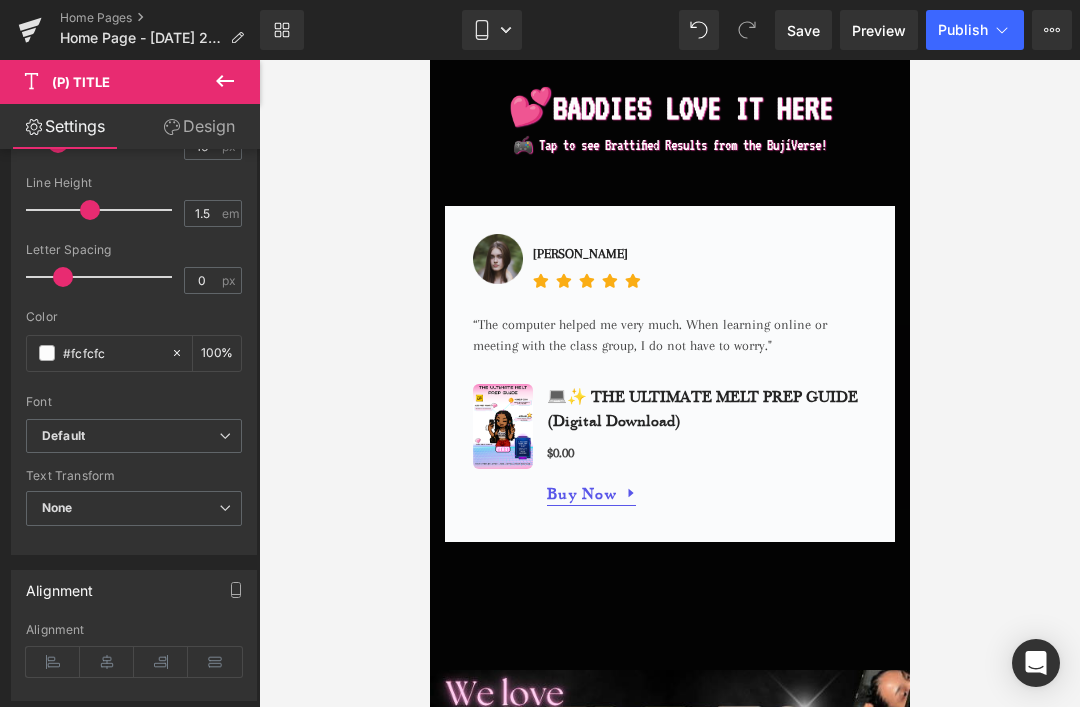 scroll, scrollTop: 2550, scrollLeft: 0, axis: vertical 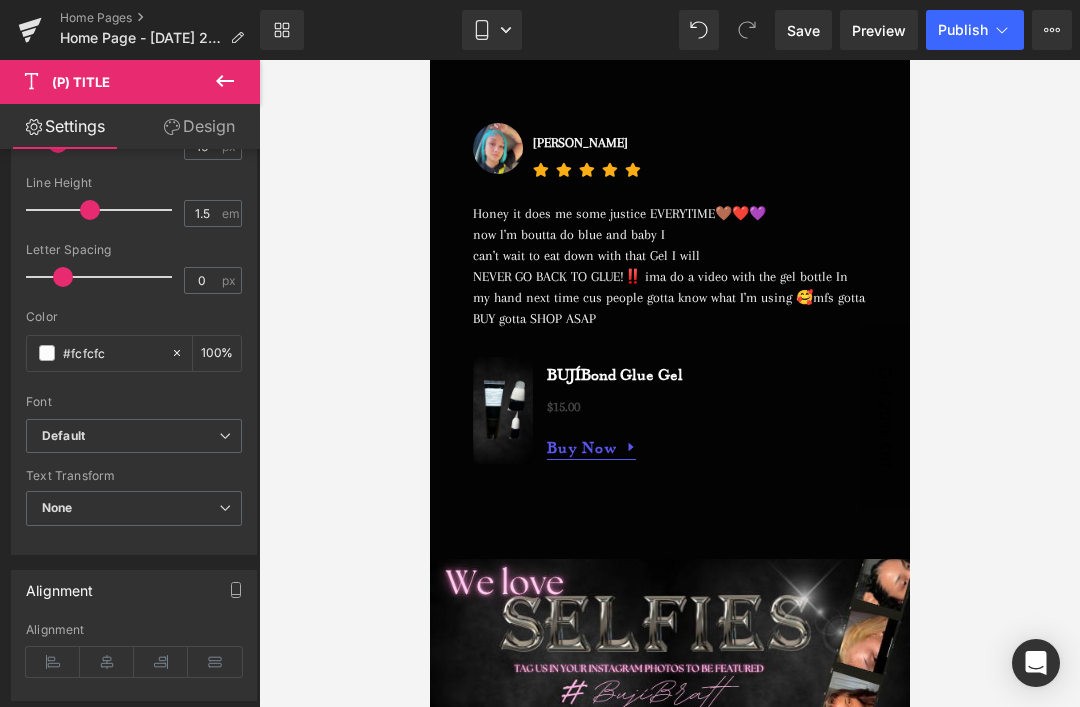 click on "$15.00
$0
(P) Price" at bounding box center [614, 404] 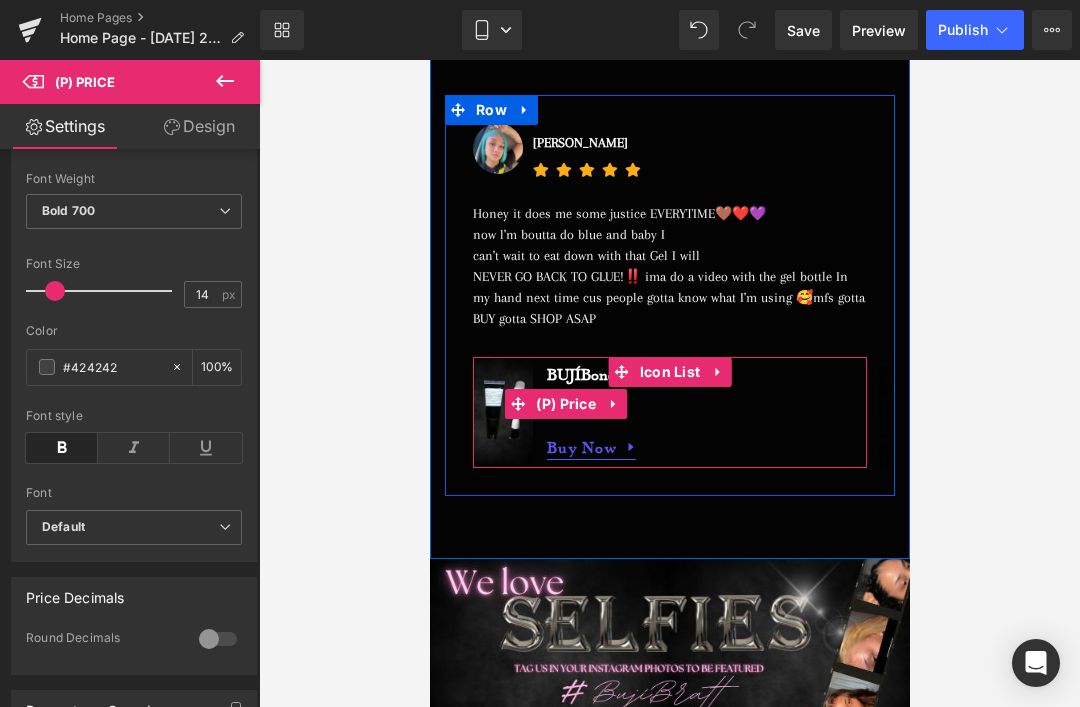 scroll, scrollTop: 446, scrollLeft: 0, axis: vertical 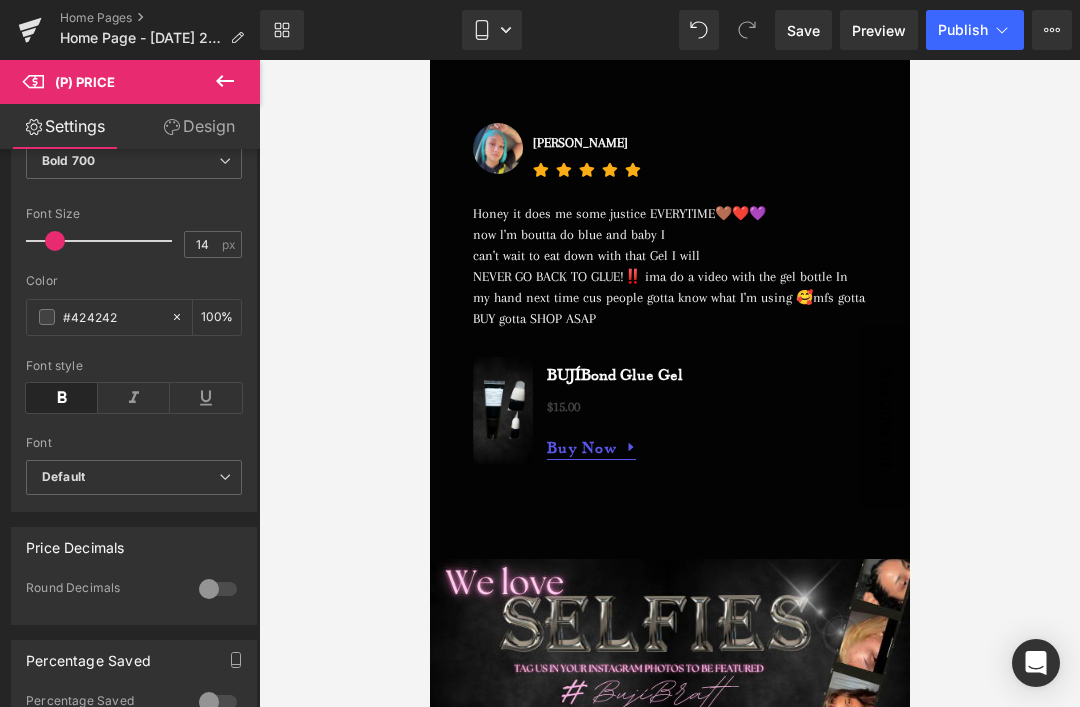 click at bounding box center [47, 317] 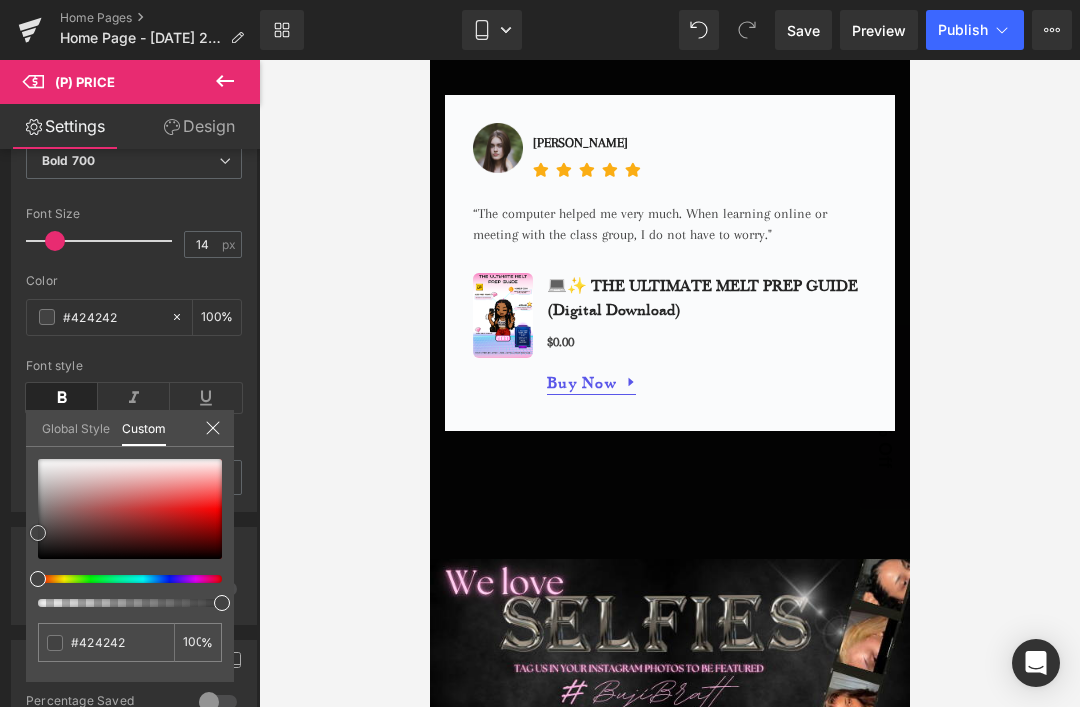 click at bounding box center (130, 509) 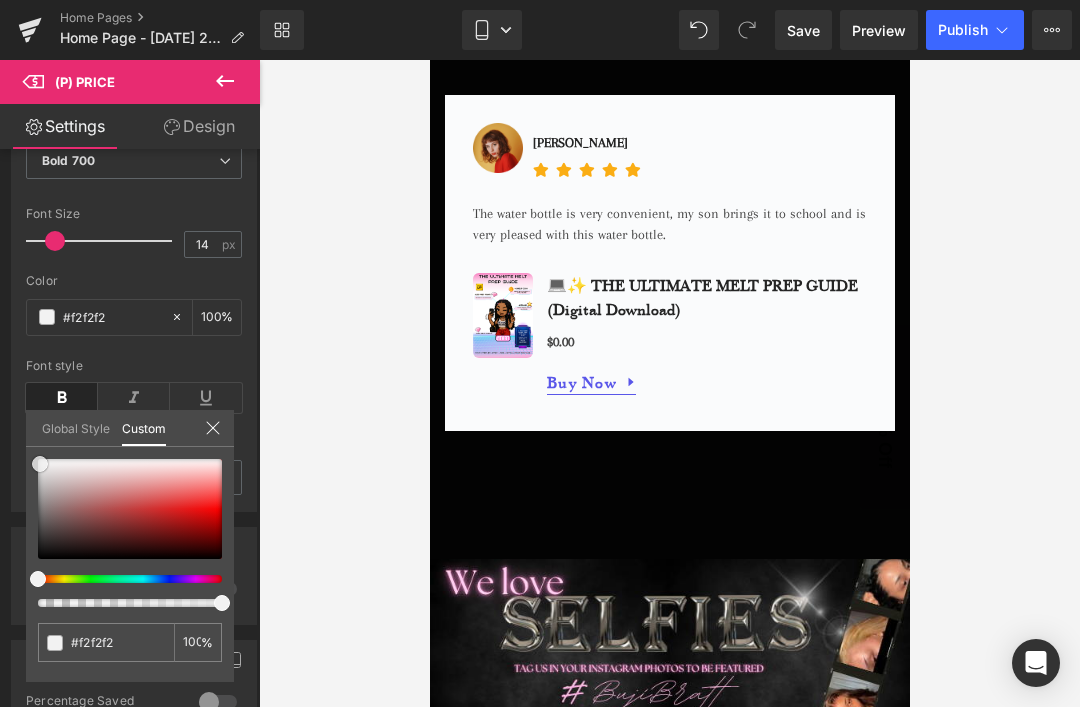 click at bounding box center (669, 383) 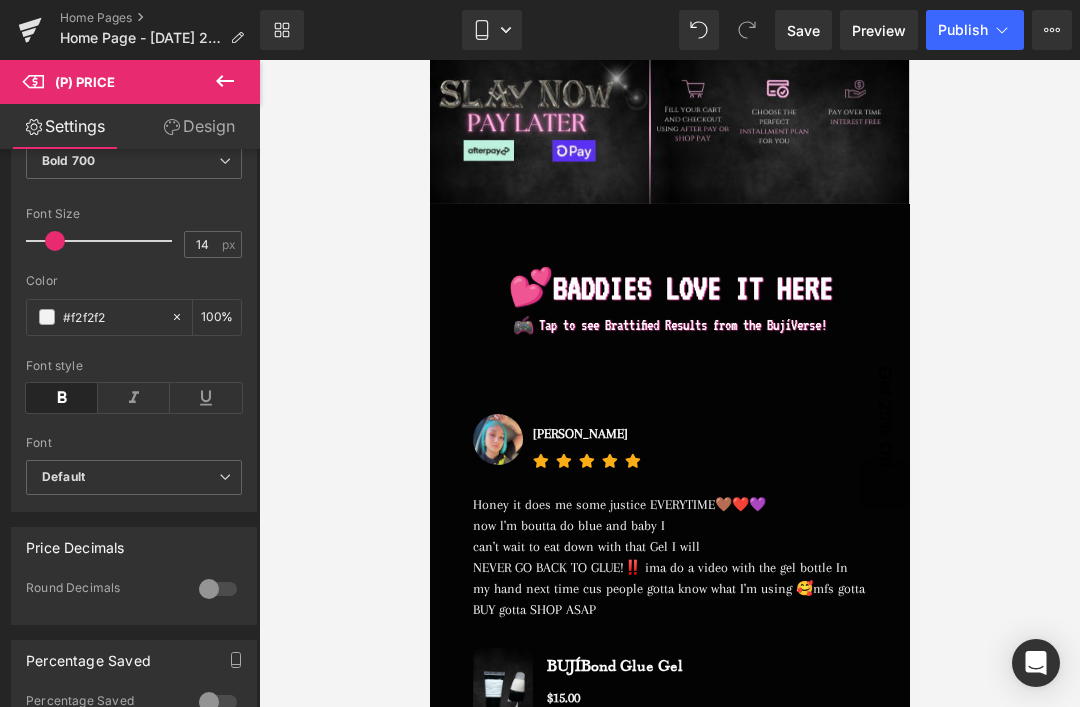 scroll, scrollTop: 2242, scrollLeft: 0, axis: vertical 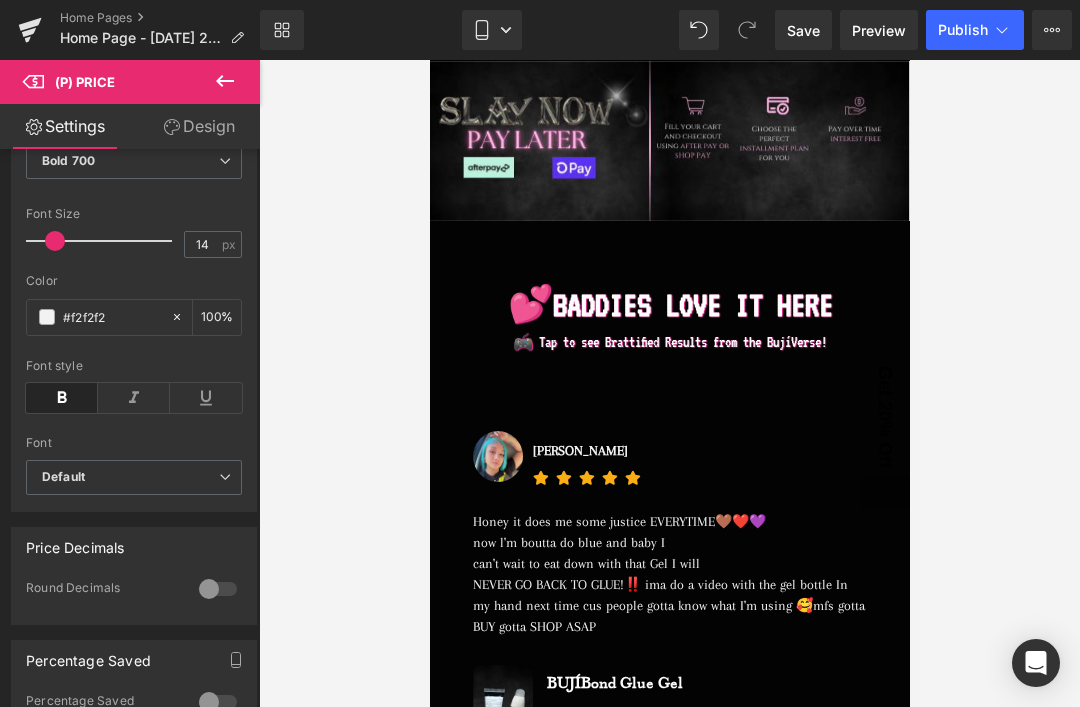 click on "[PERSON_NAME]
Text Block" at bounding box center [587, 446] 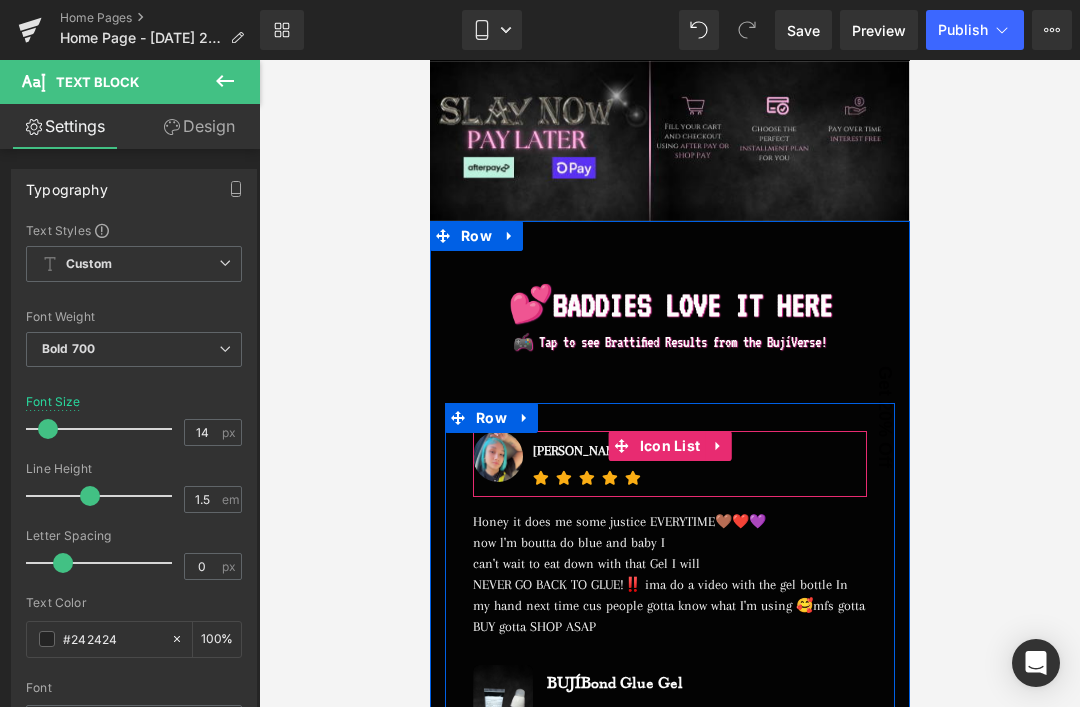 click on "Image
[PERSON_NAME]
Text Block
Icon
Icon
Icon
Icon
Icon
Icon List Hoz" at bounding box center (669, 464) 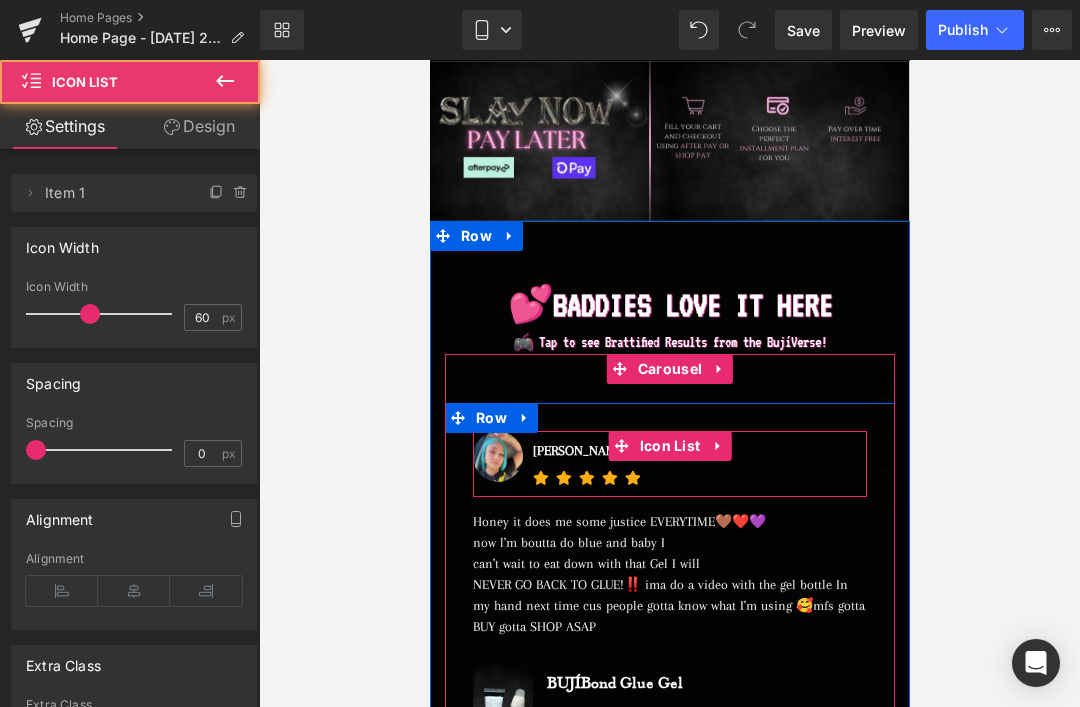 click on "[PERSON_NAME]
Text Block" at bounding box center [587, 446] 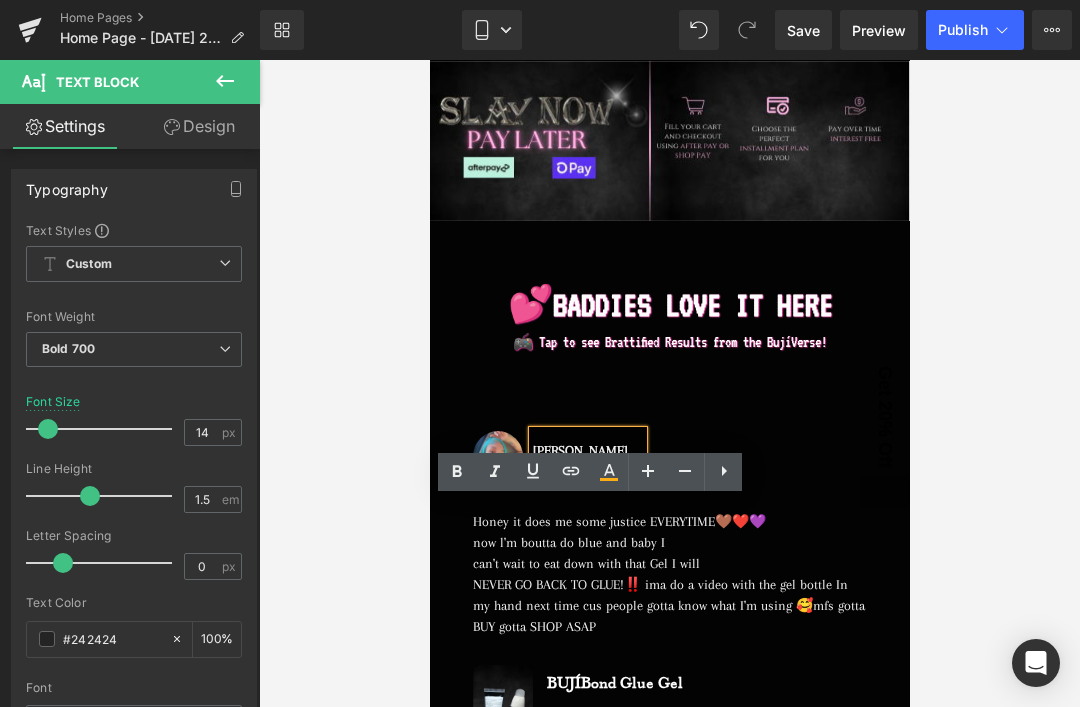 click on "[PERSON_NAME]" at bounding box center [579, 450] 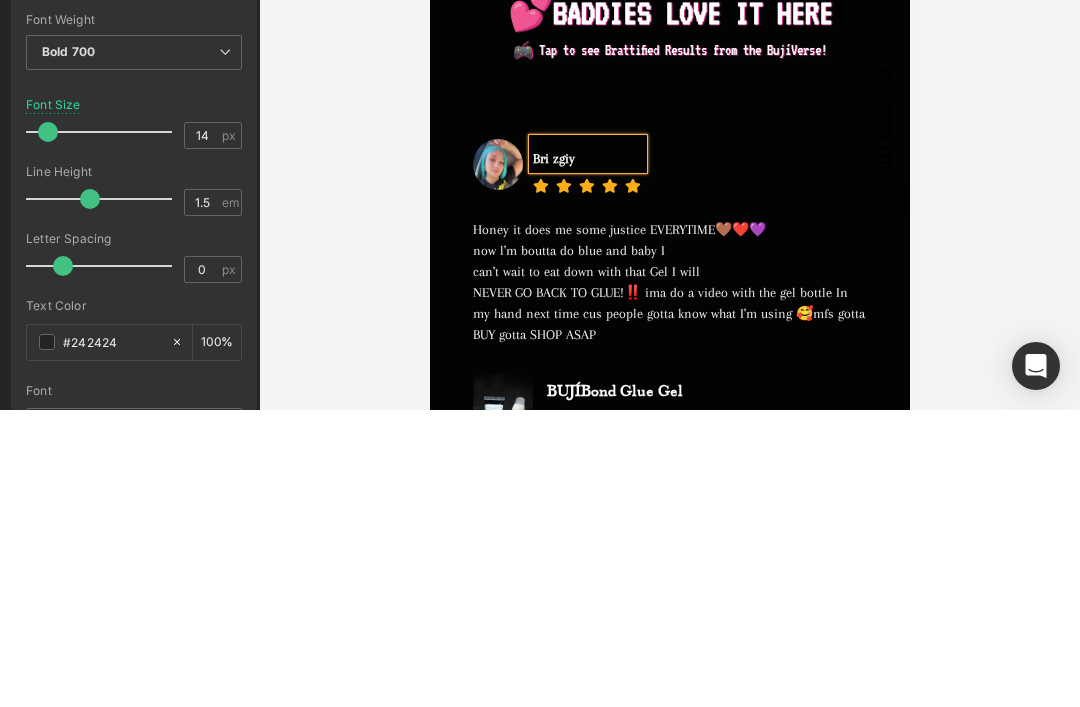 scroll, scrollTop: 2234, scrollLeft: 0, axis: vertical 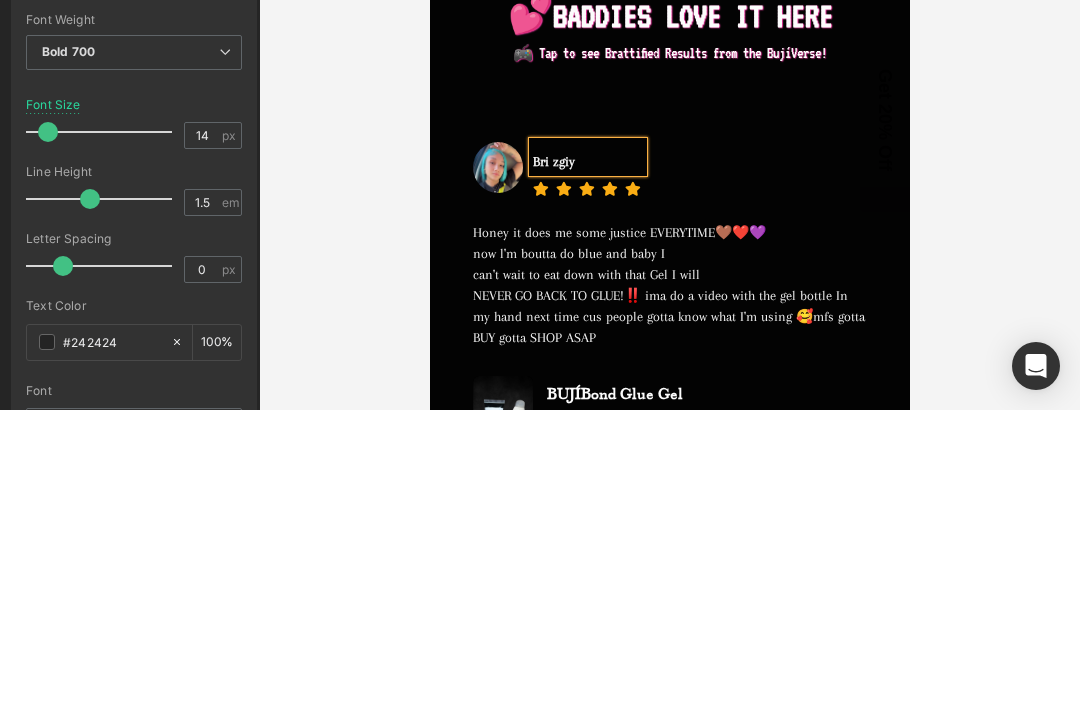 click on "Bri zgiy" at bounding box center (587, 157) 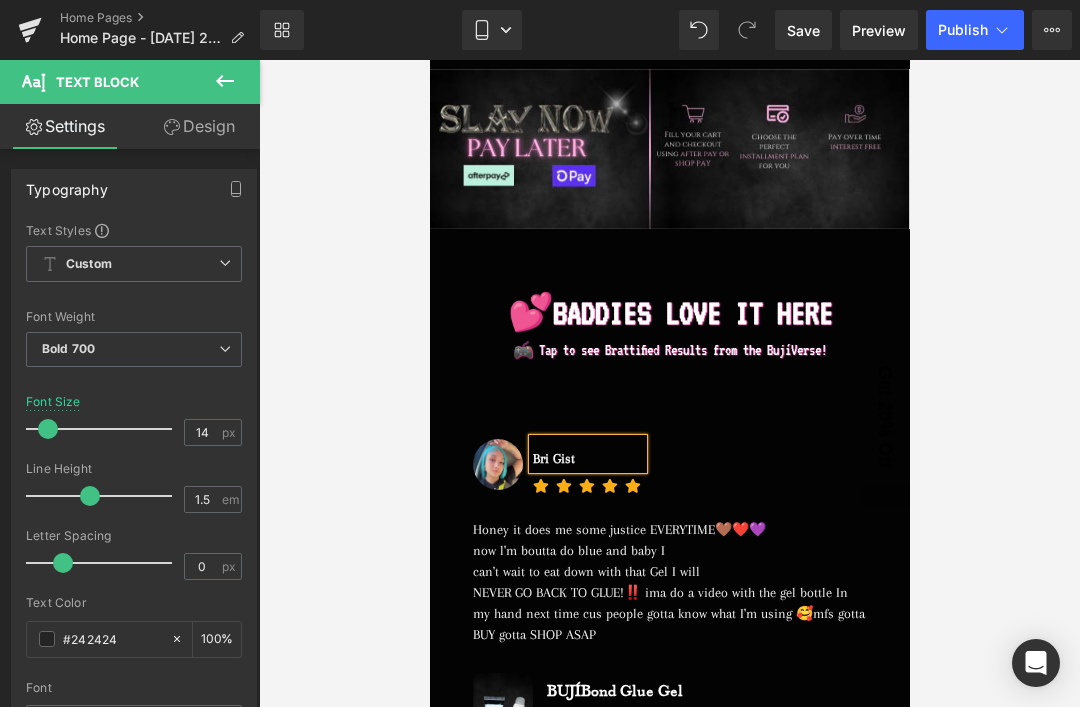 click on "Save" at bounding box center [803, 30] 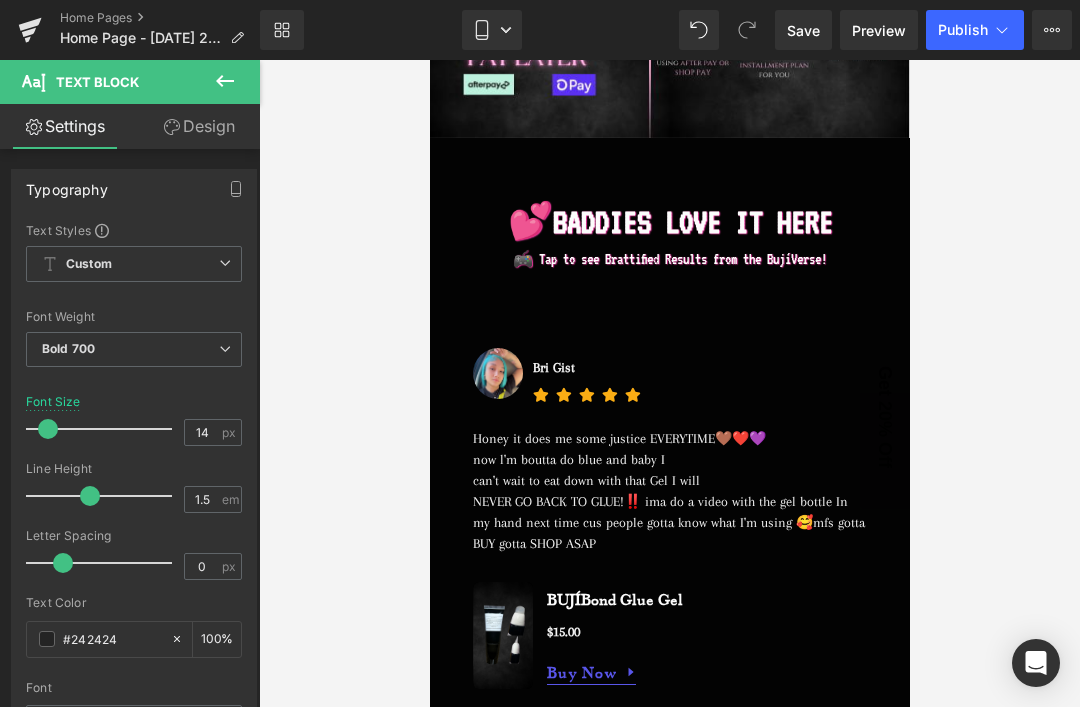 scroll, scrollTop: 2373, scrollLeft: 0, axis: vertical 